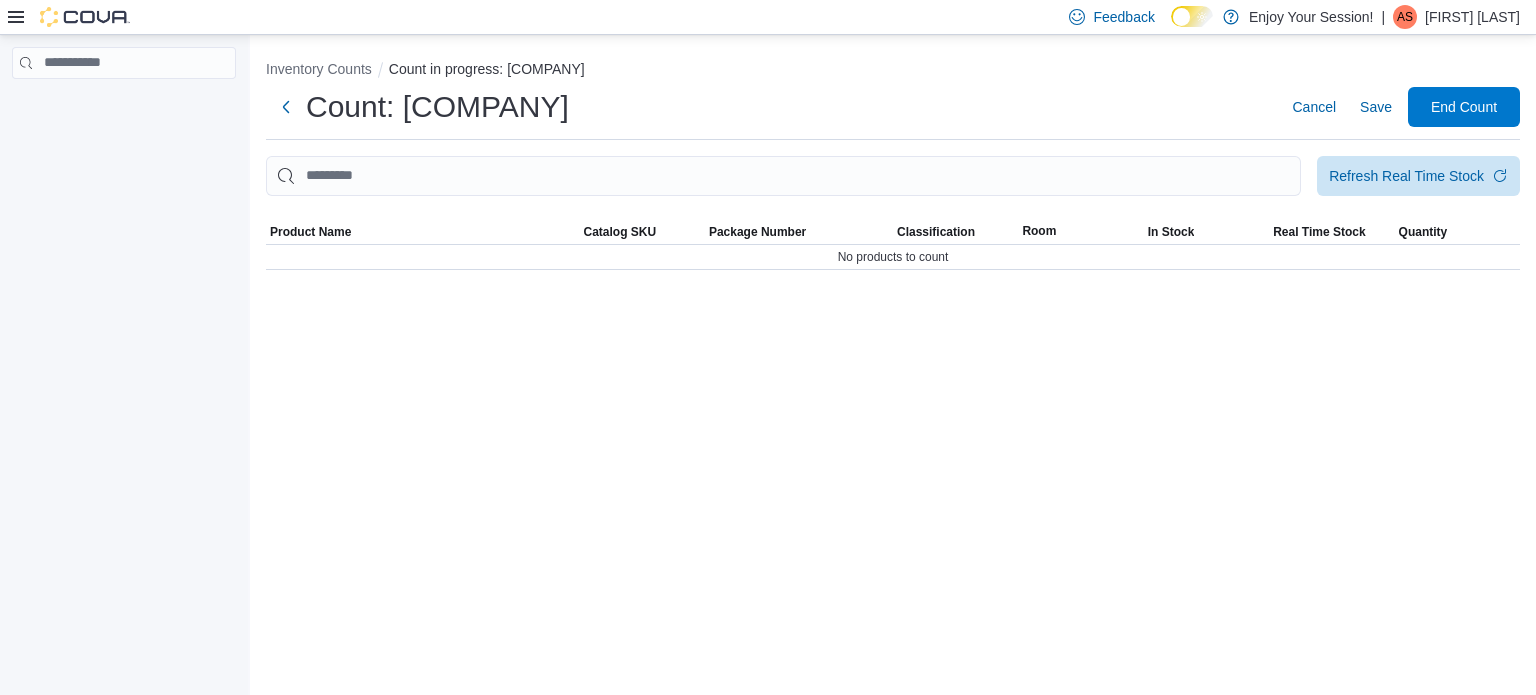 scroll, scrollTop: 0, scrollLeft: 0, axis: both 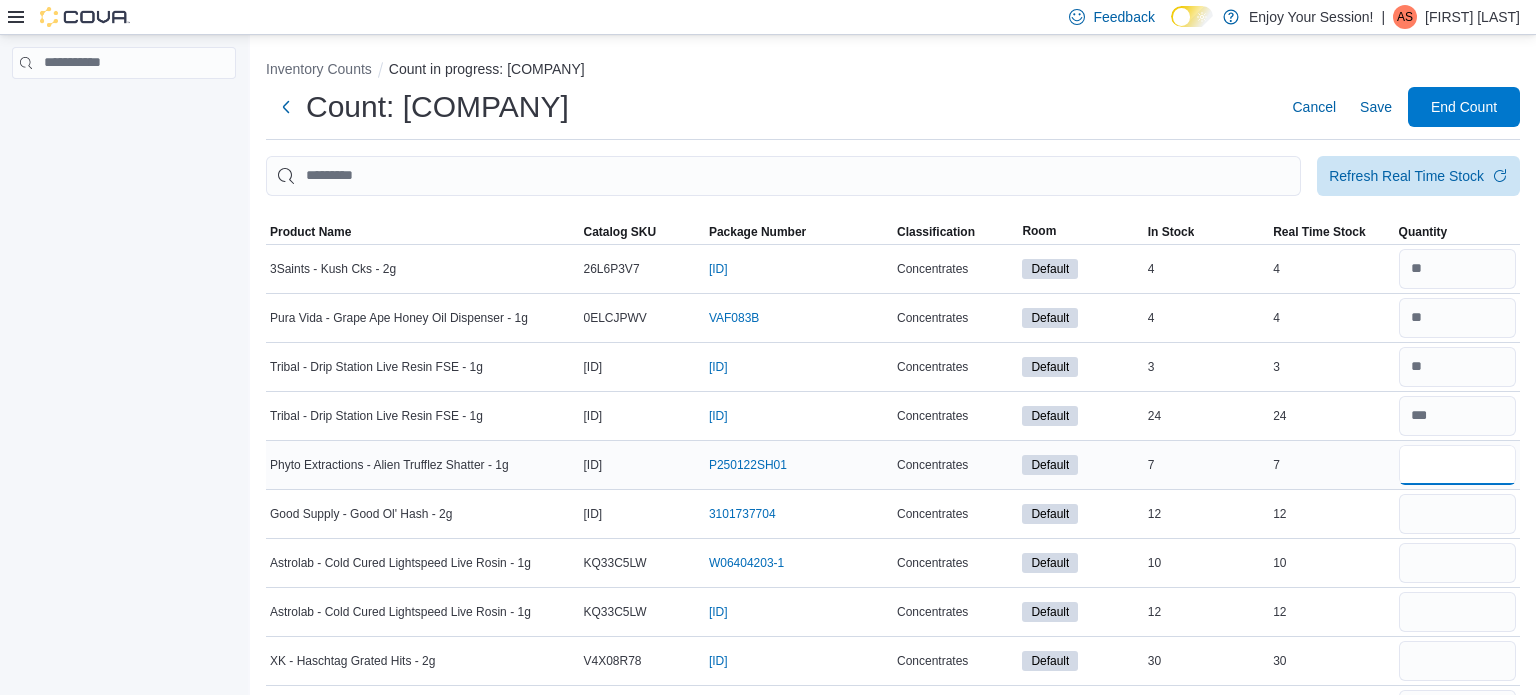 click at bounding box center [1457, 465] 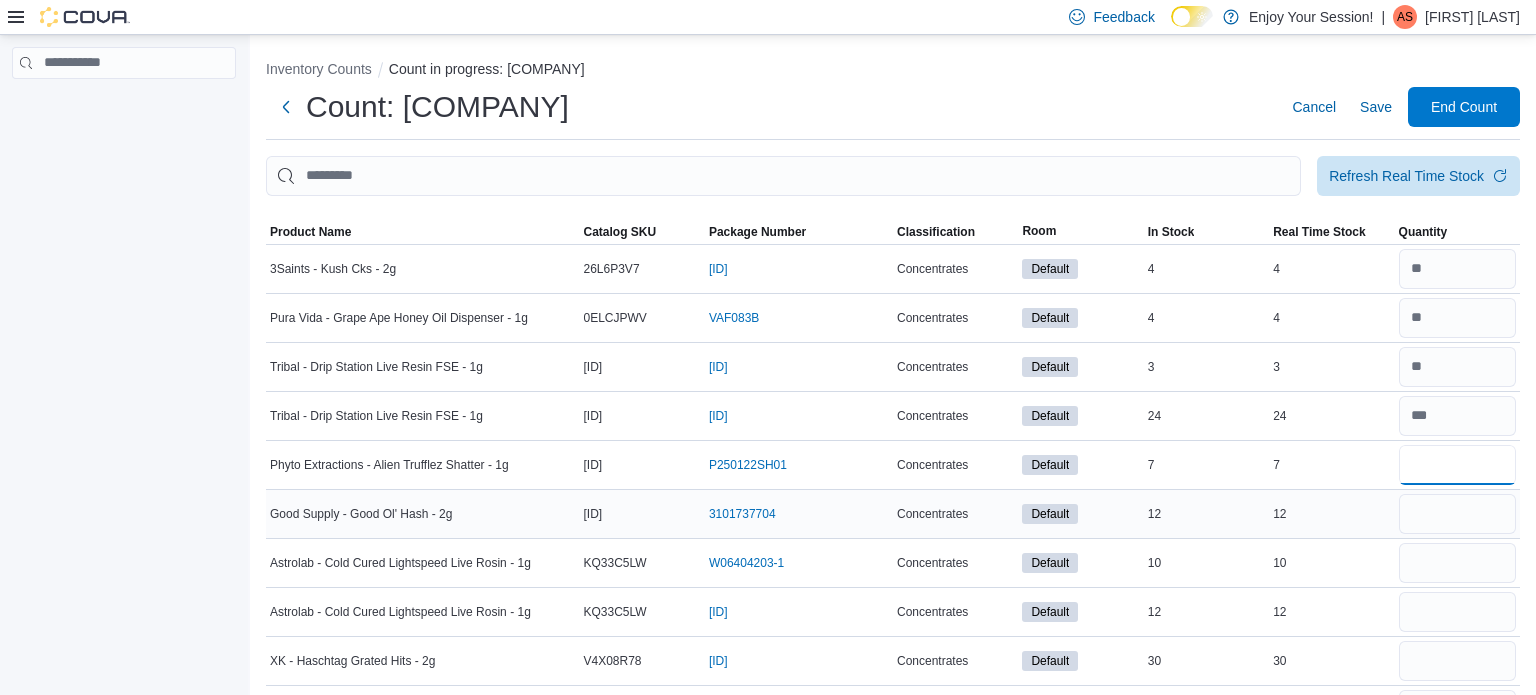 type on "*" 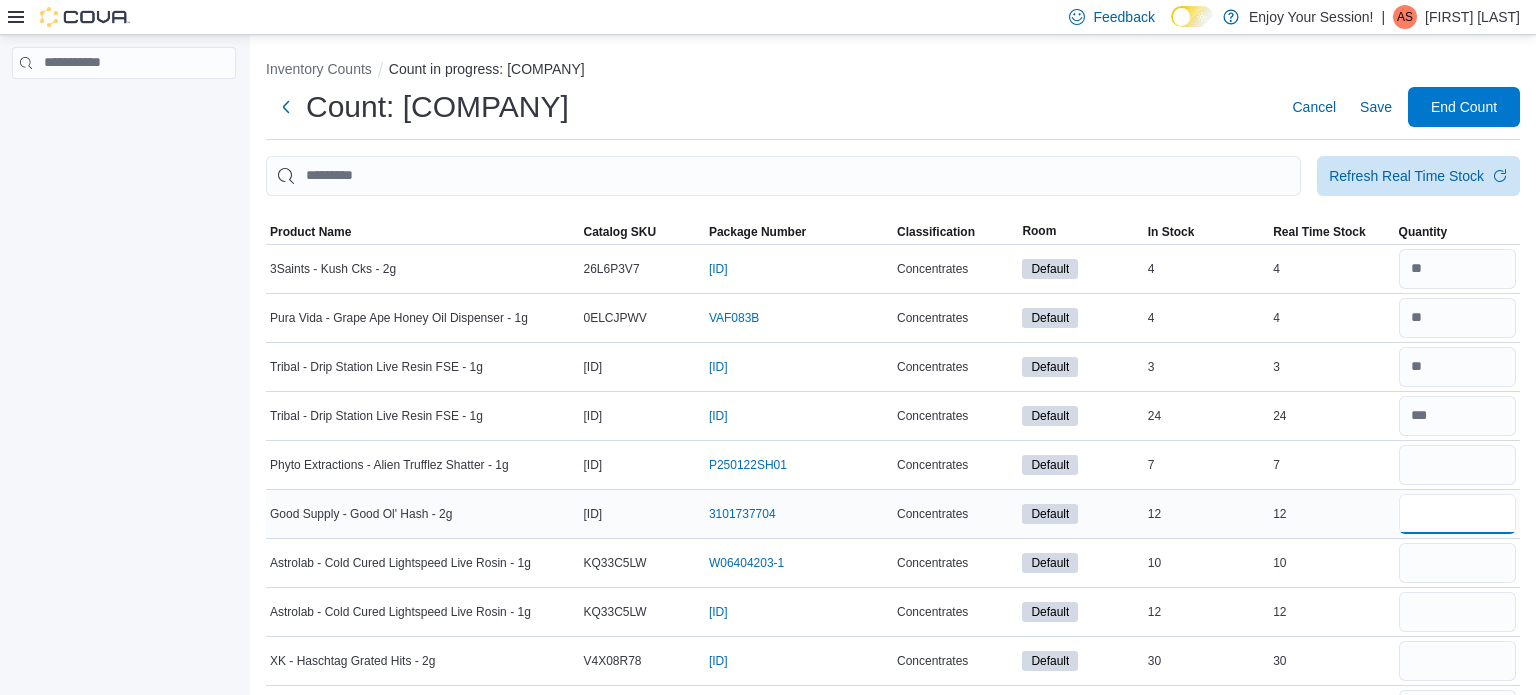 click at bounding box center (1457, 514) 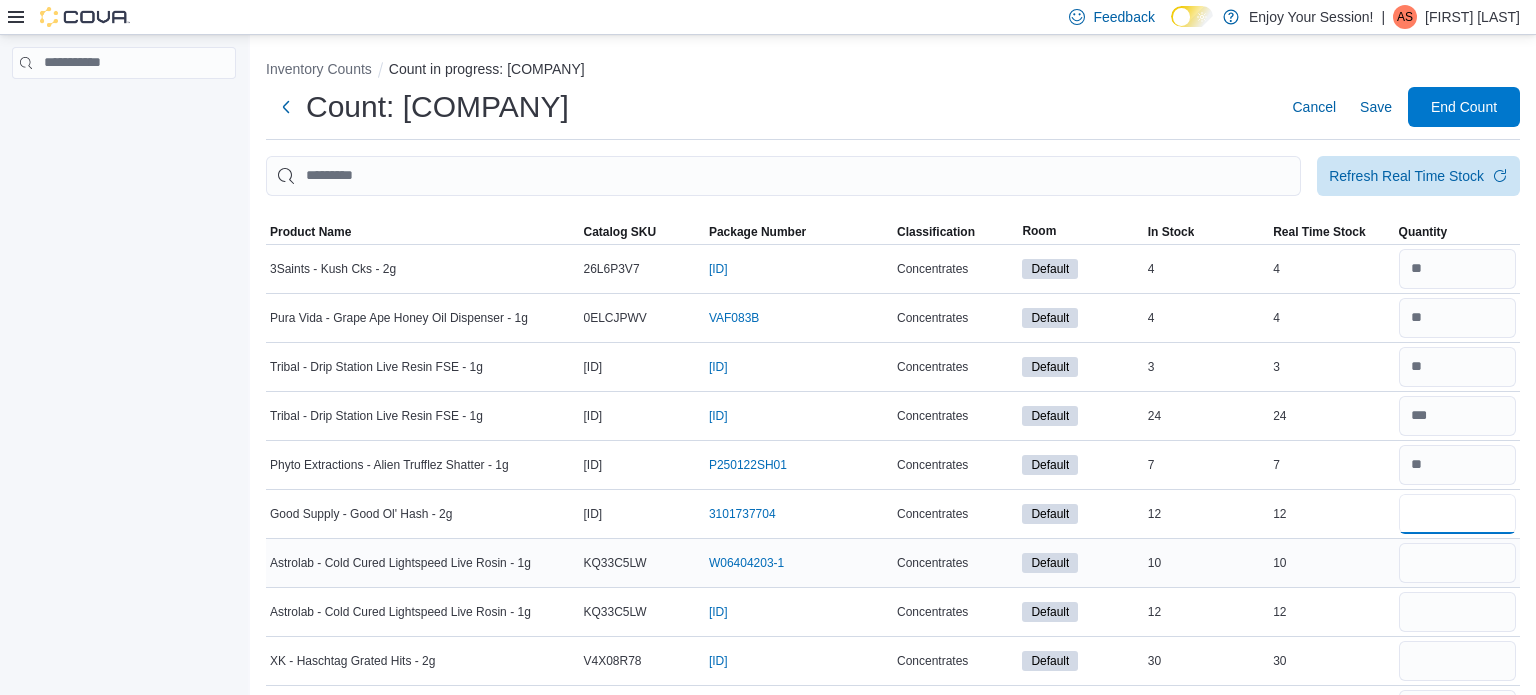 type on "**" 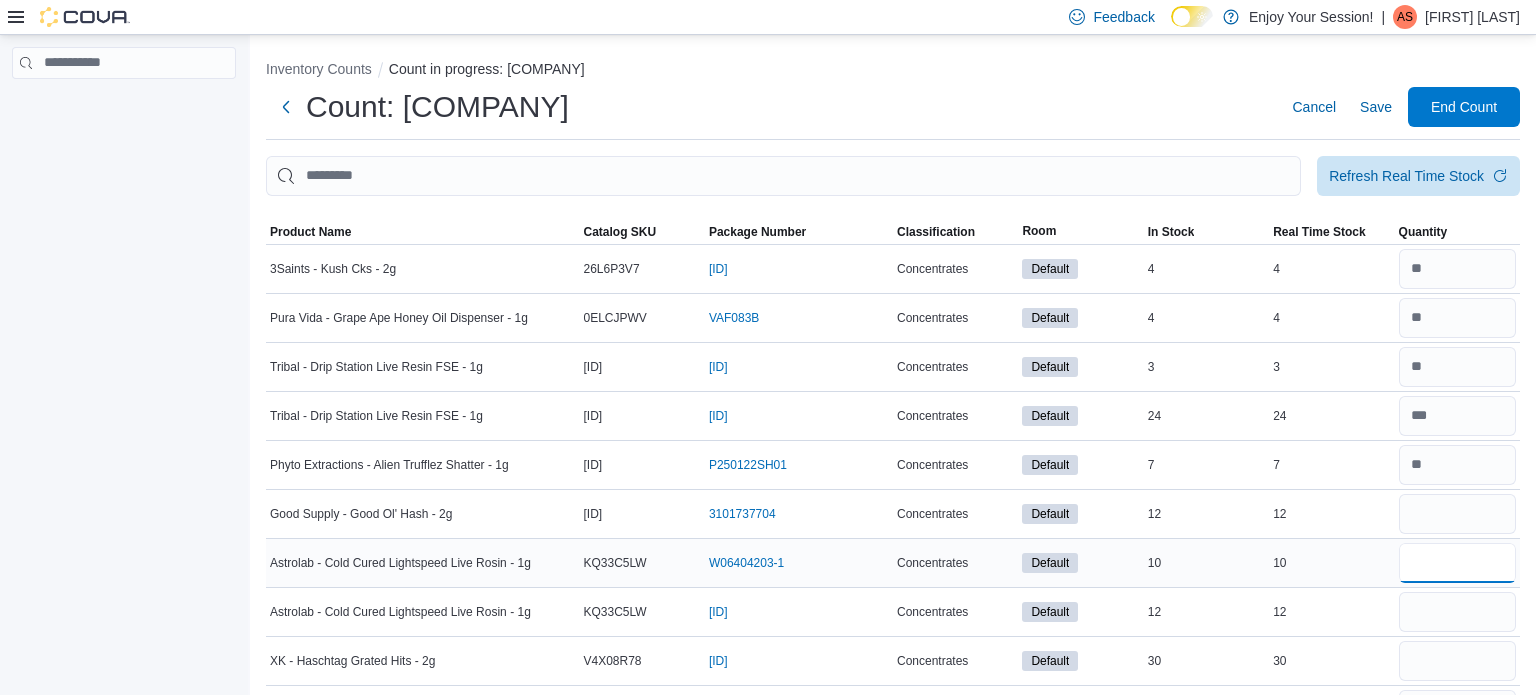 click at bounding box center [1457, 563] 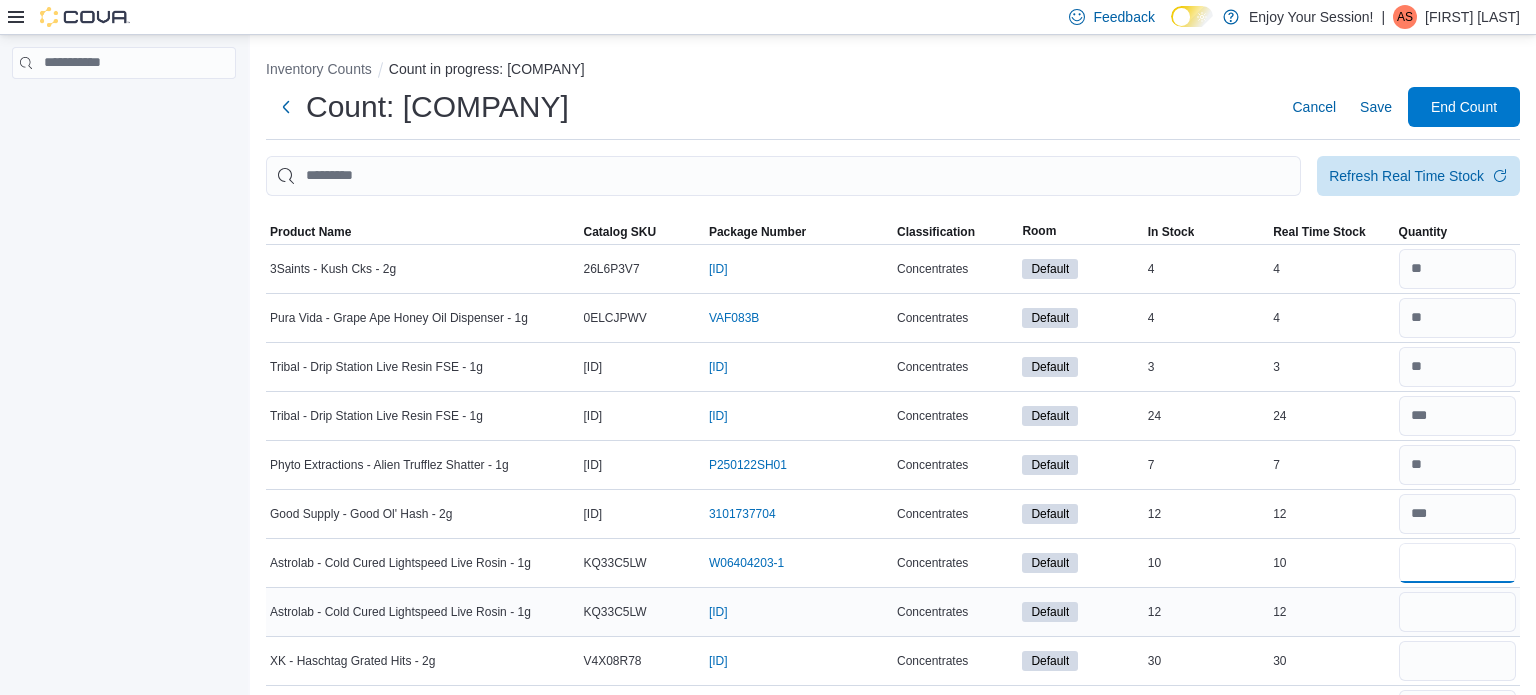 type on "**" 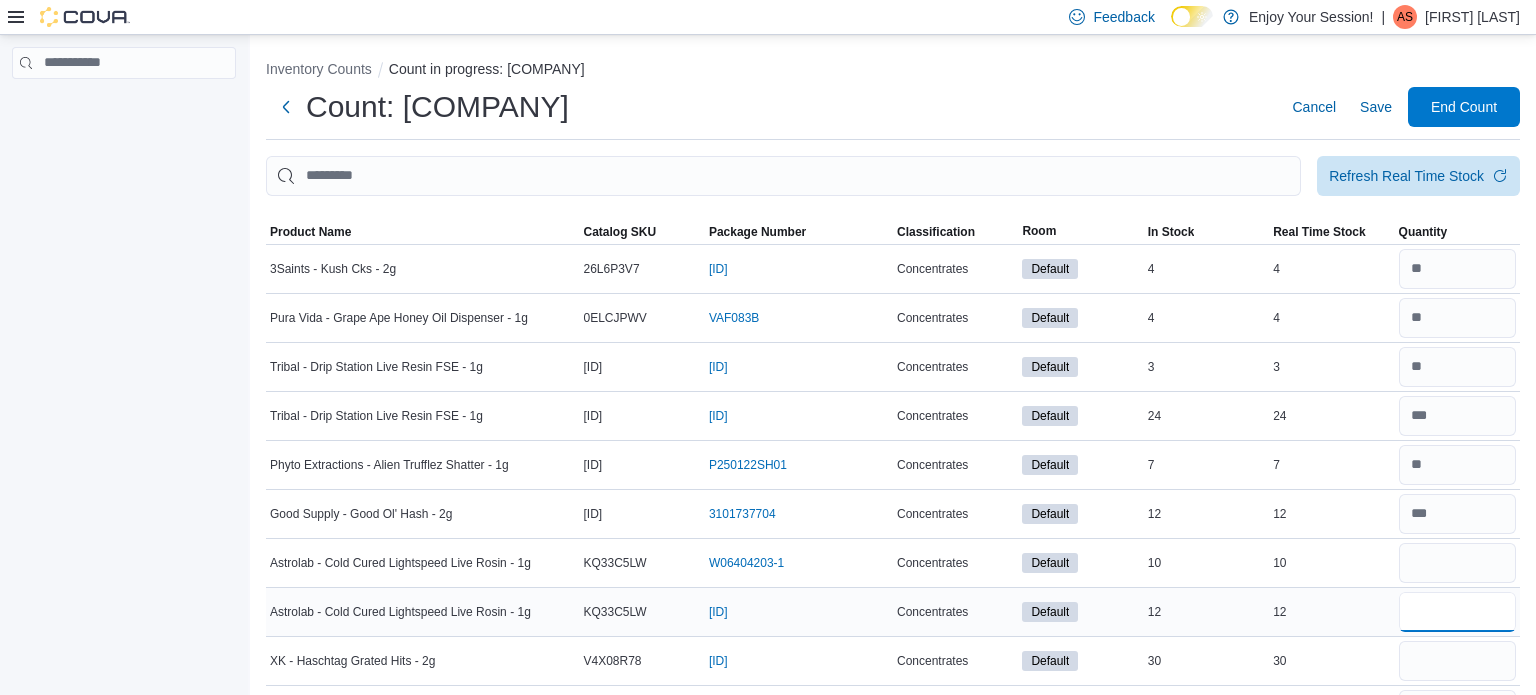 click at bounding box center [1457, 612] 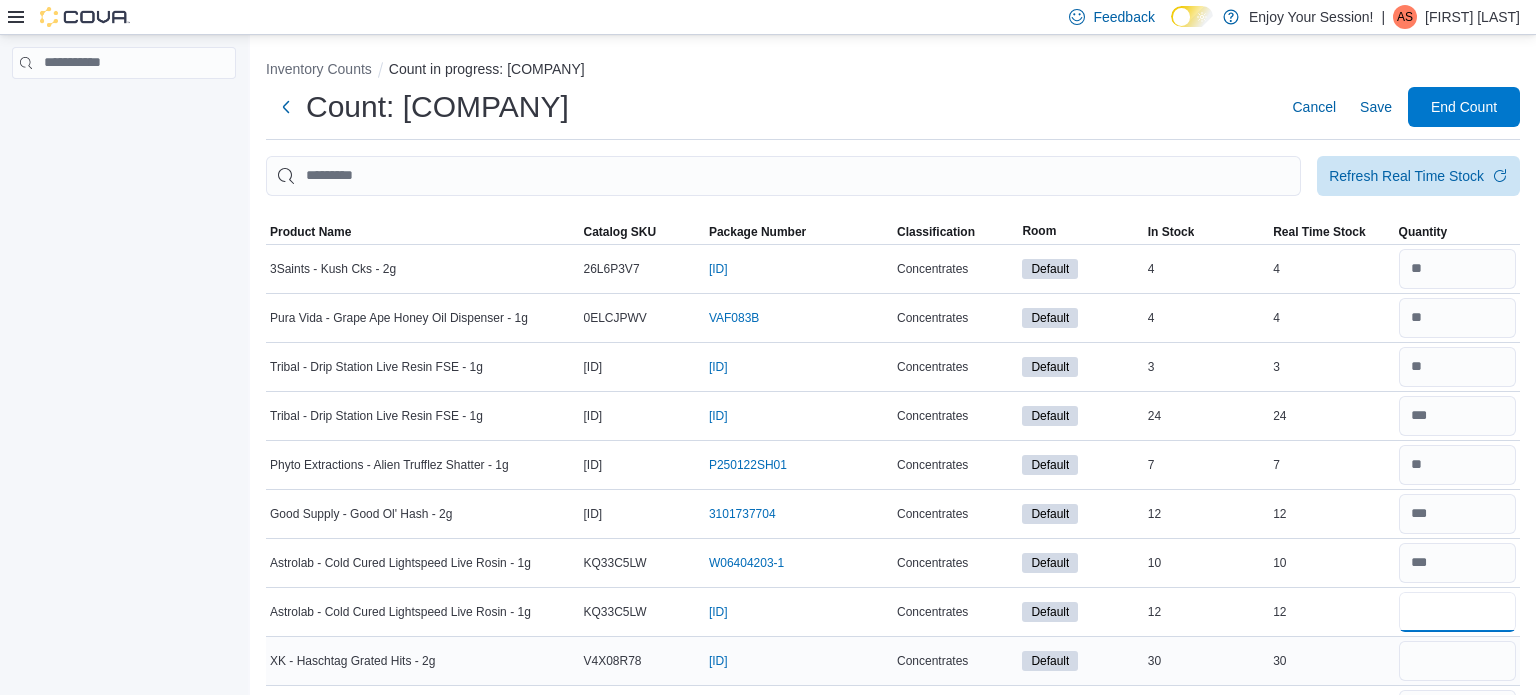 type on "**" 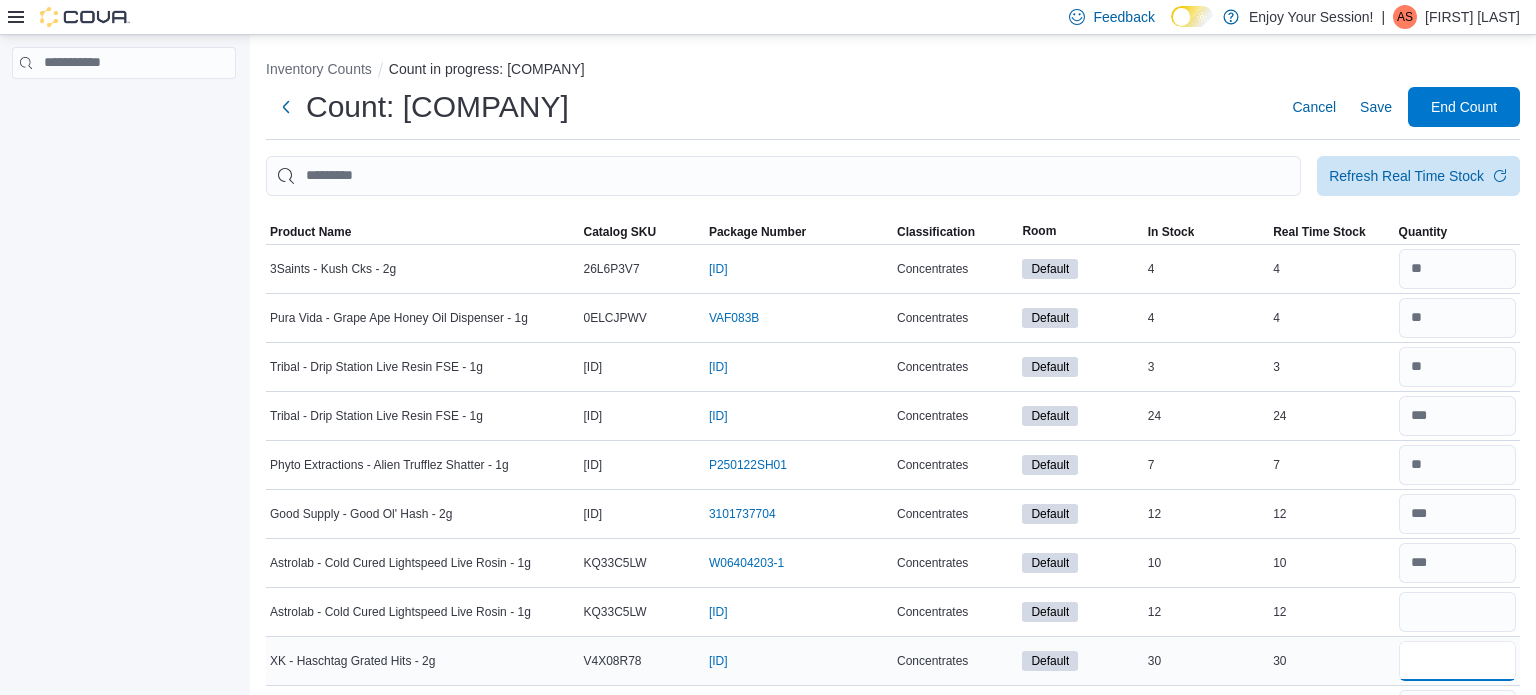 click at bounding box center [1457, 661] 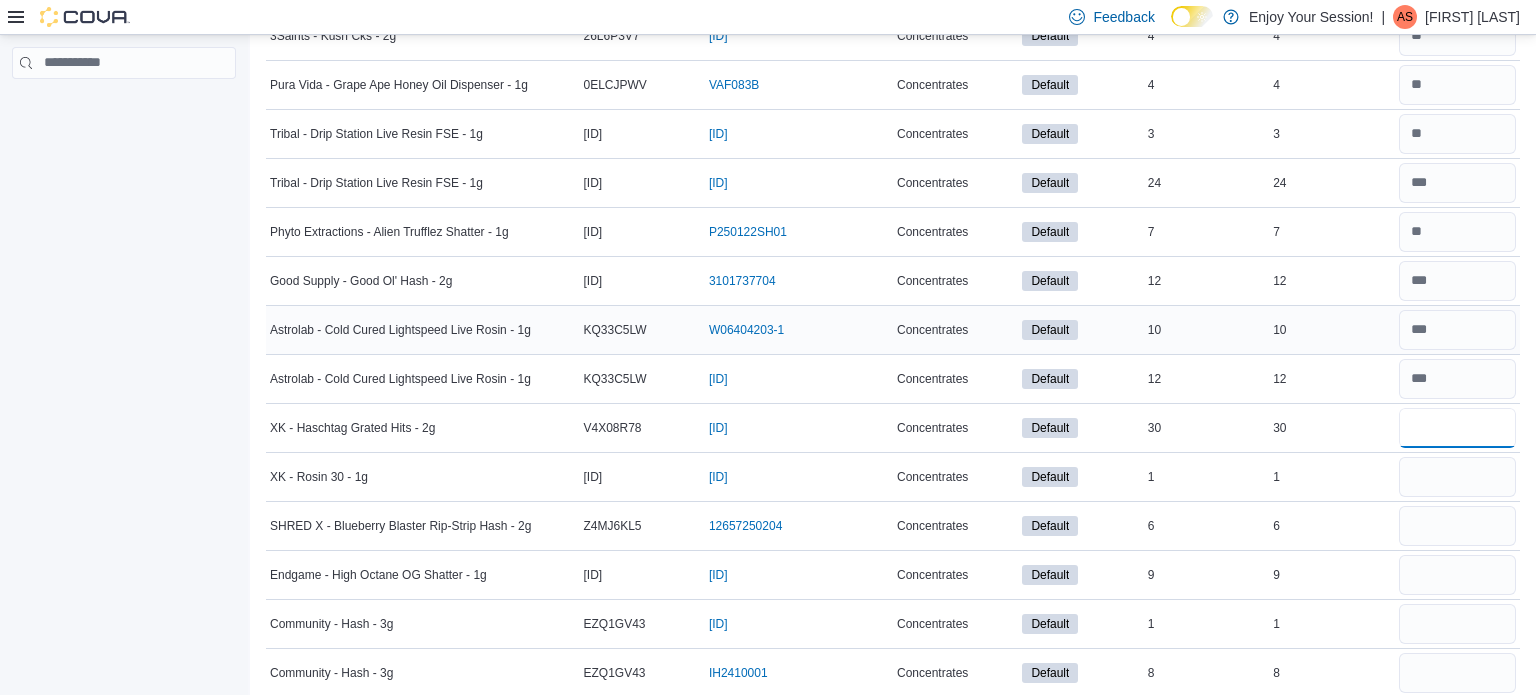 scroll, scrollTop: 248, scrollLeft: 0, axis: vertical 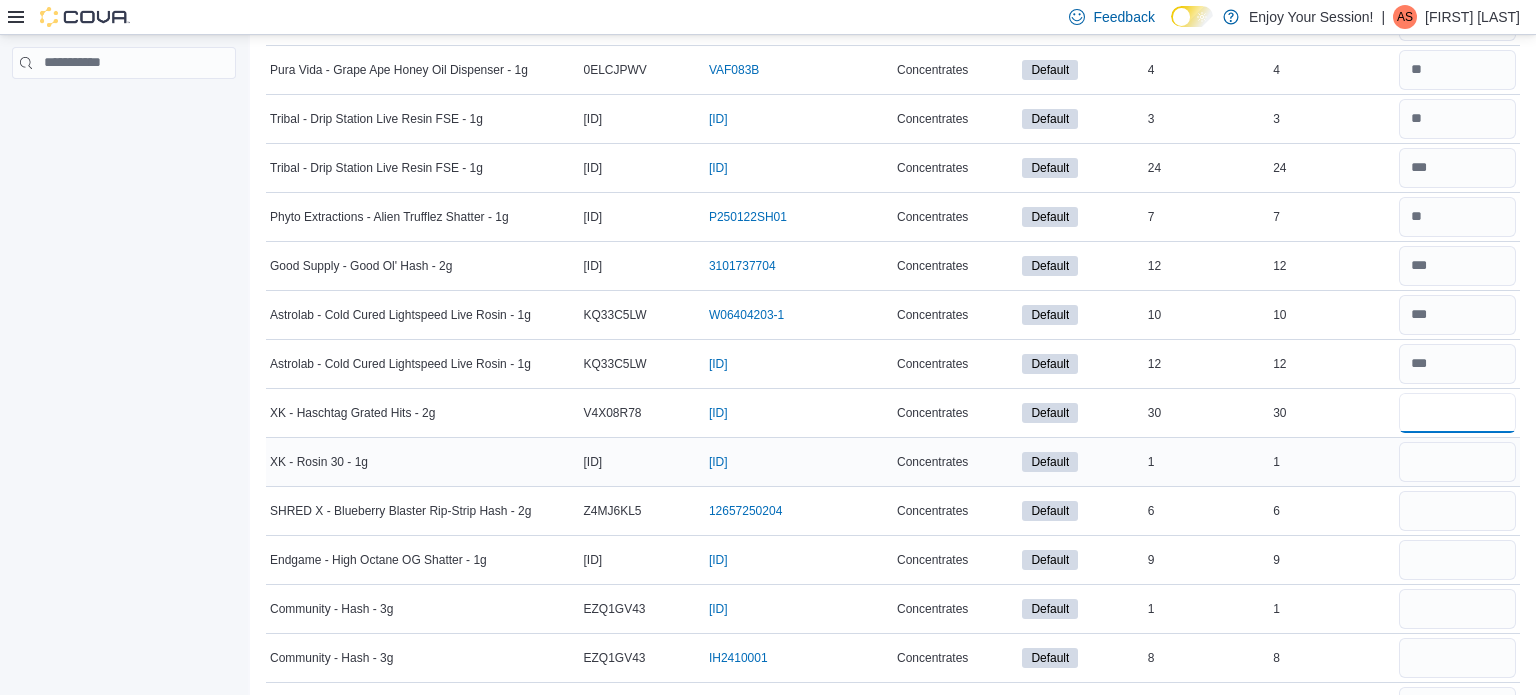 type on "**" 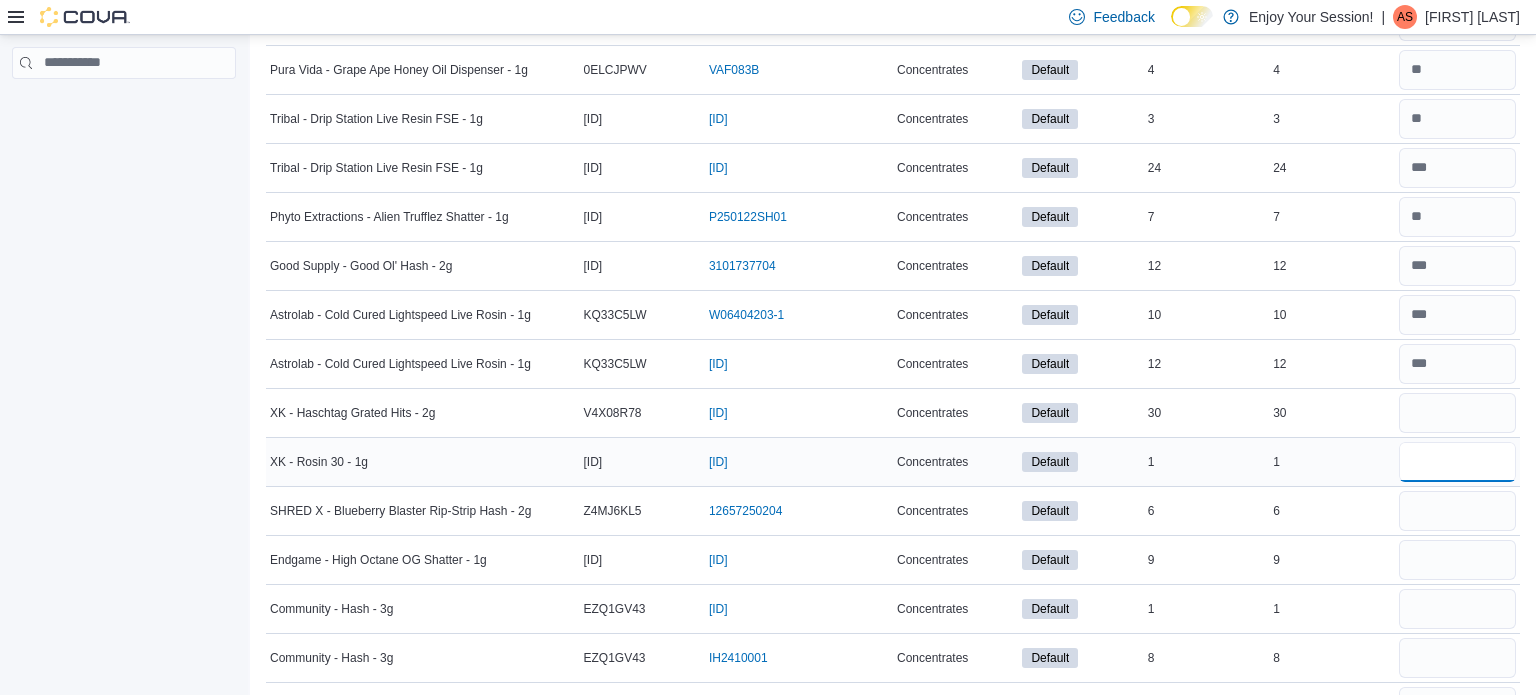 click at bounding box center [1457, 462] 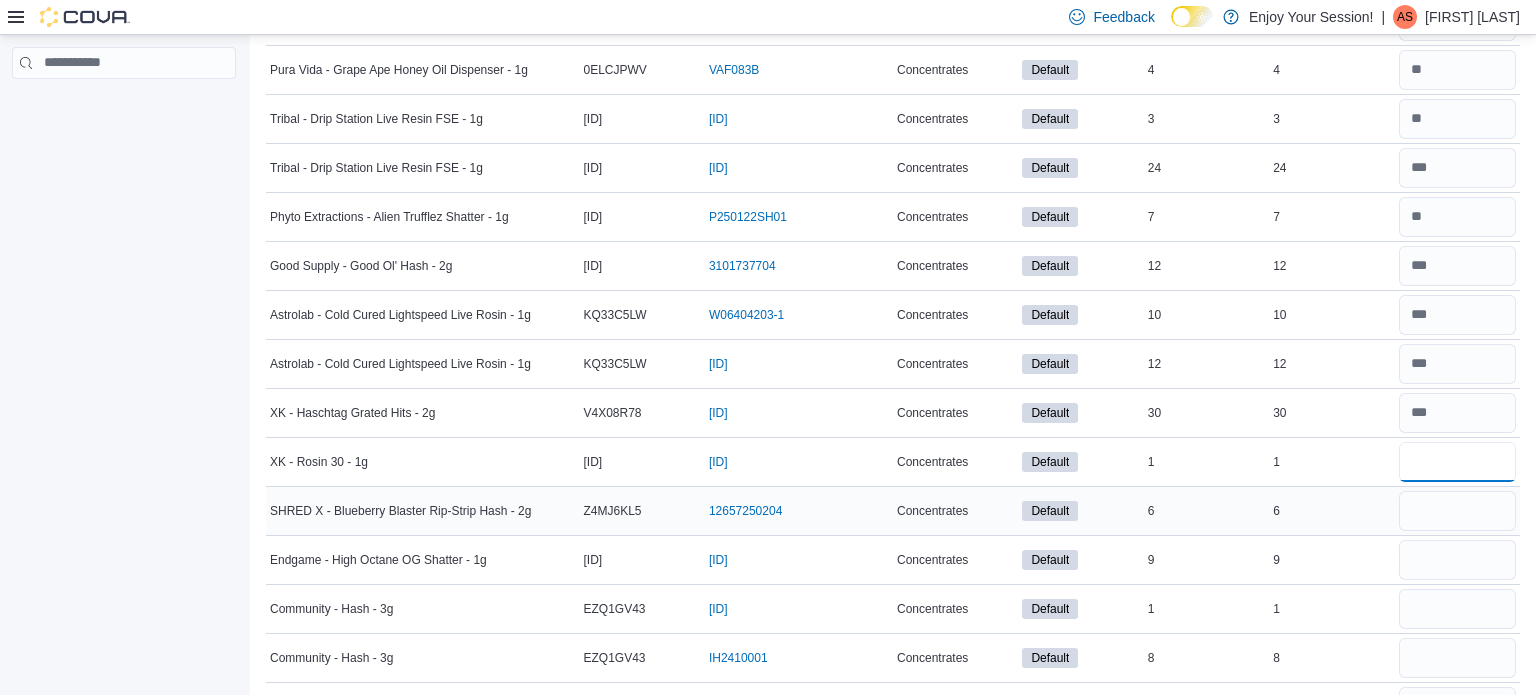 type on "*" 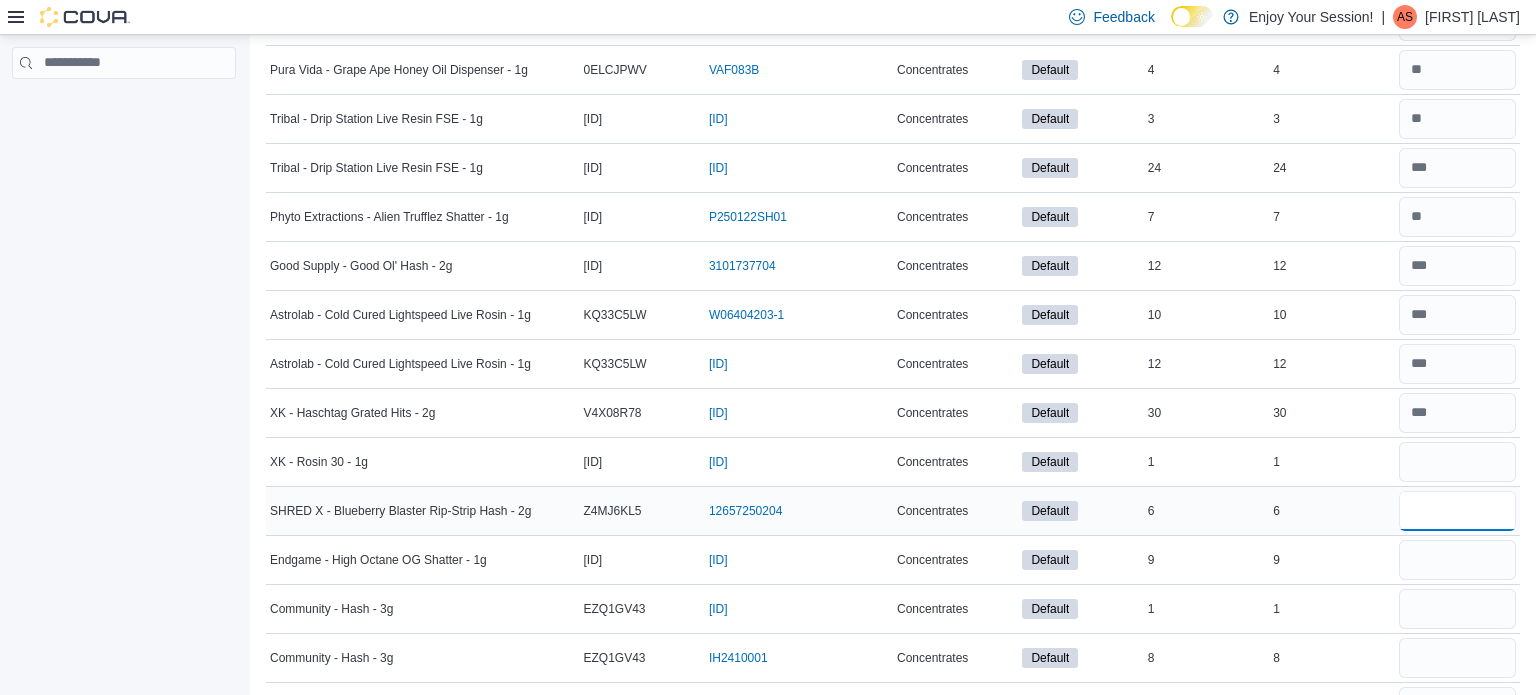 click at bounding box center [1457, 511] 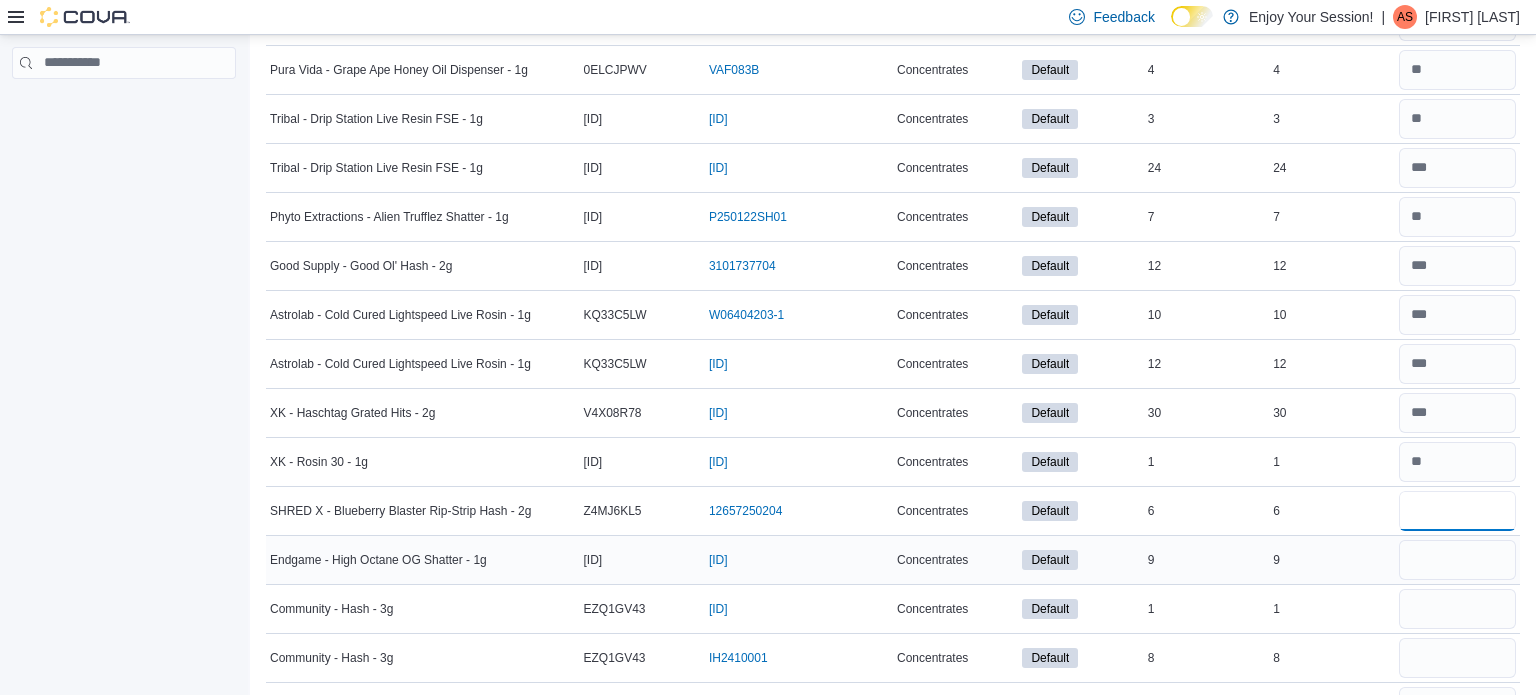 type on "*" 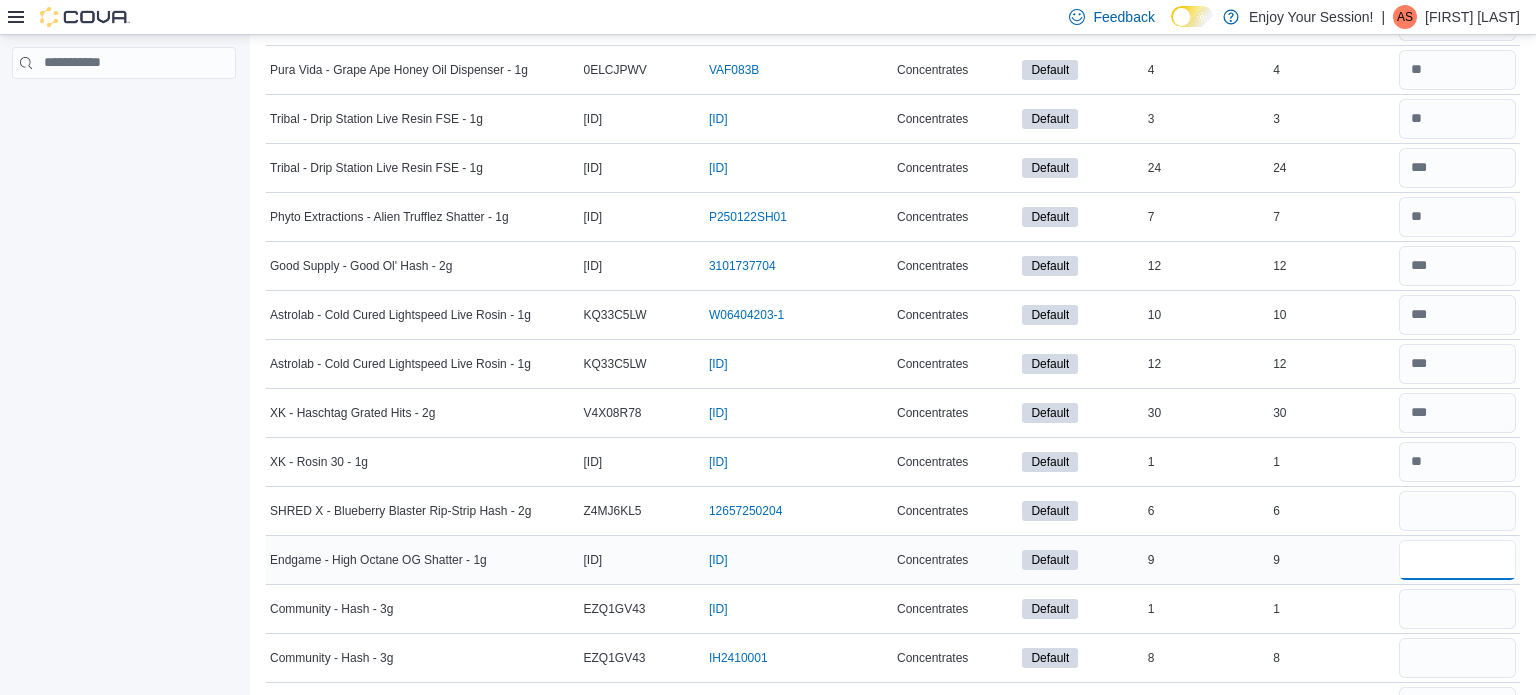 click at bounding box center (1457, 560) 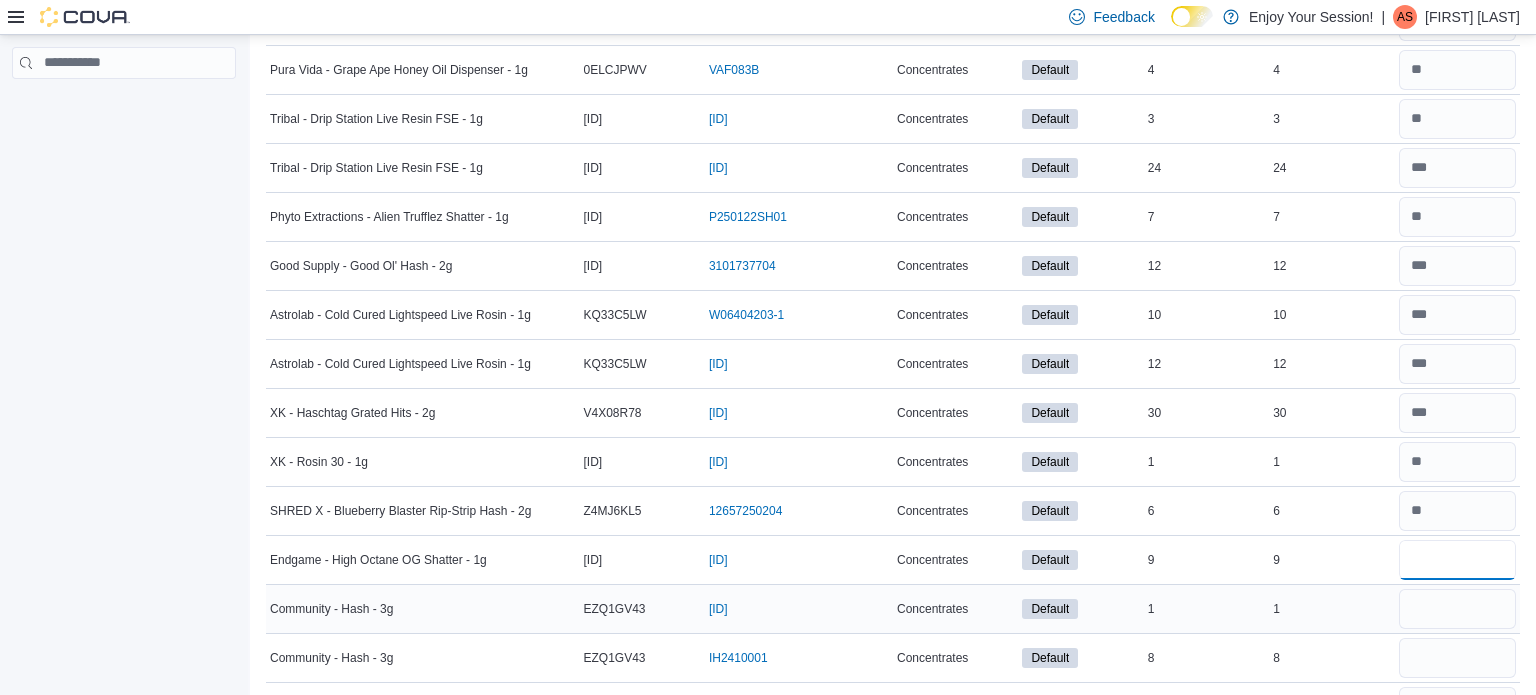 type on "*" 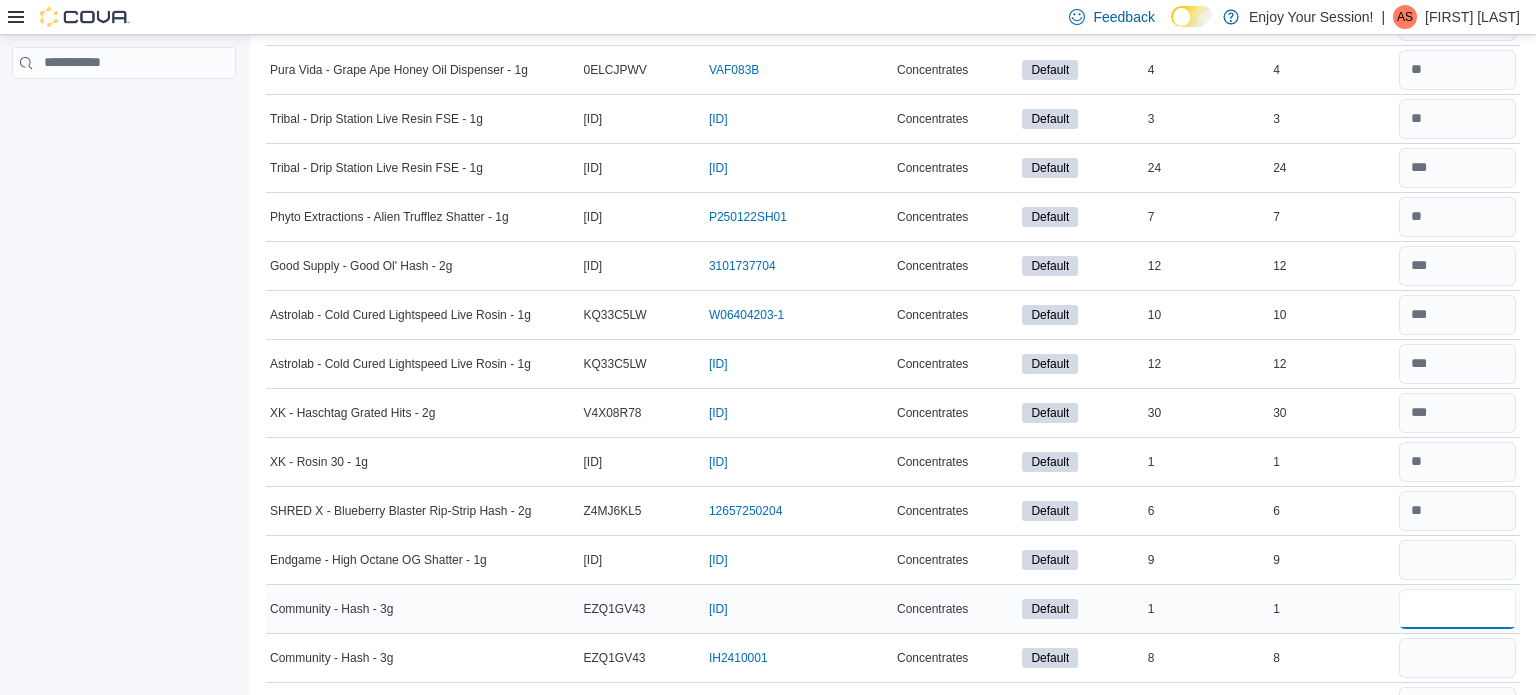 click at bounding box center (1457, 609) 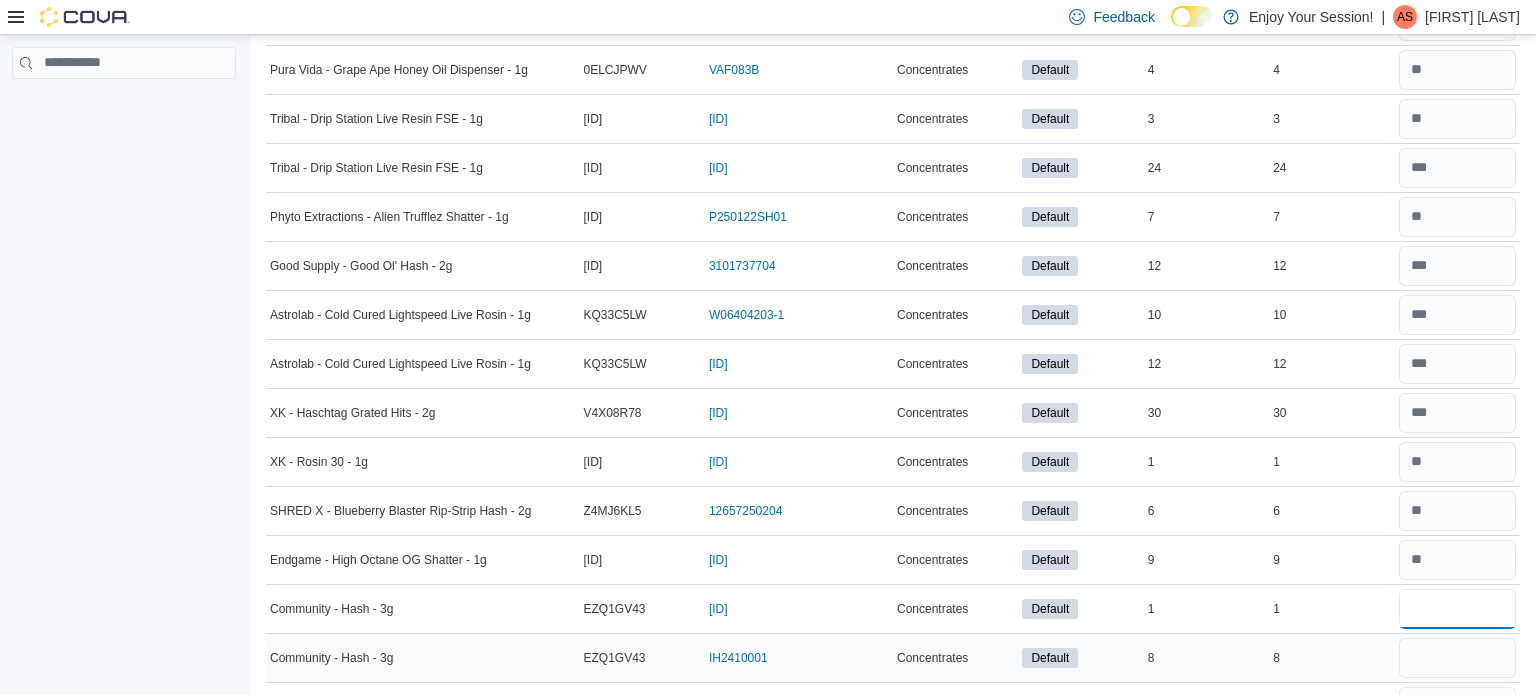 type on "*" 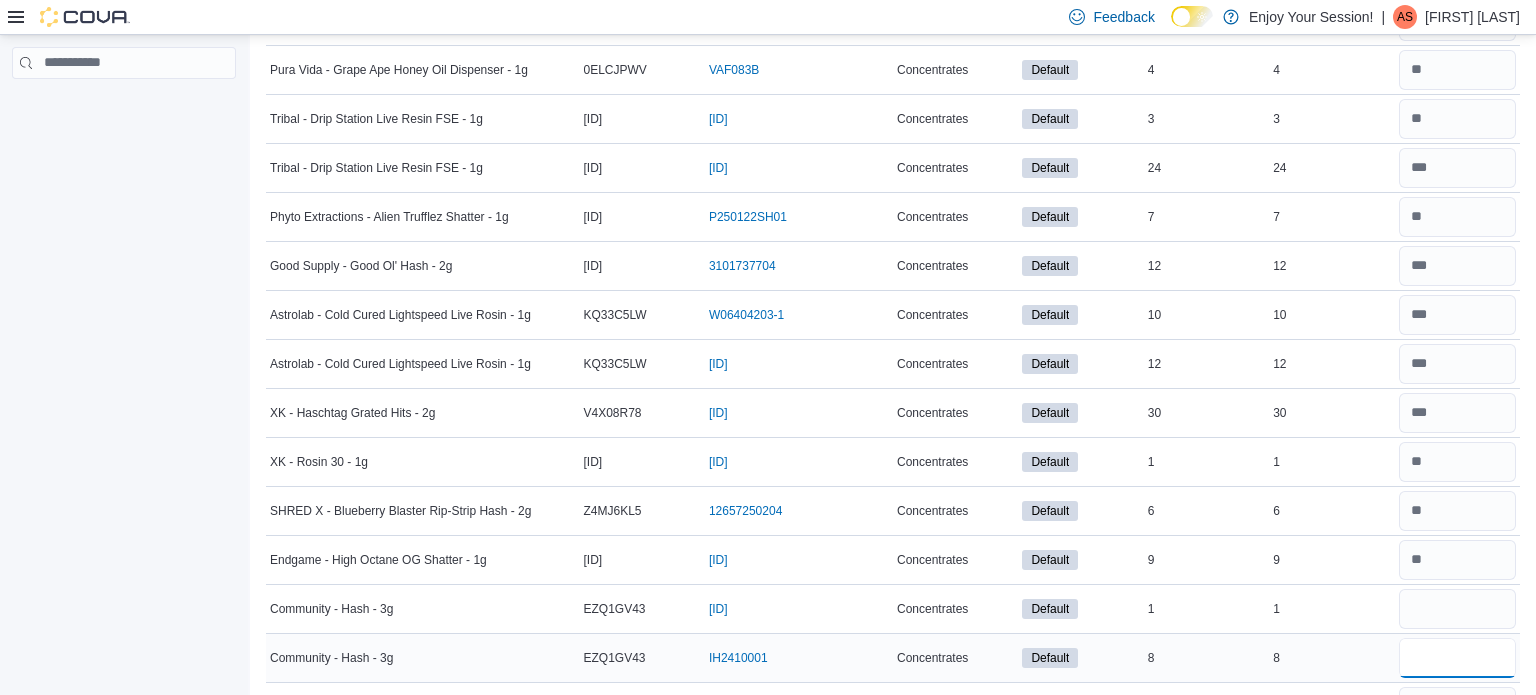 click at bounding box center (1457, 658) 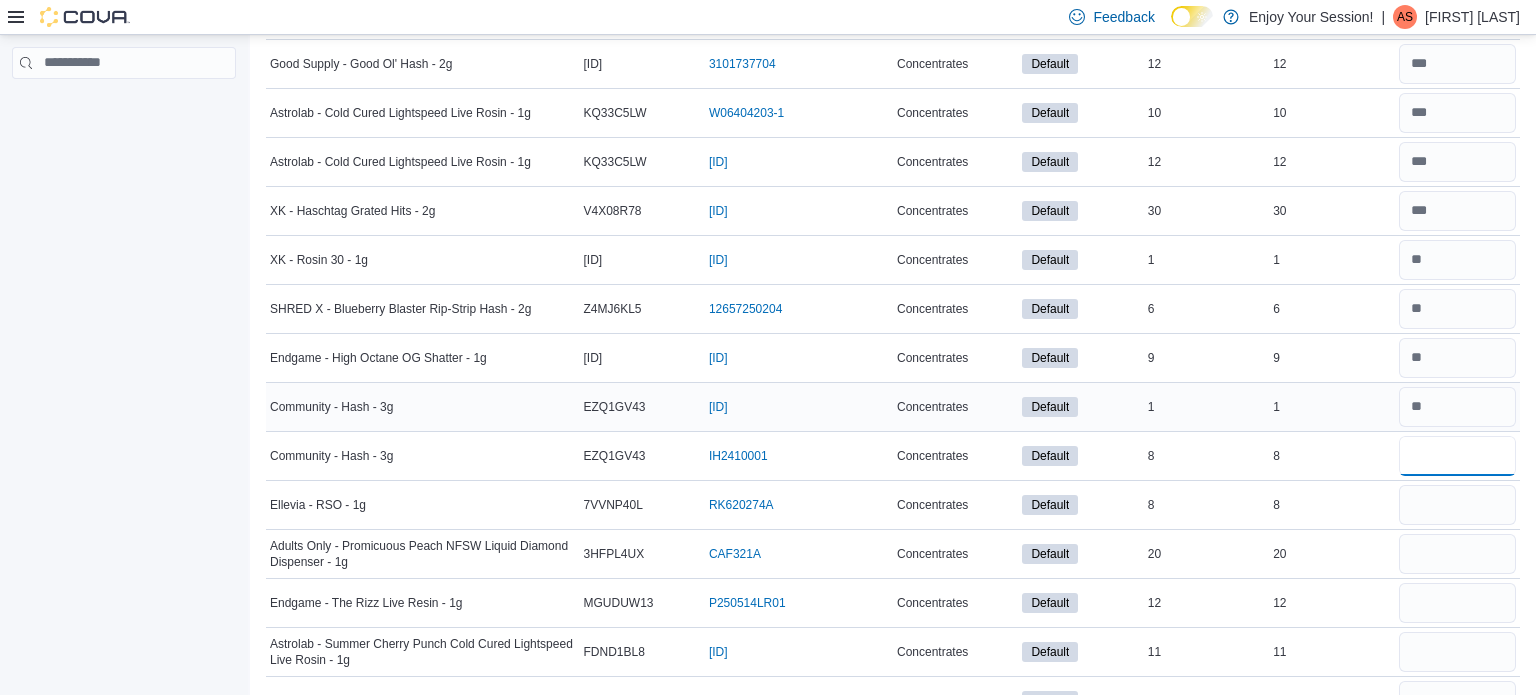 scroll, scrollTop: 511, scrollLeft: 0, axis: vertical 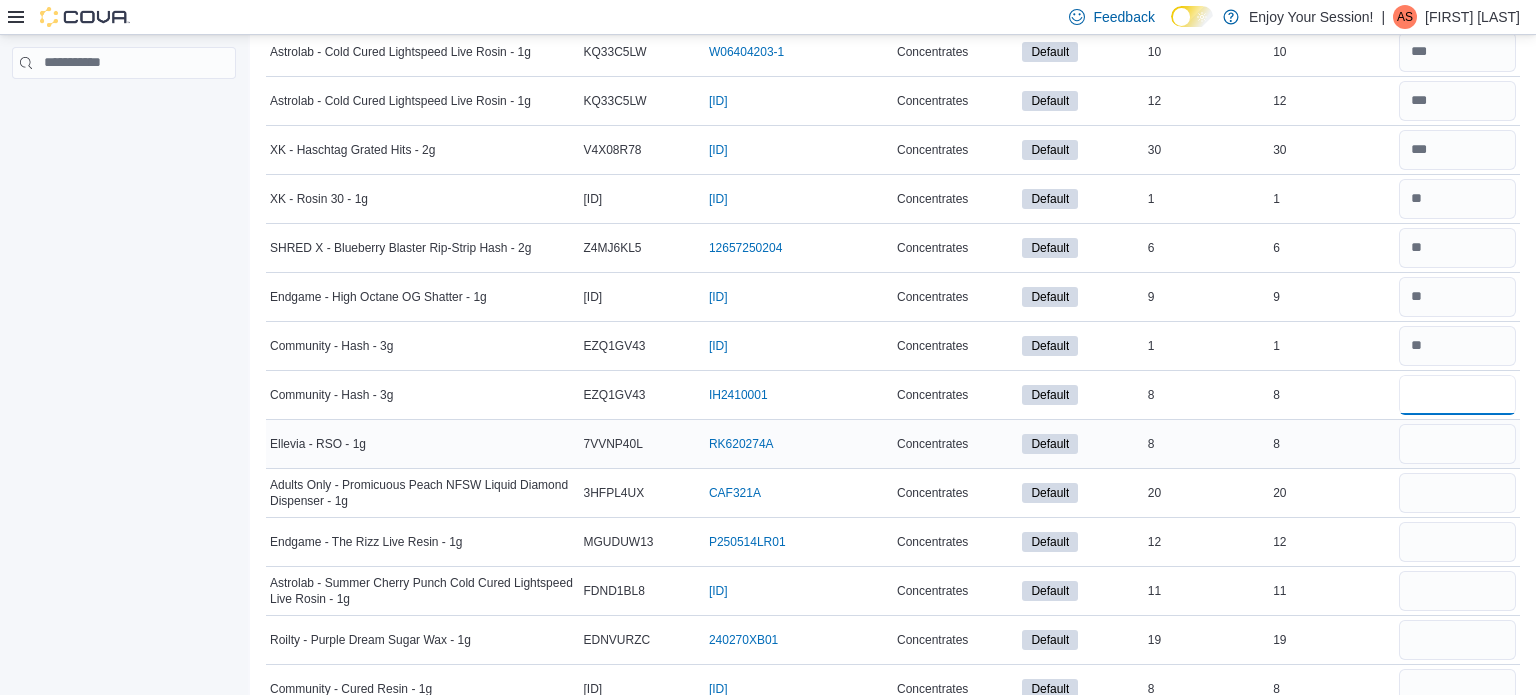 type on "*" 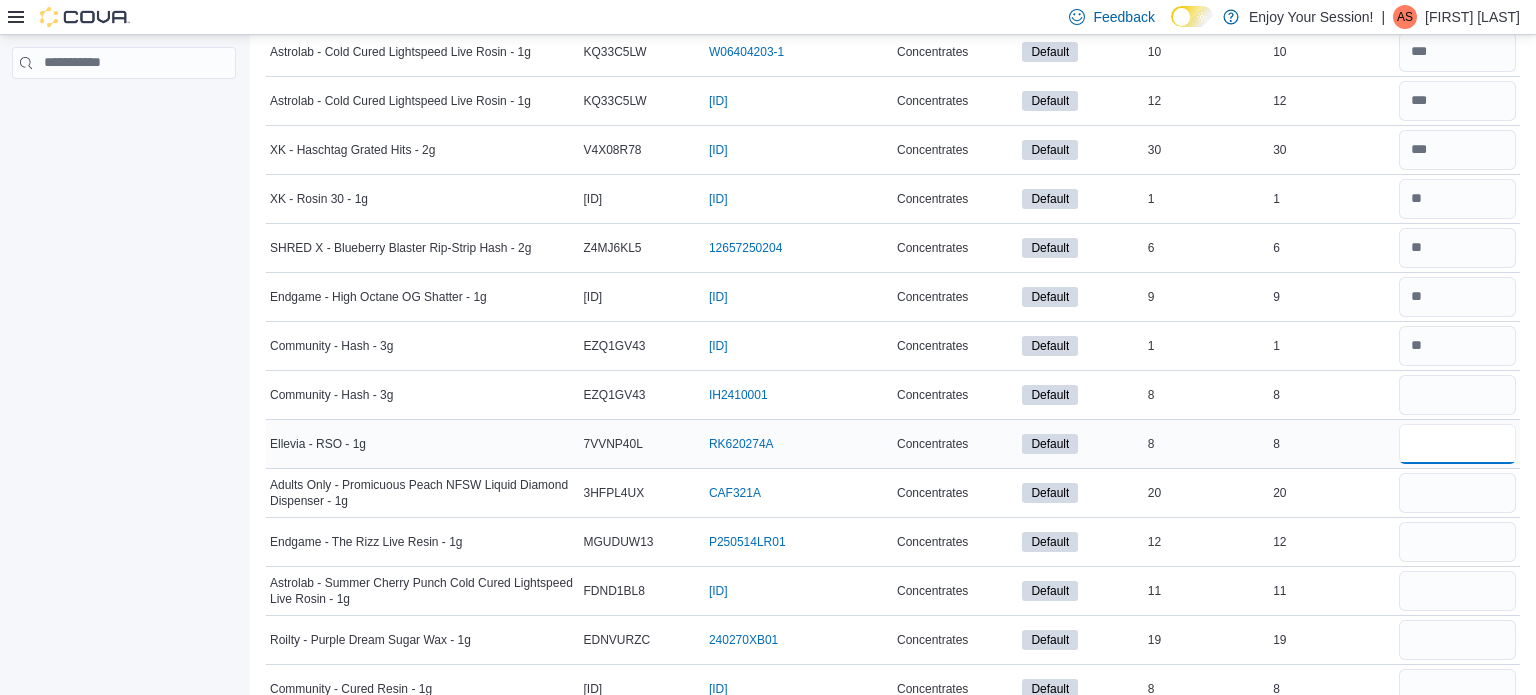click at bounding box center [1457, 444] 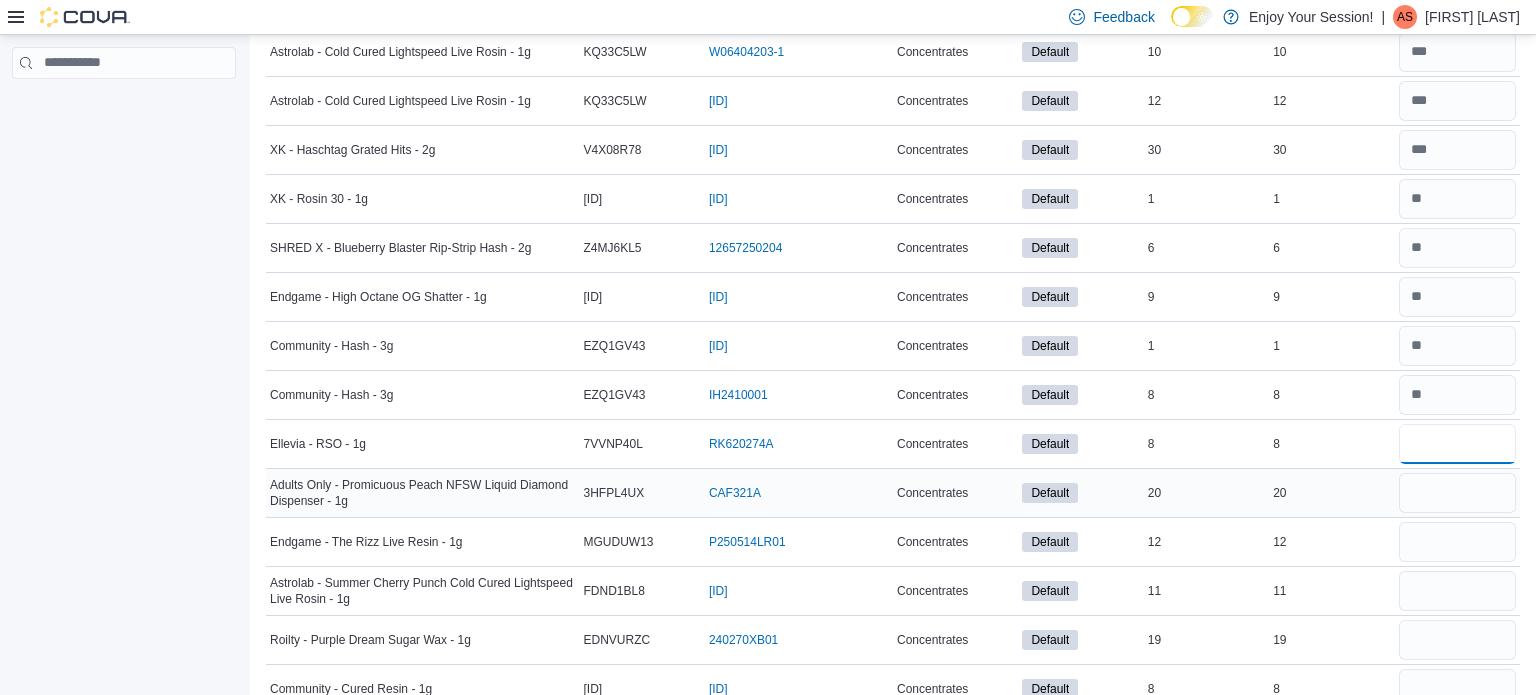 type on "*" 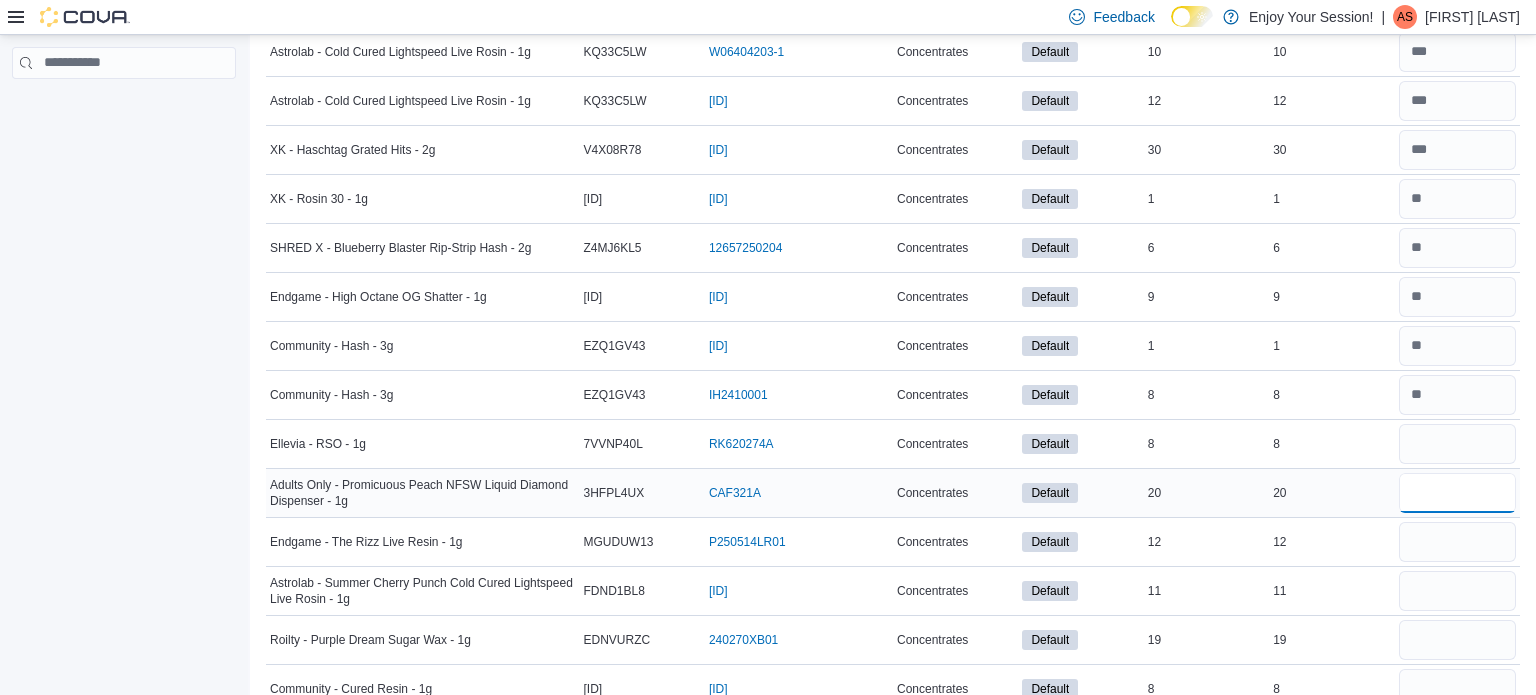 click at bounding box center (1457, 493) 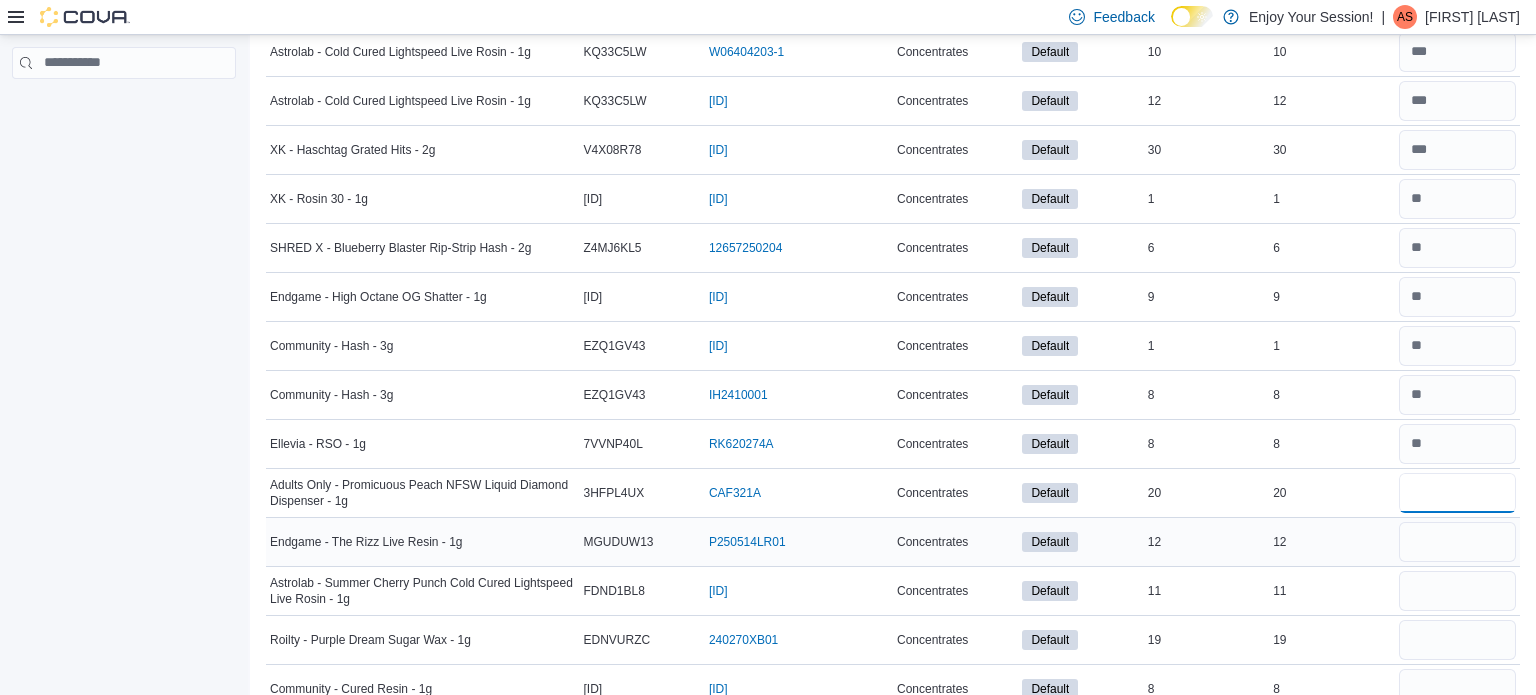 type on "**" 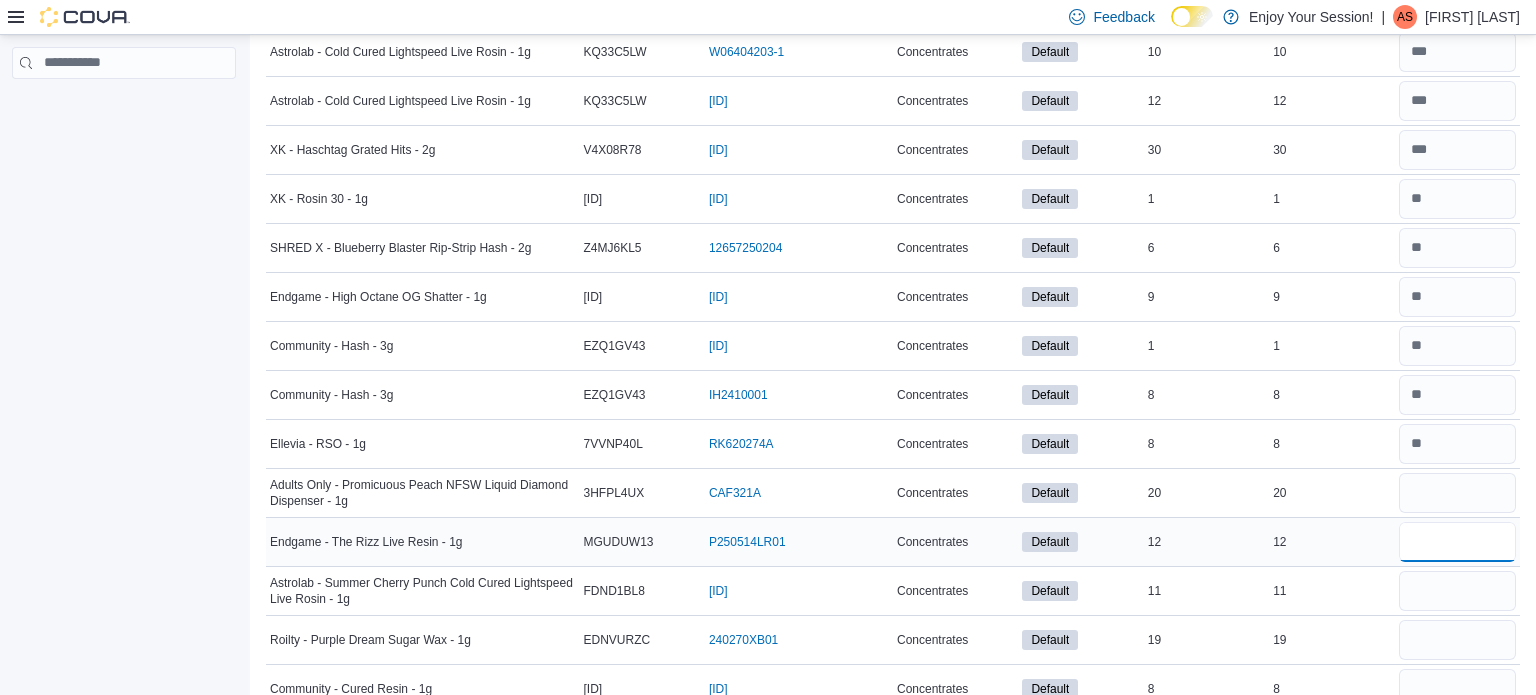 click at bounding box center (1457, 542) 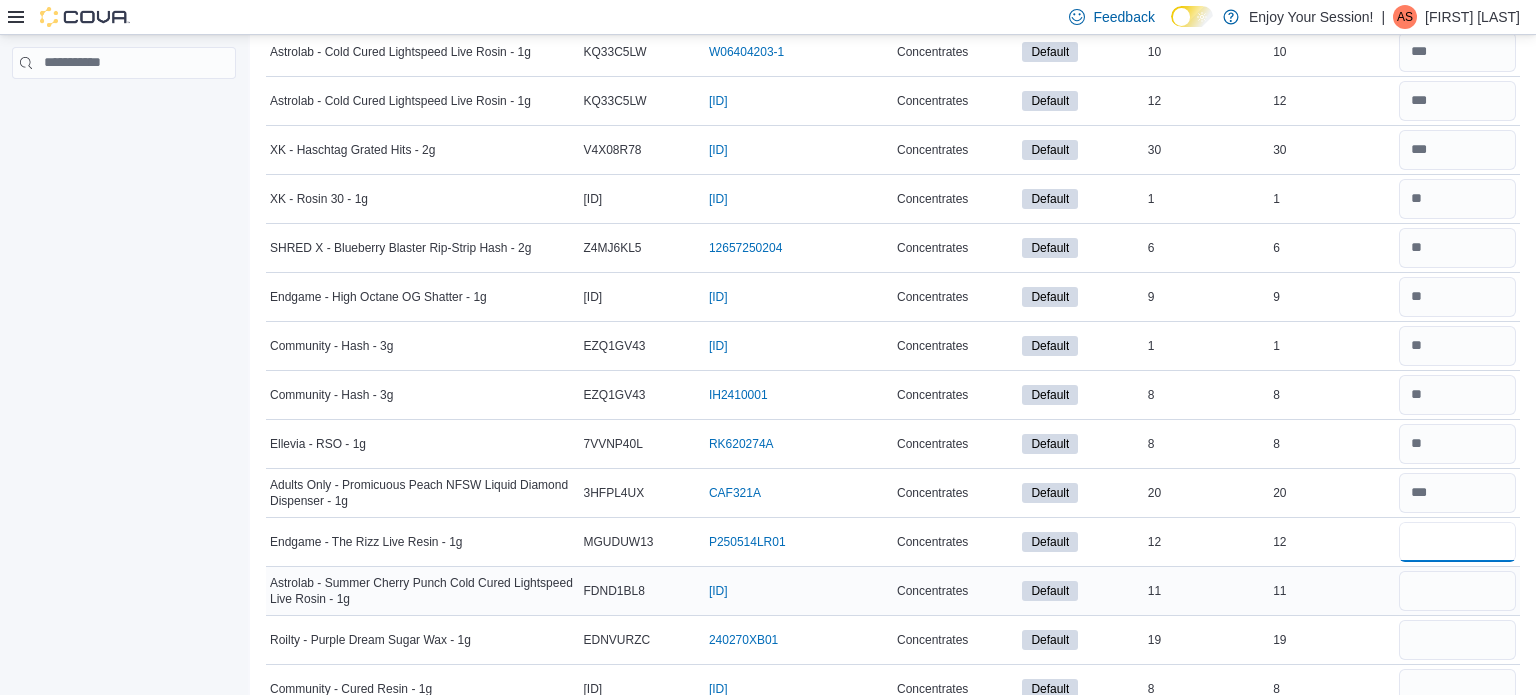 type on "**" 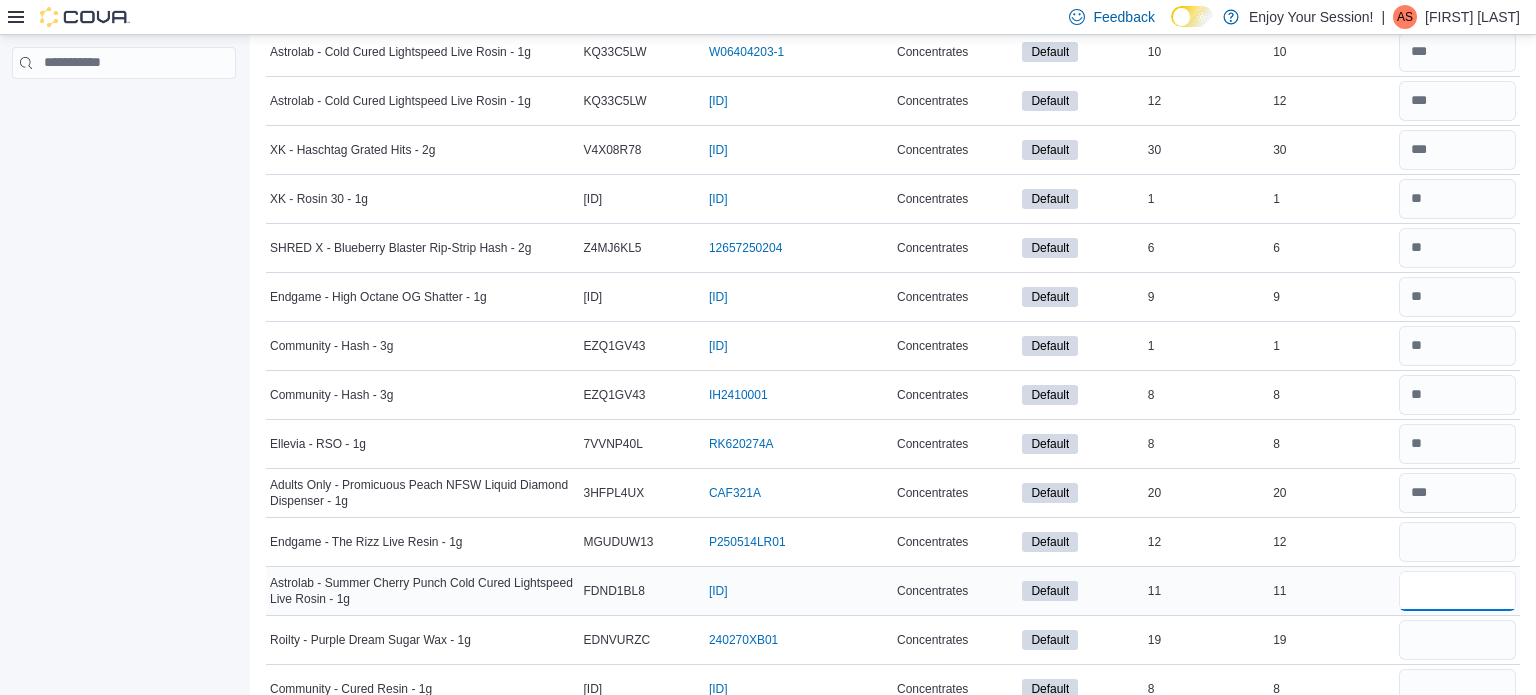 click at bounding box center (1457, 591) 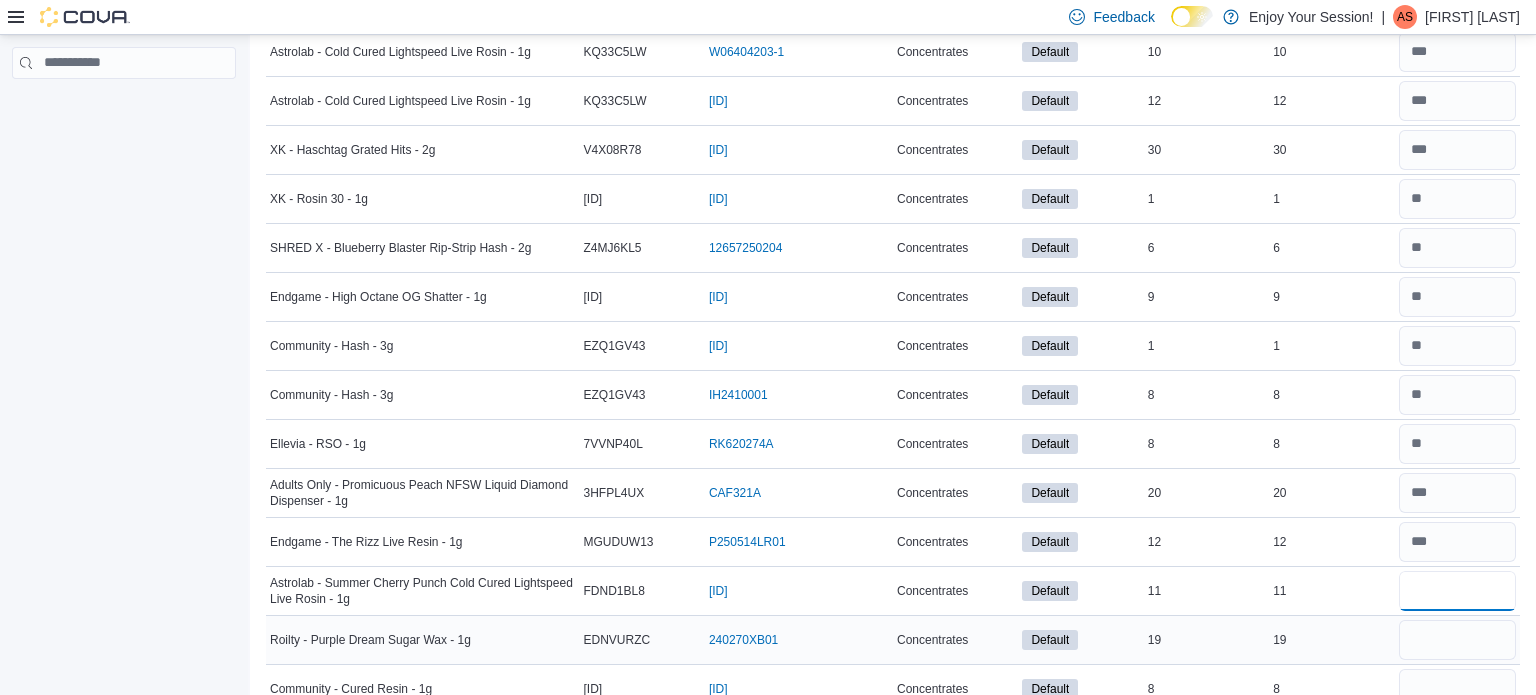 type on "**" 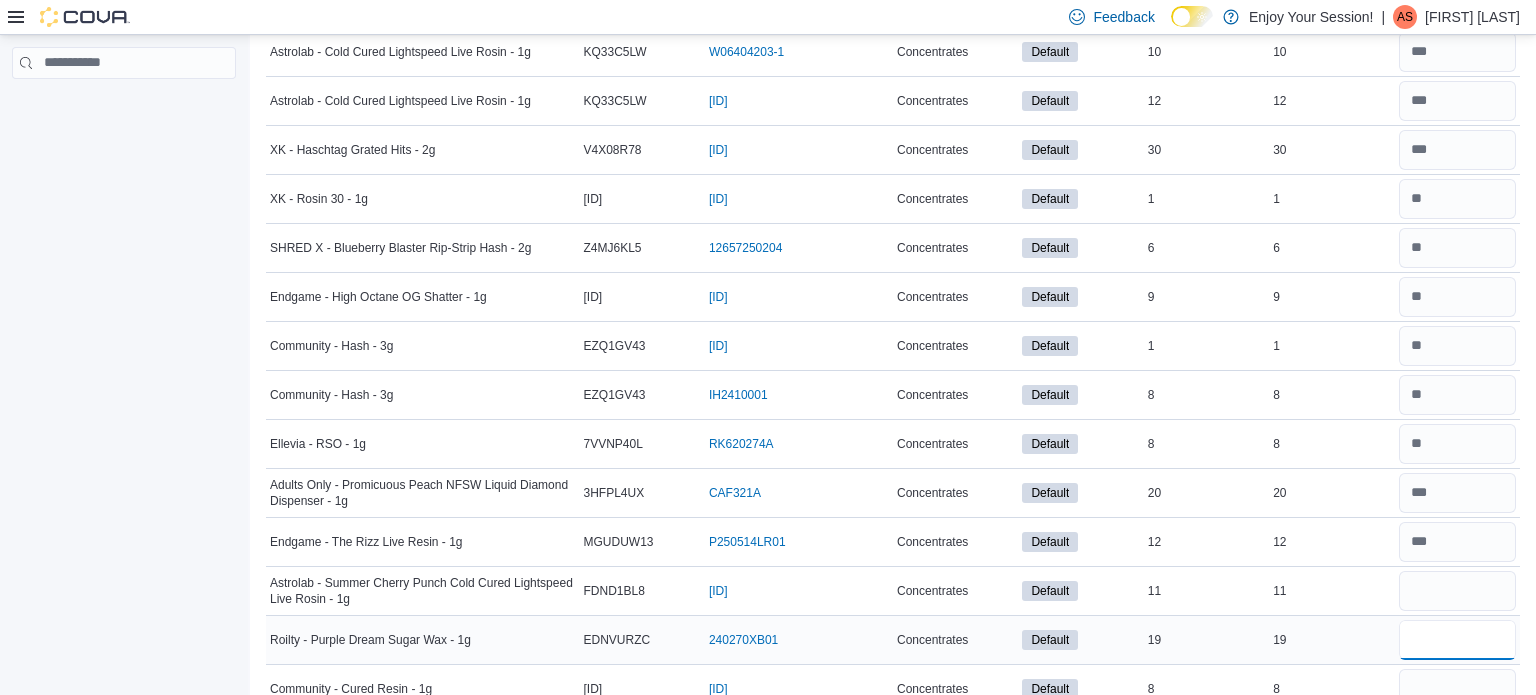 click at bounding box center [1457, 640] 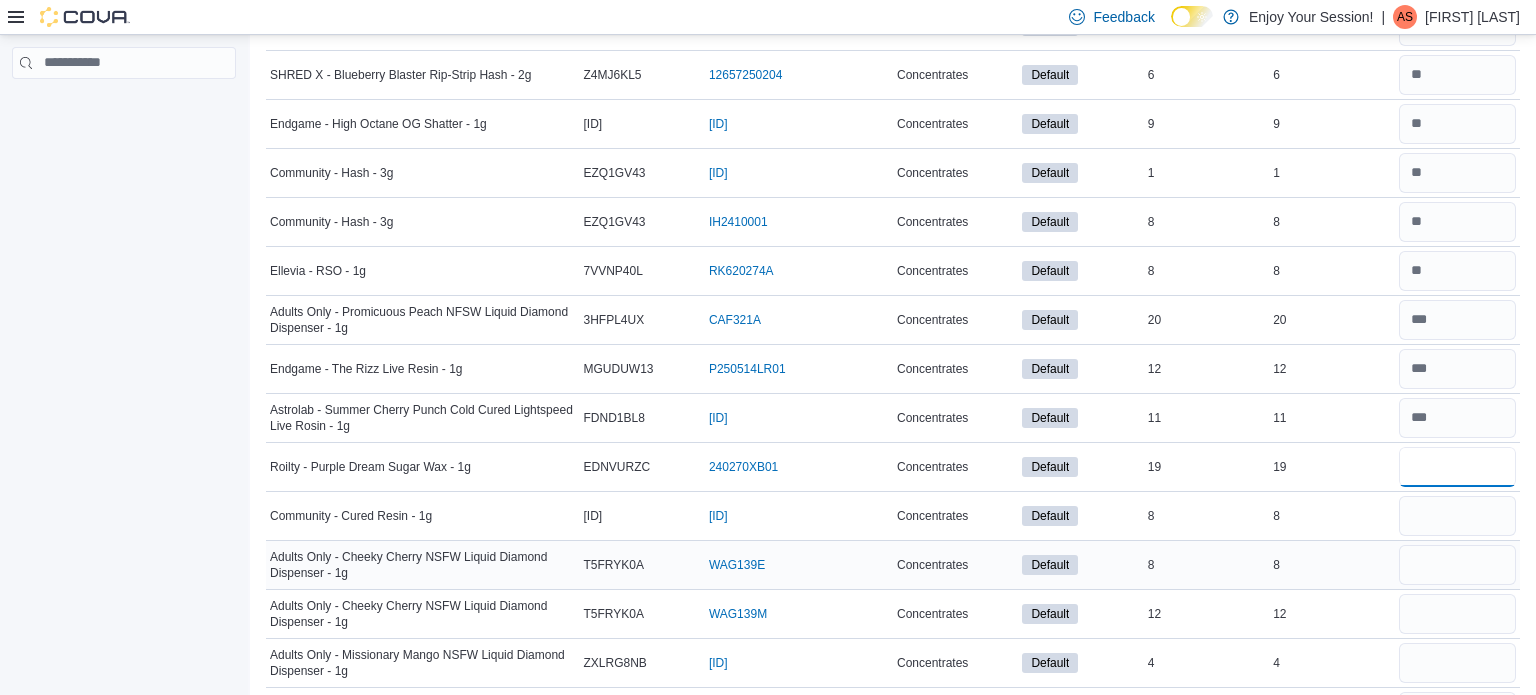 scroll, scrollTop: 694, scrollLeft: 0, axis: vertical 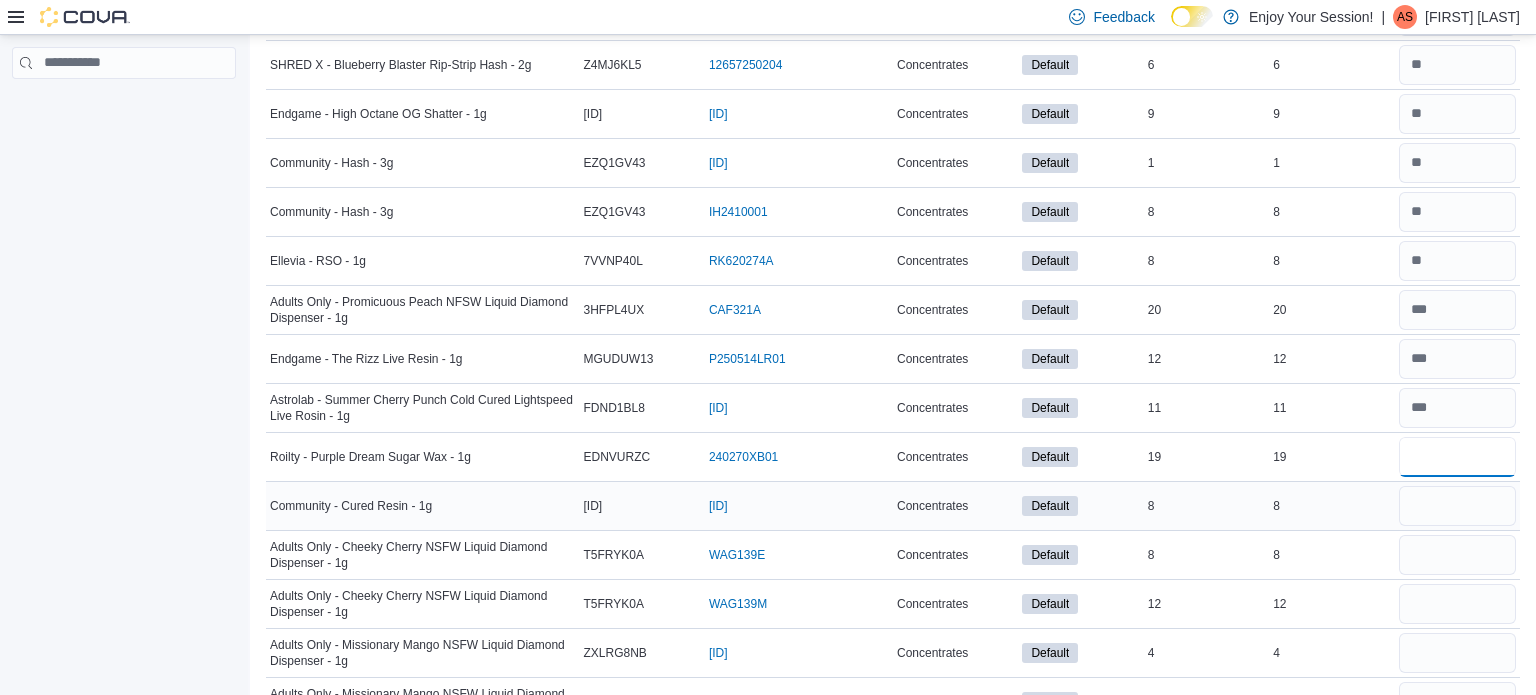 type on "**" 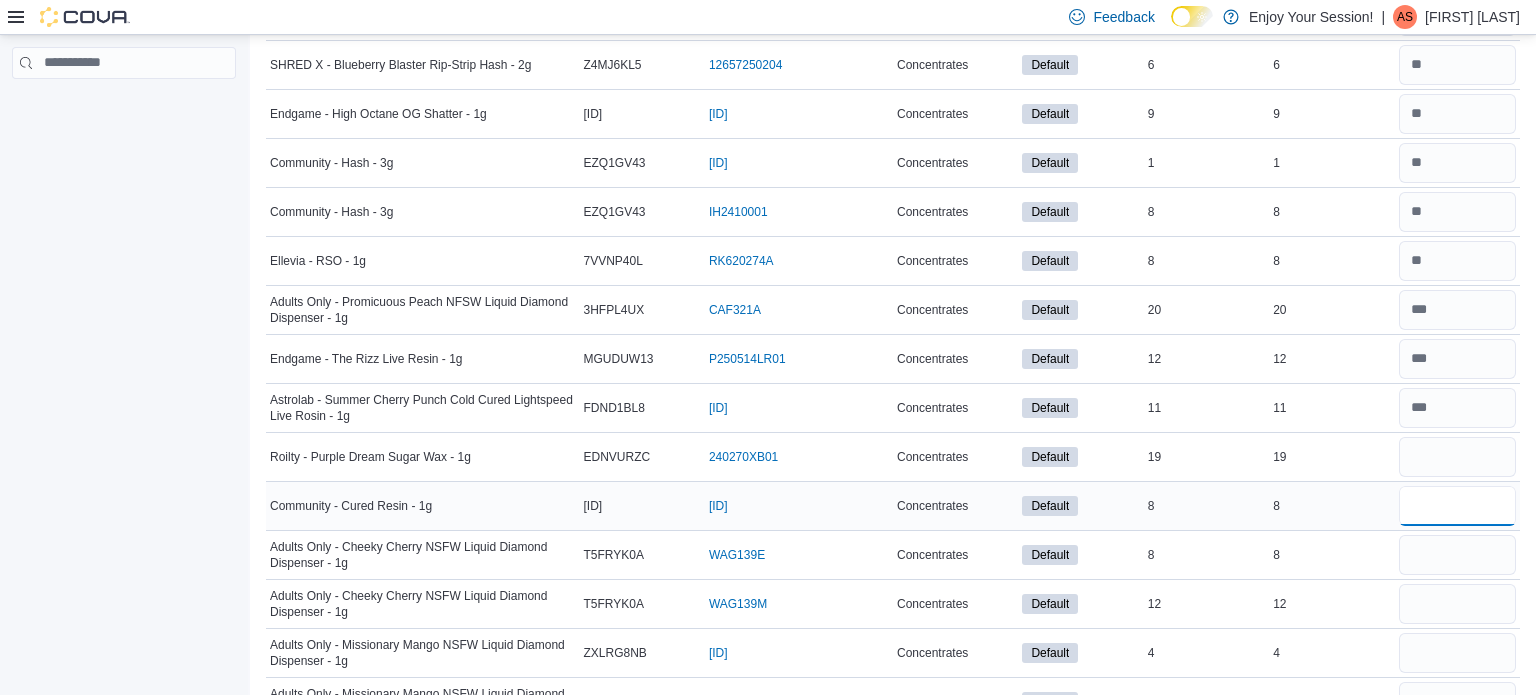 click at bounding box center (1457, 506) 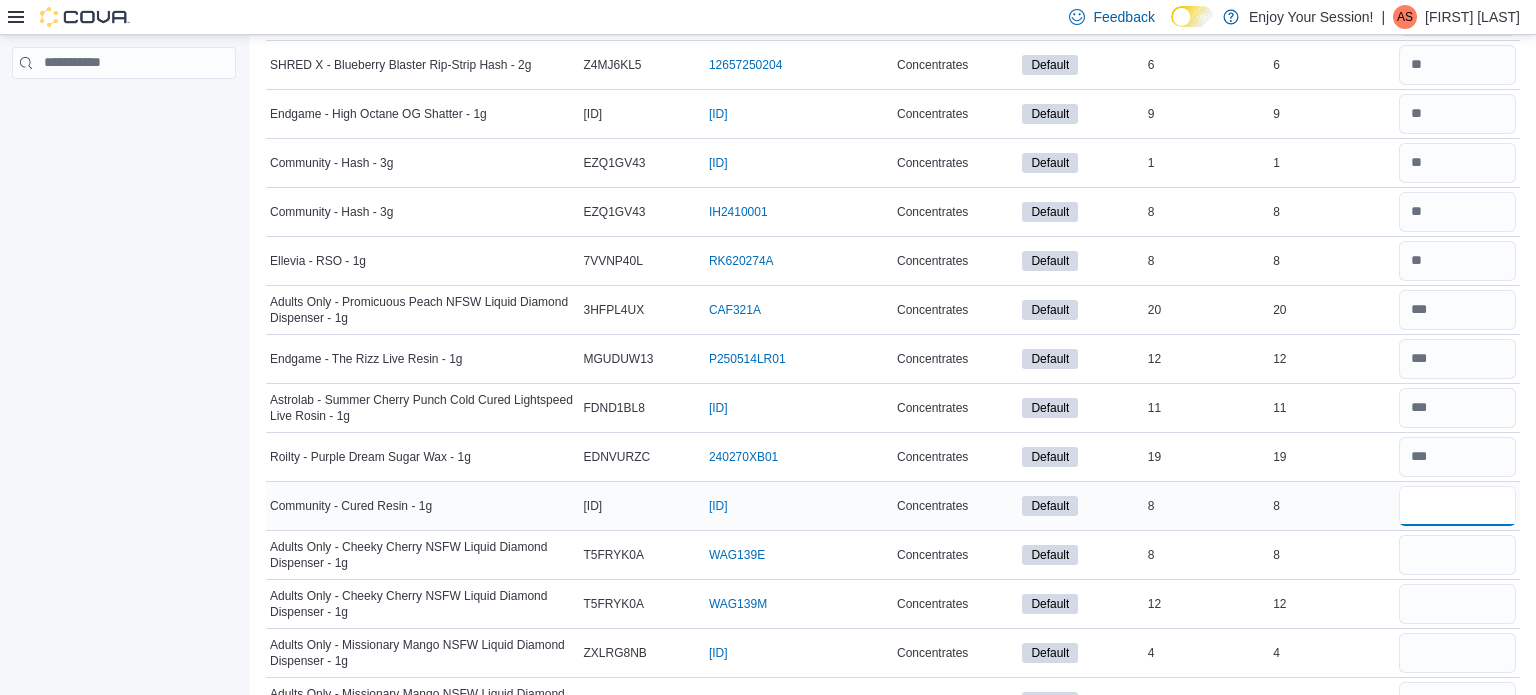 type on "*" 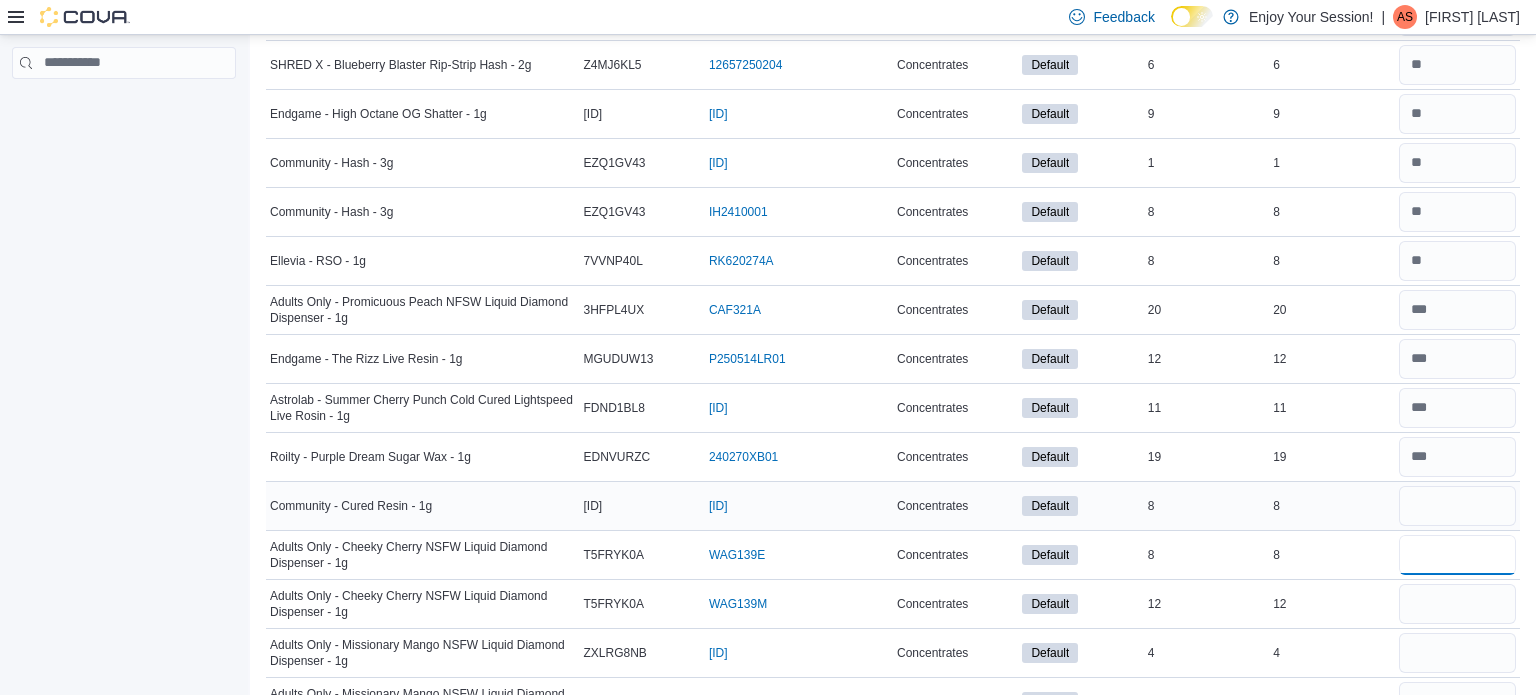 type 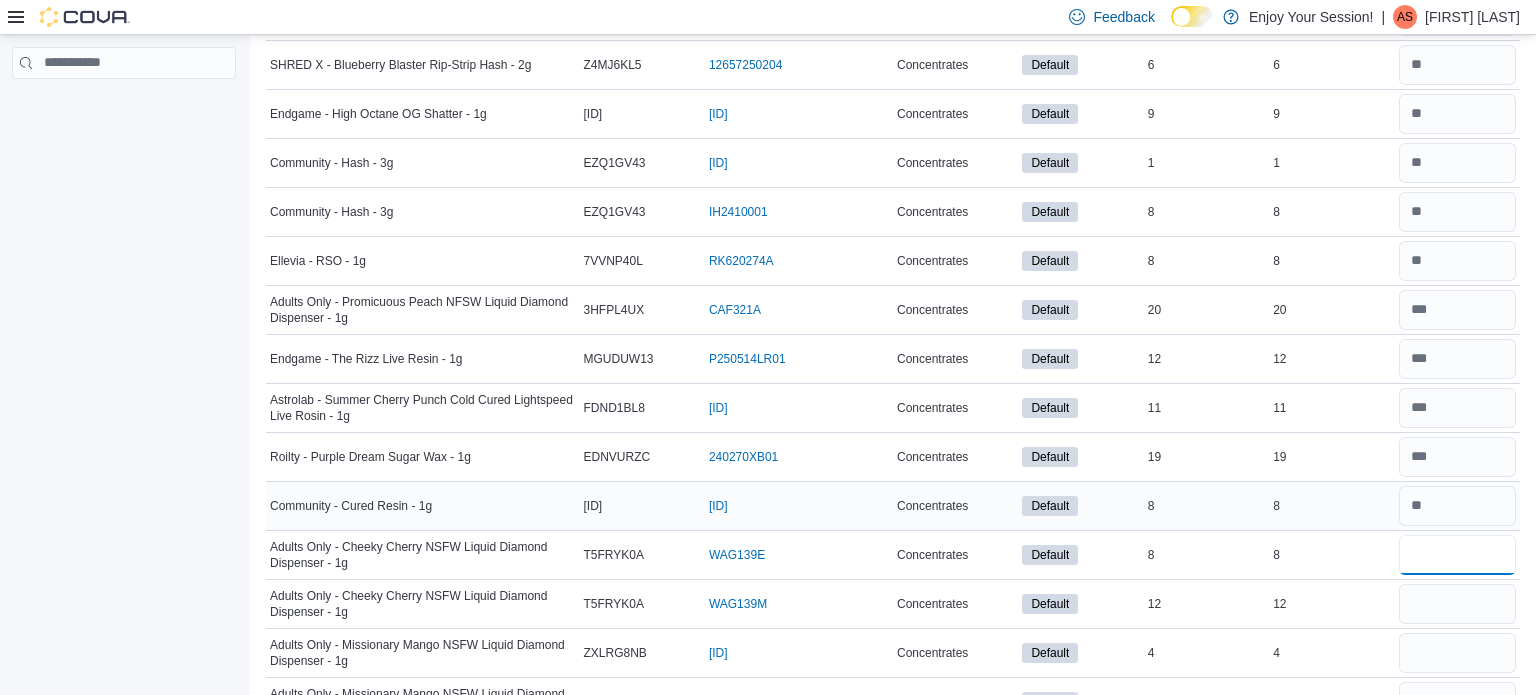 type on "*" 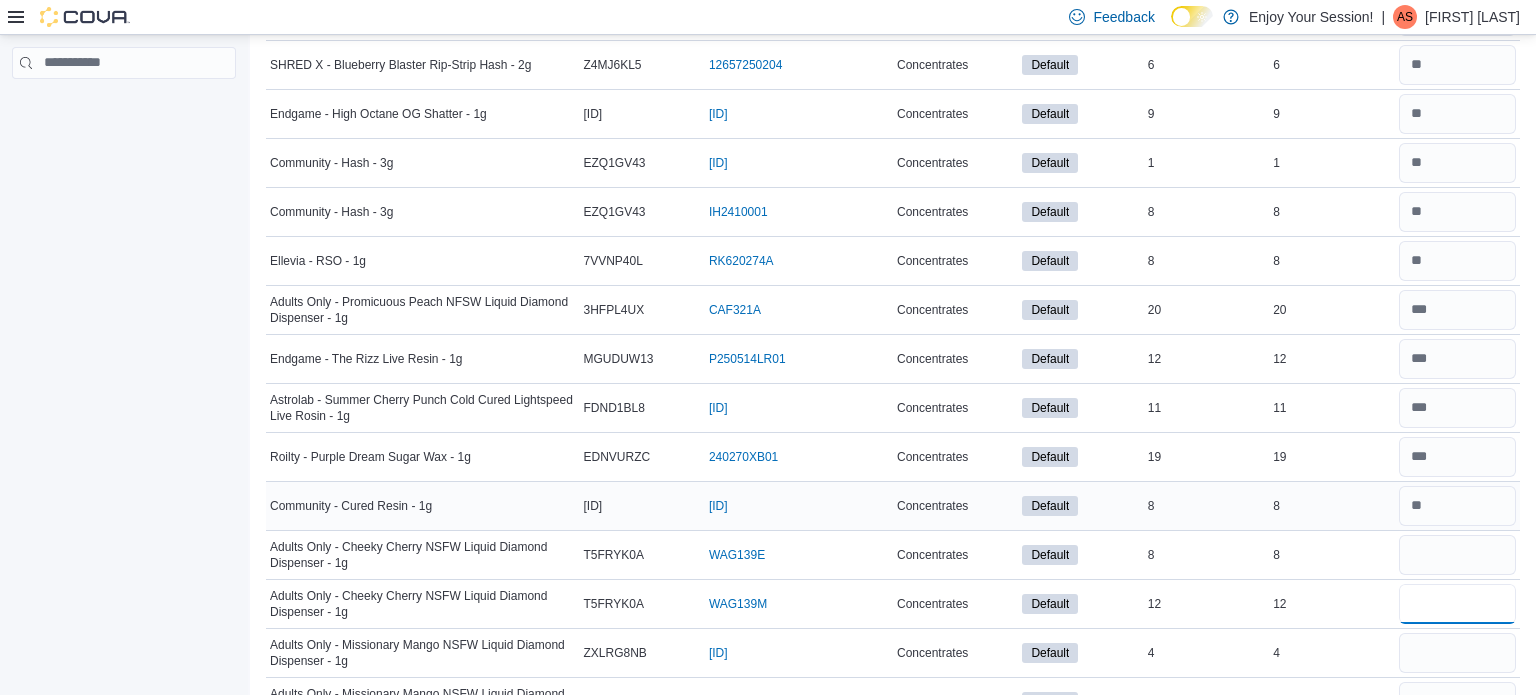 type 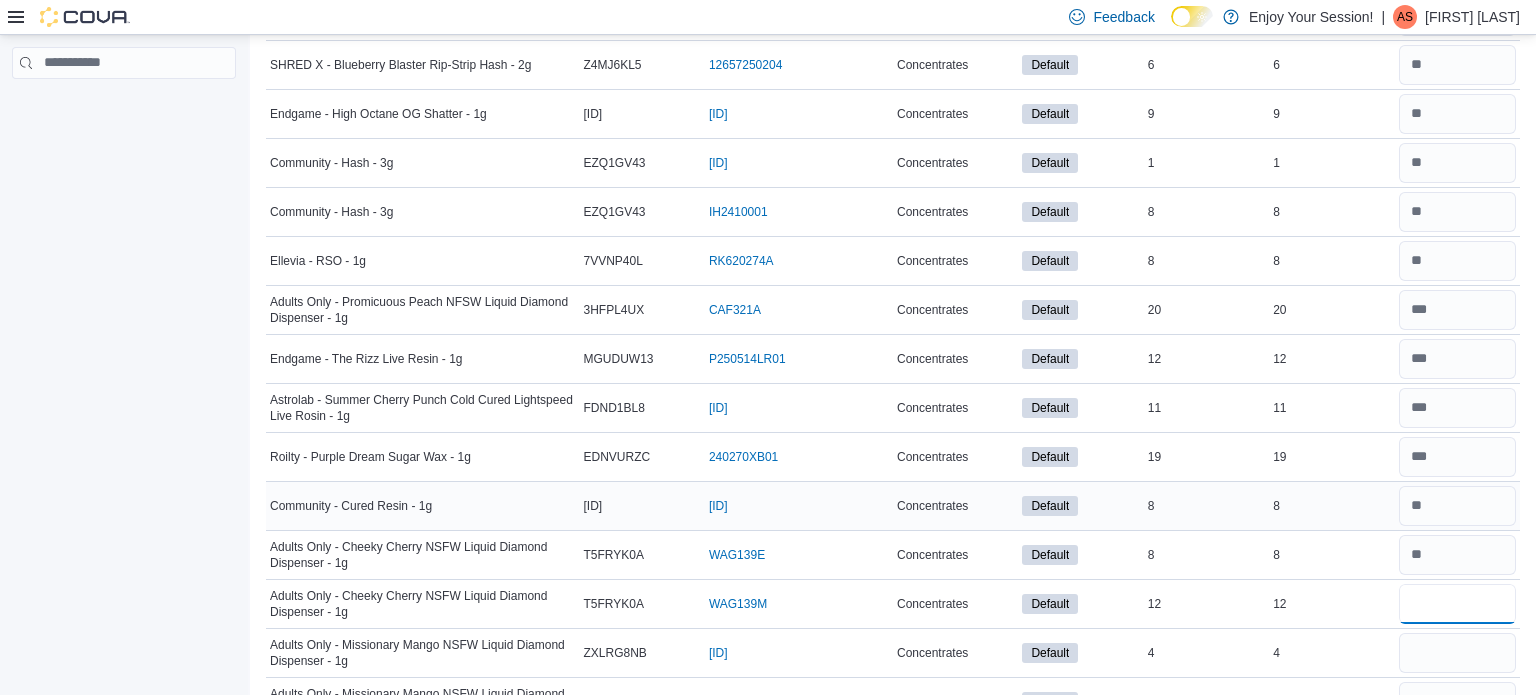 type on "**" 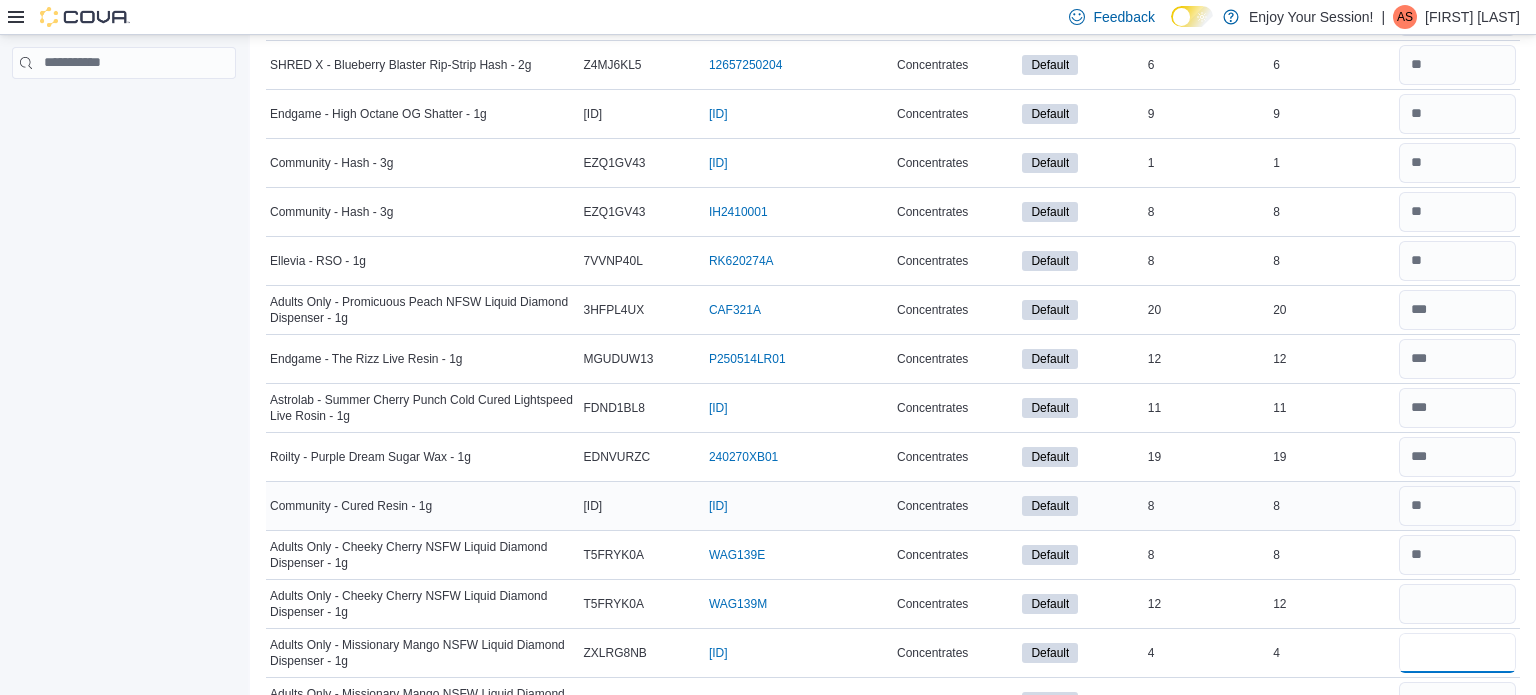 type 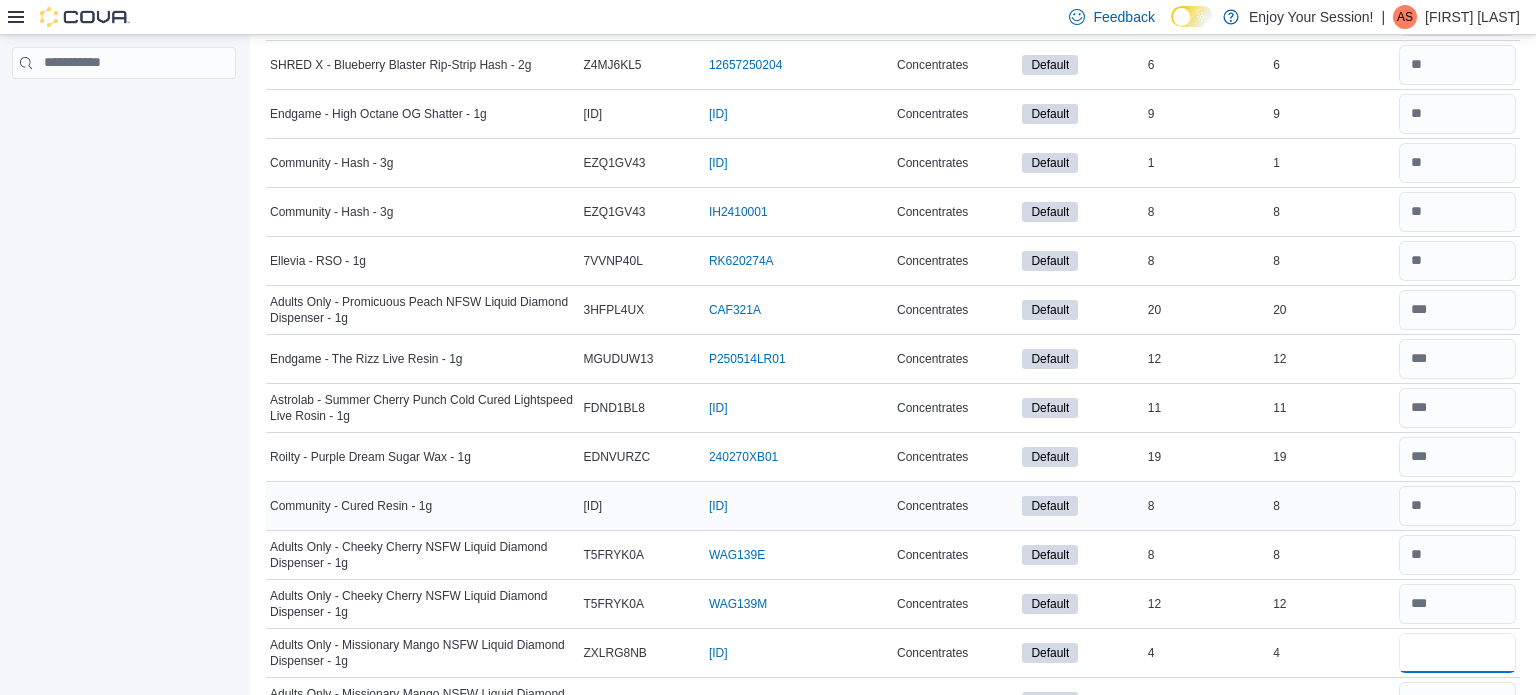 type on "*" 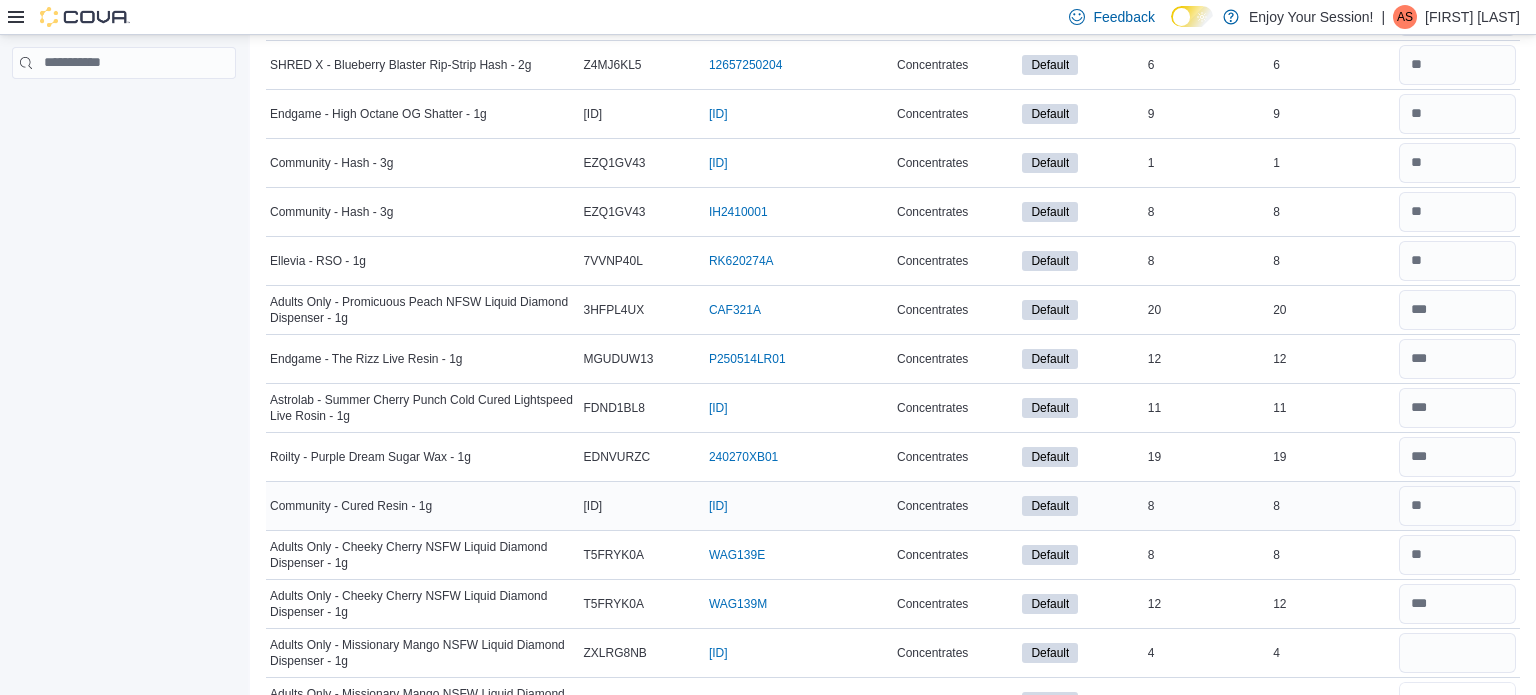 type 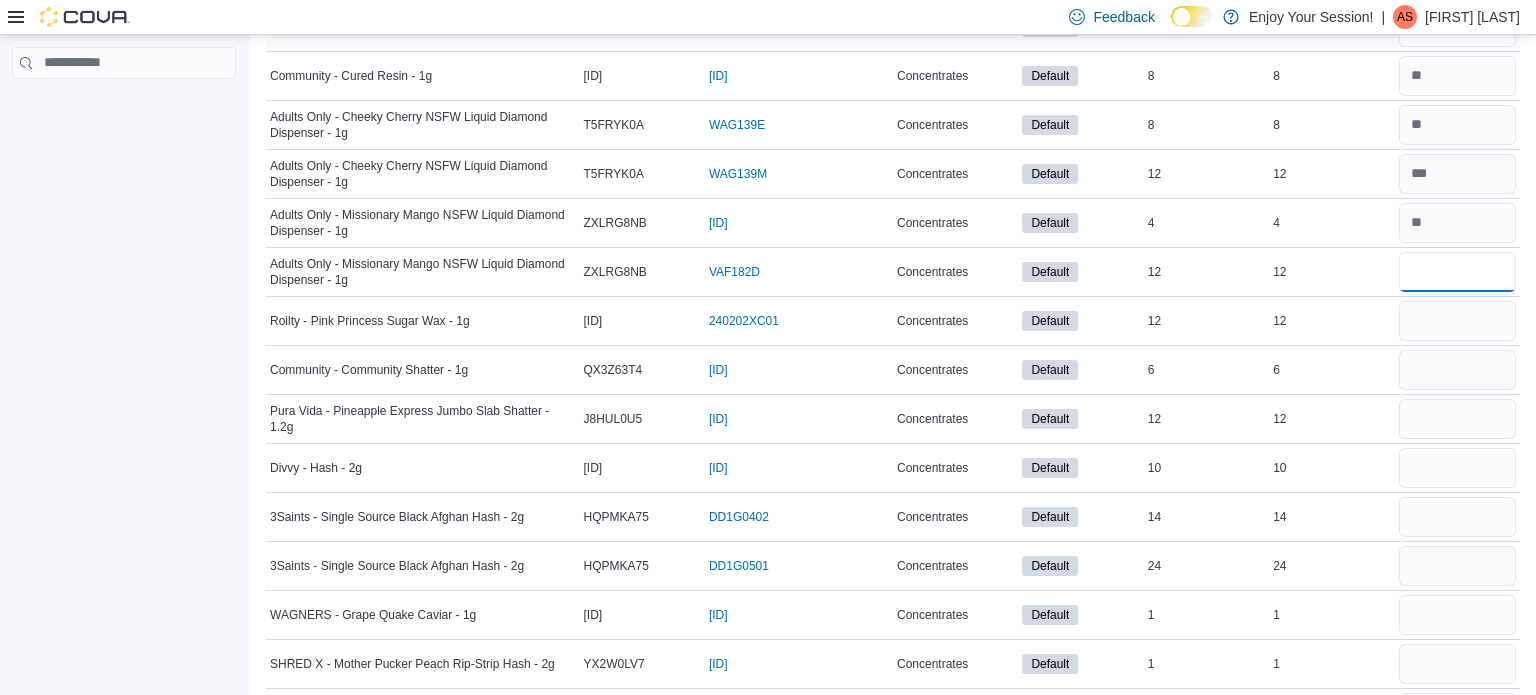 scroll, scrollTop: 1144, scrollLeft: 0, axis: vertical 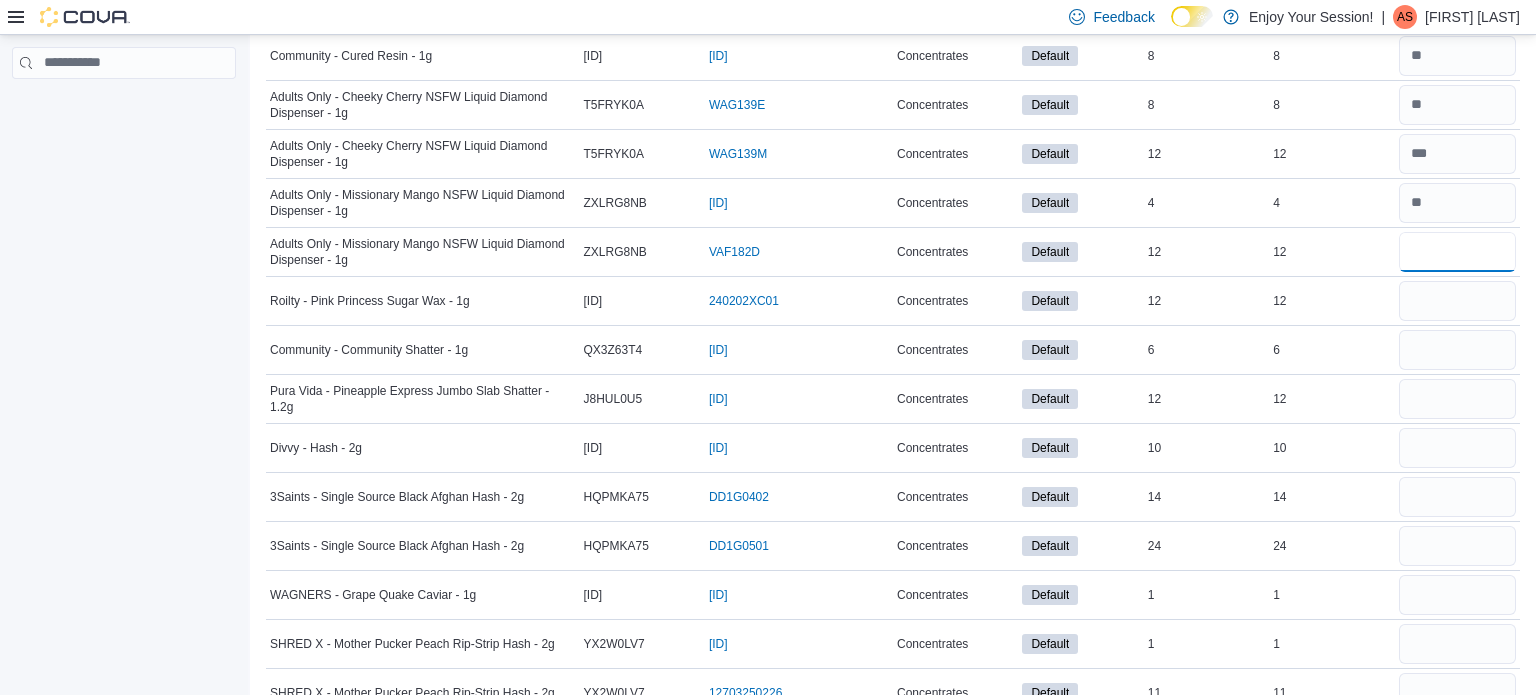 type on "**" 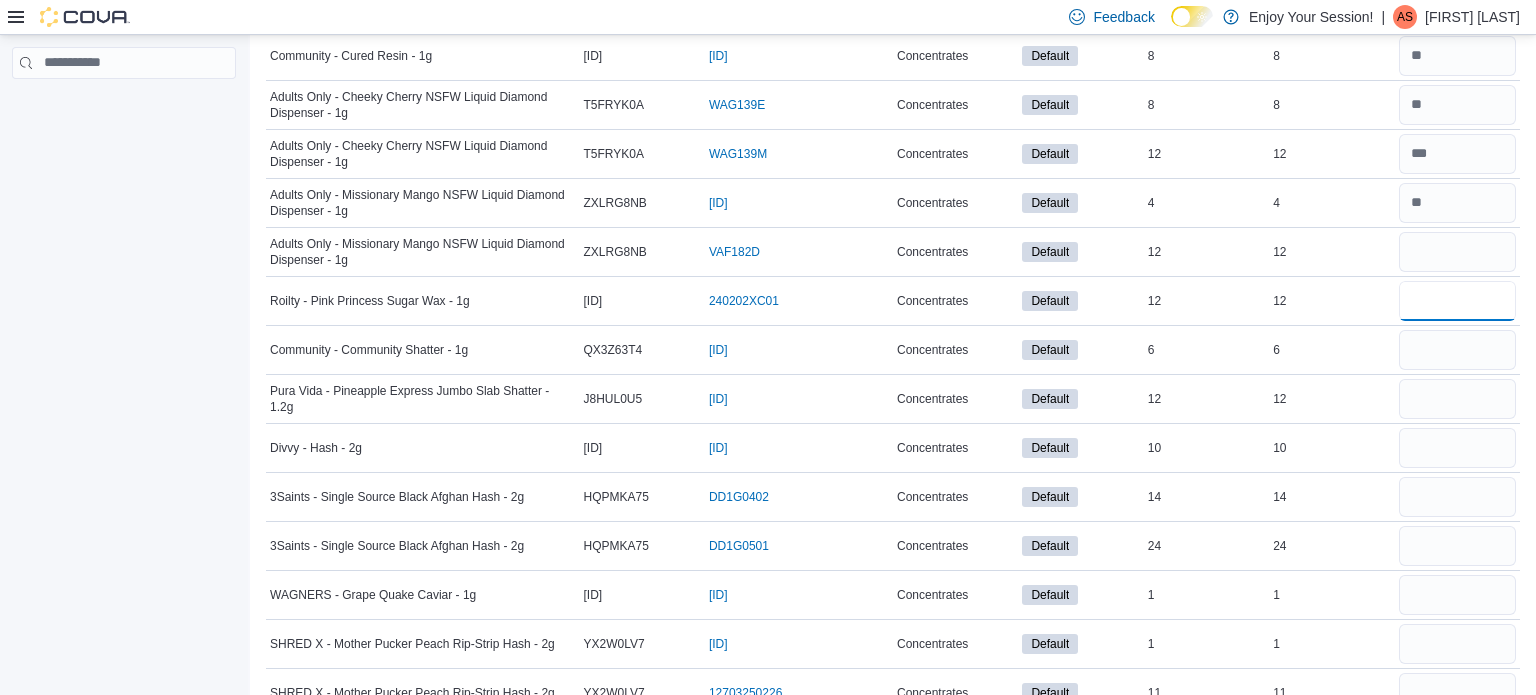 type 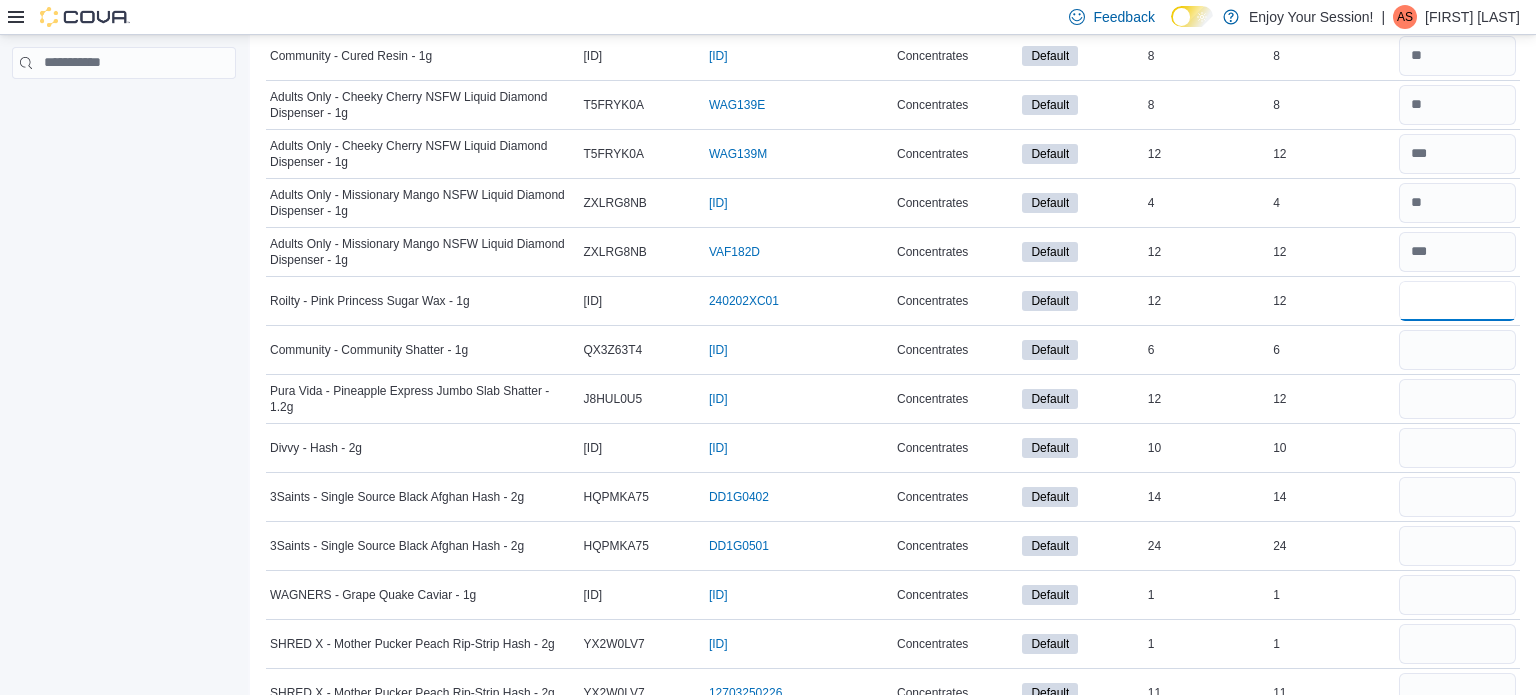 type on "**" 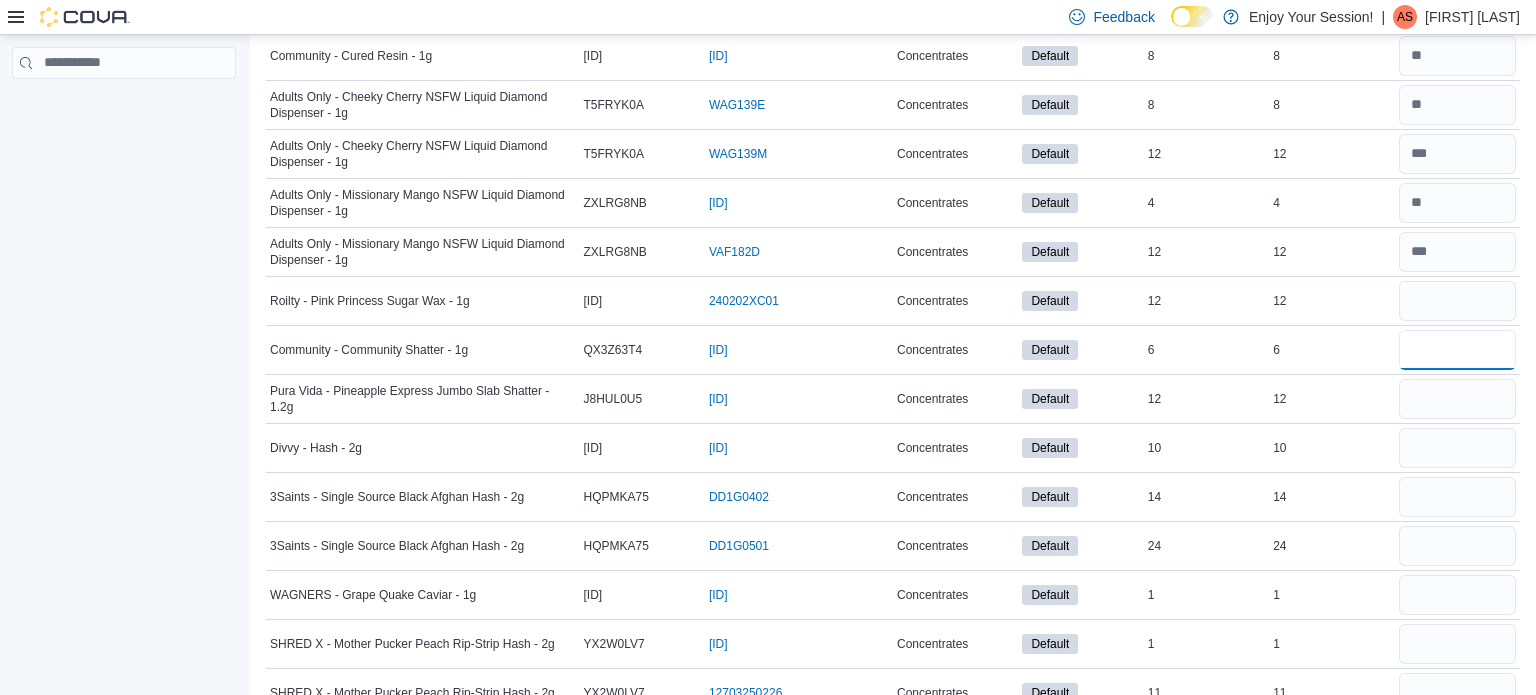 type 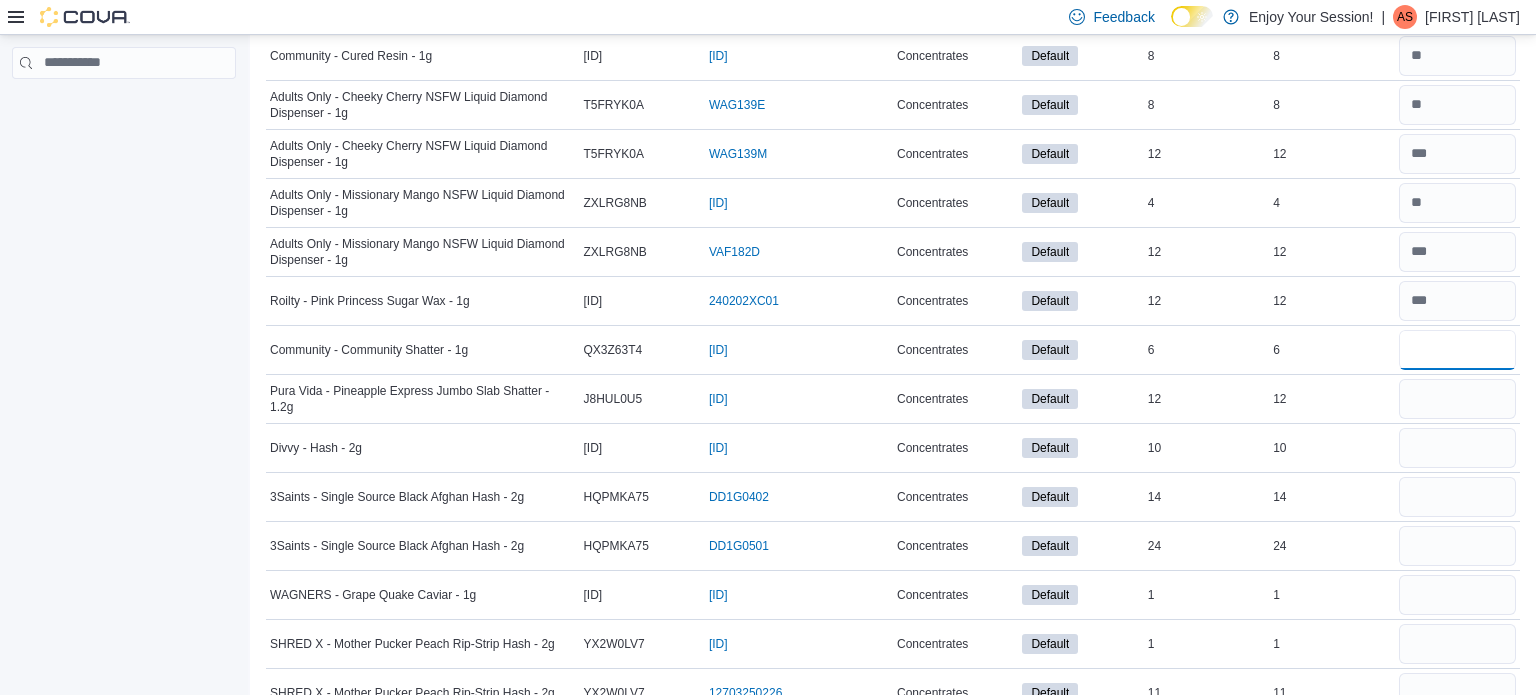 type on "*" 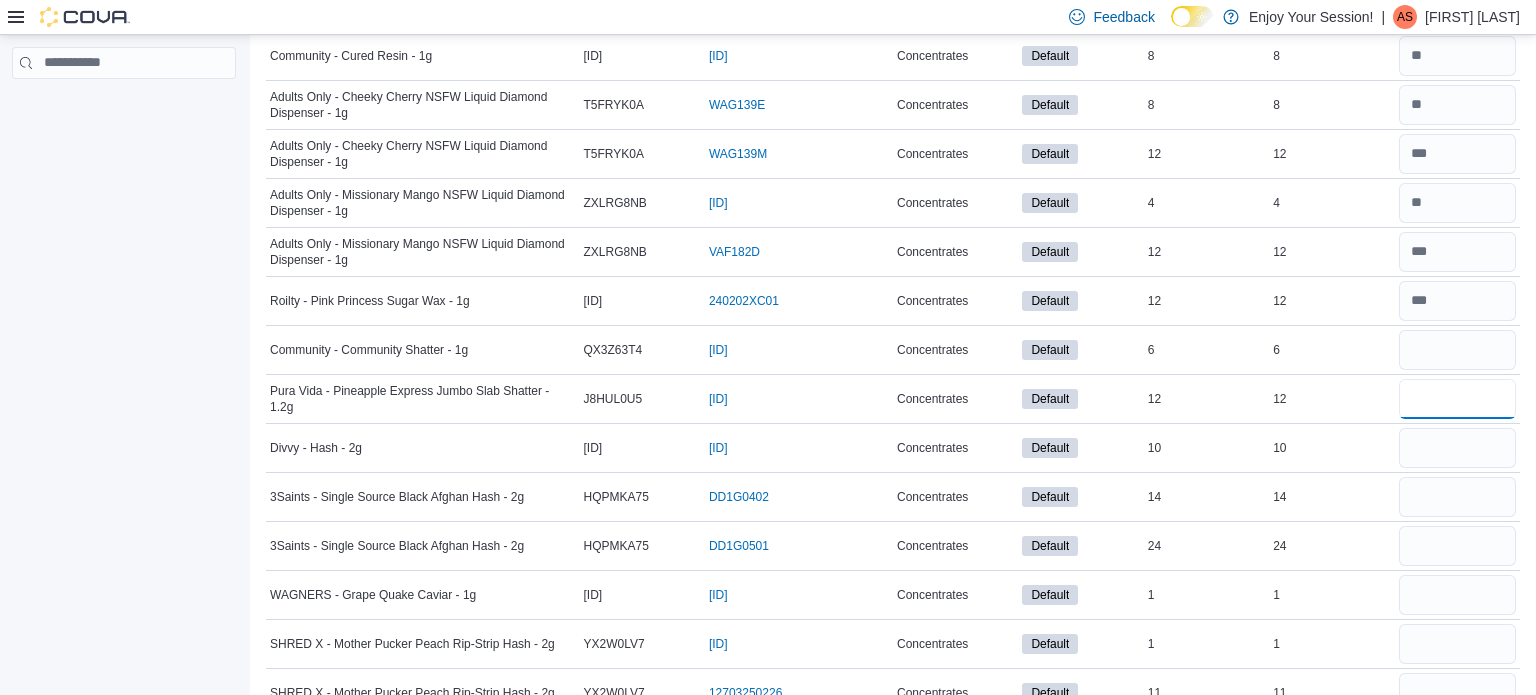 type 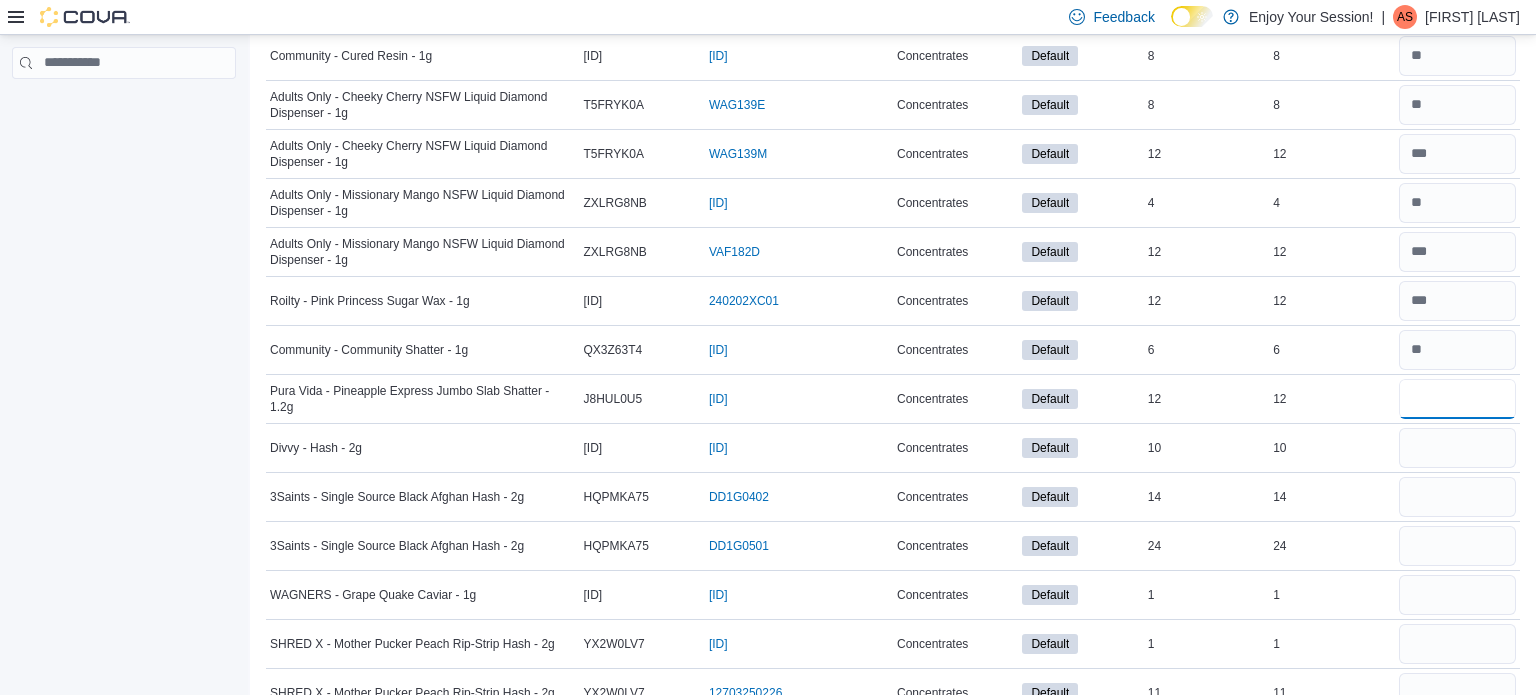 type on "**" 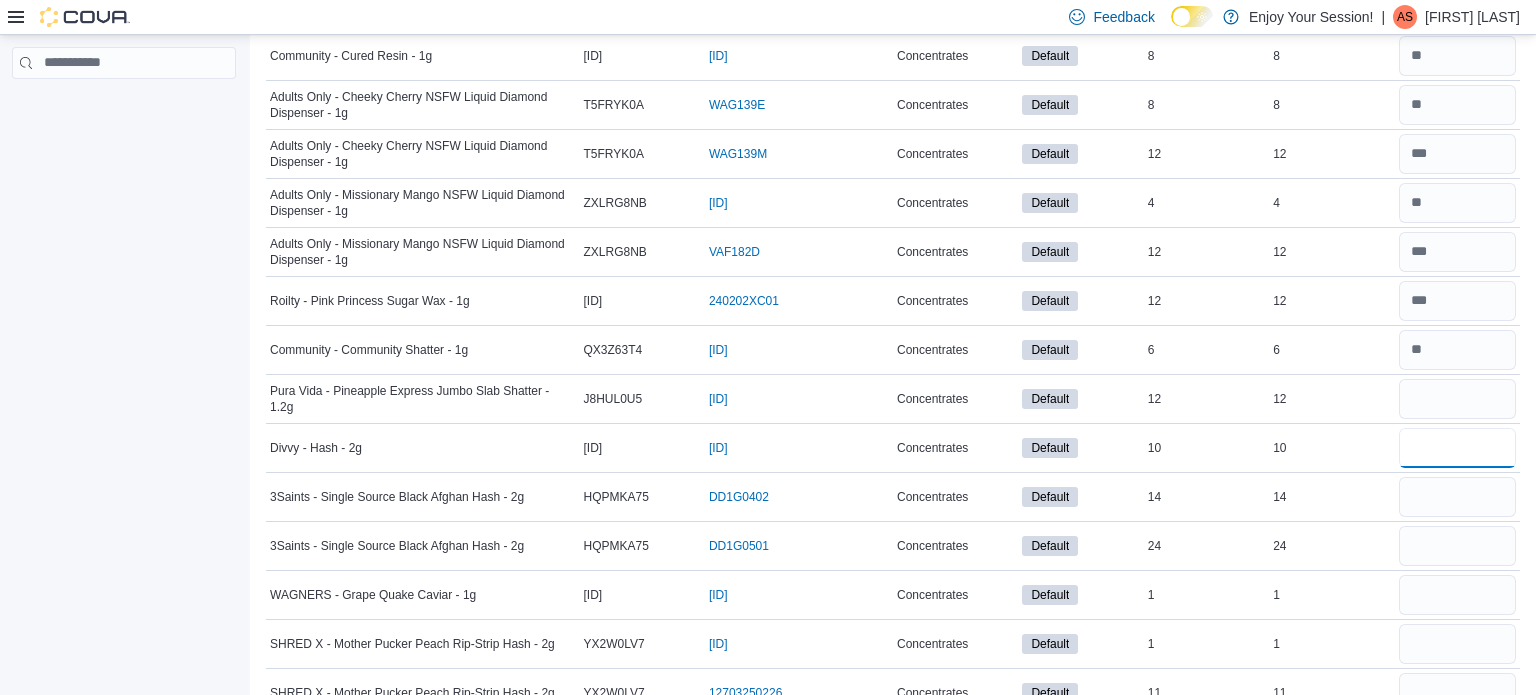 type 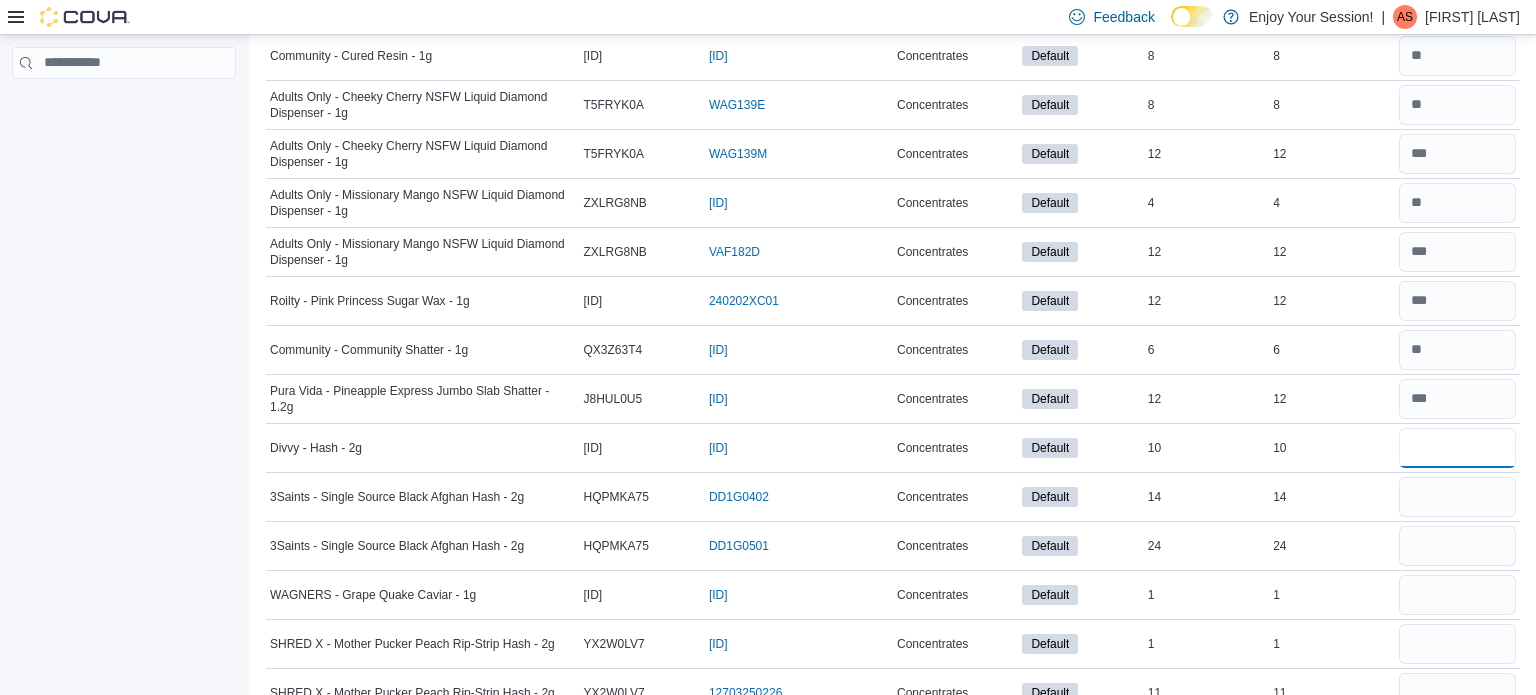 type on "**" 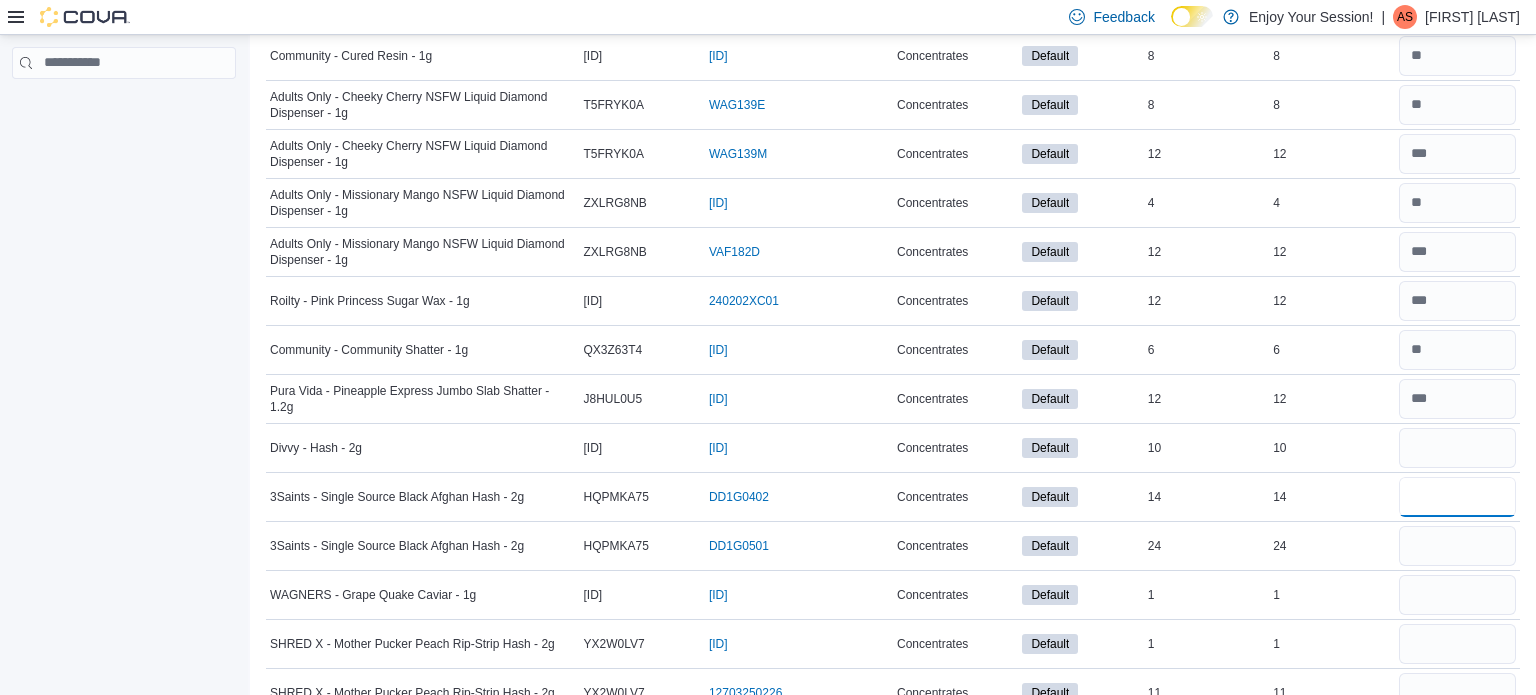 type 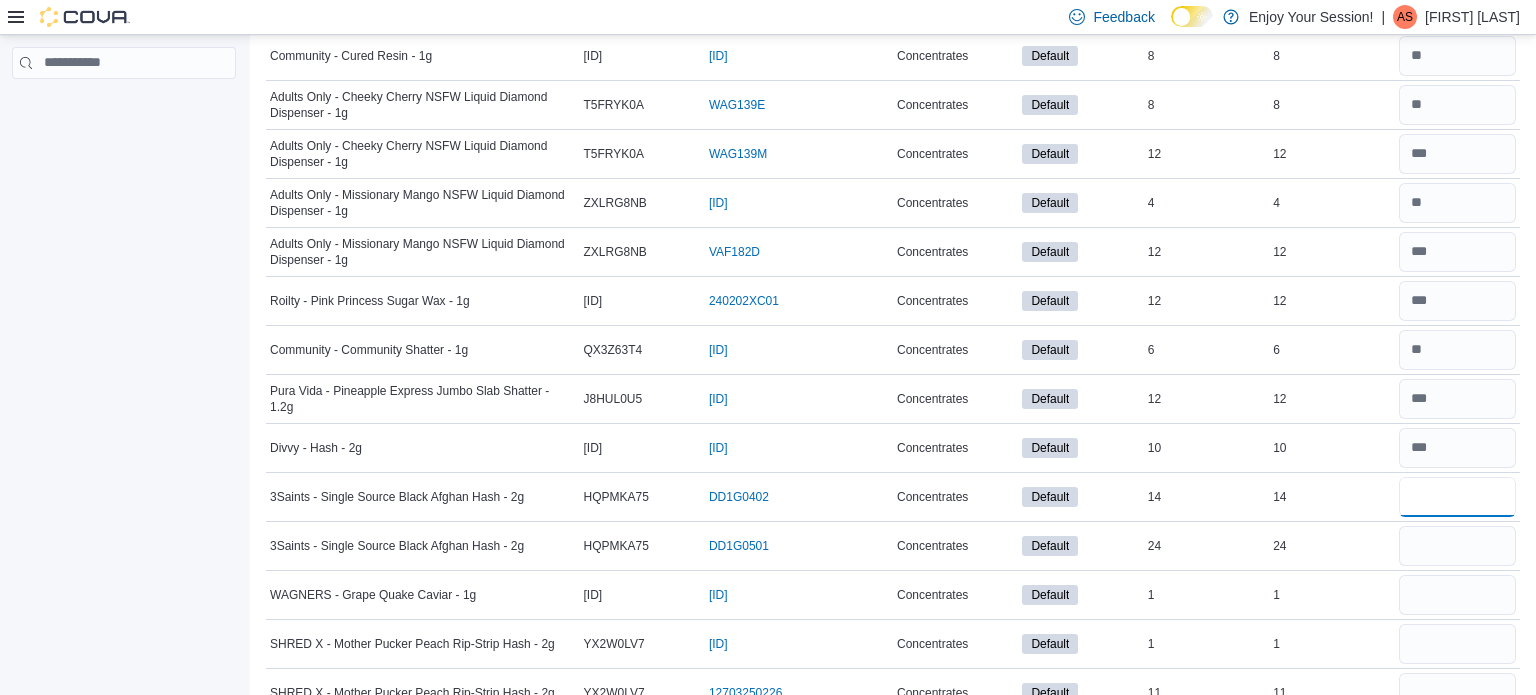 type on "**" 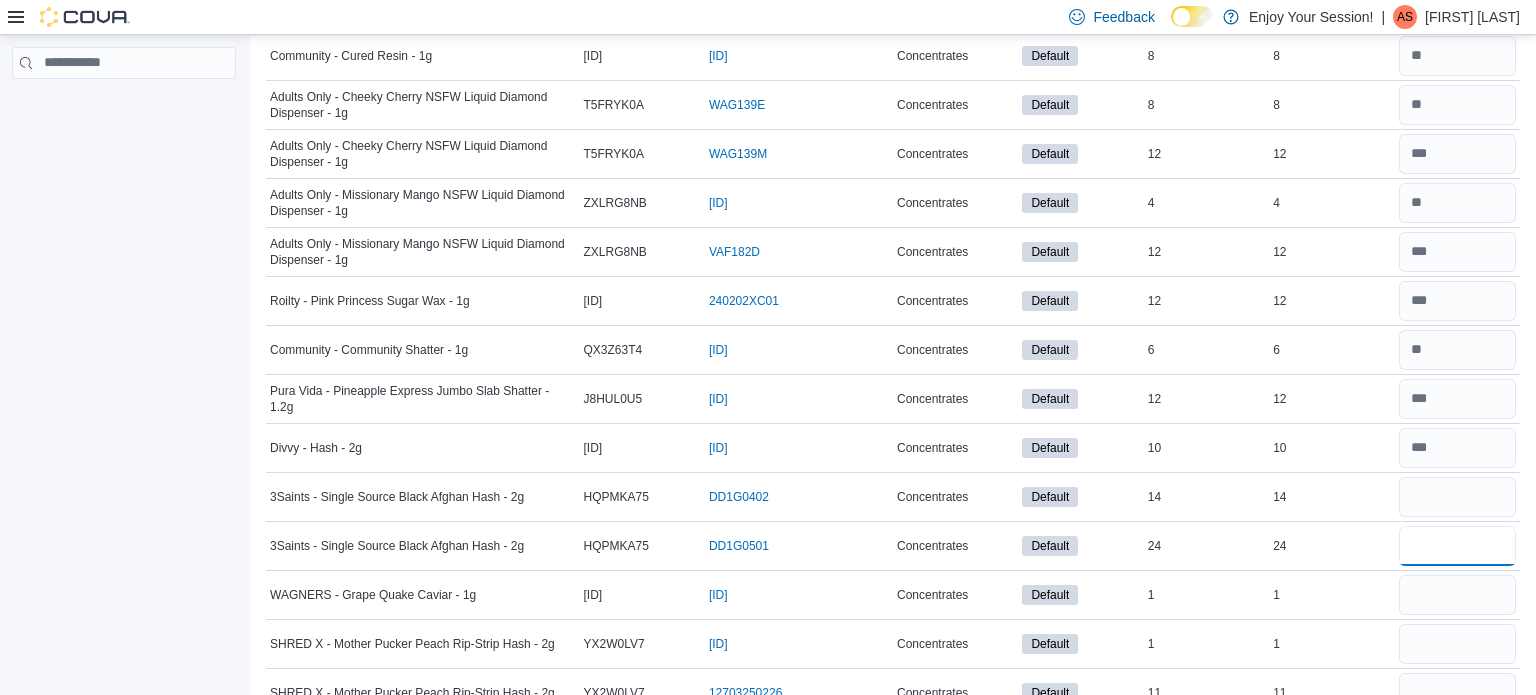 type 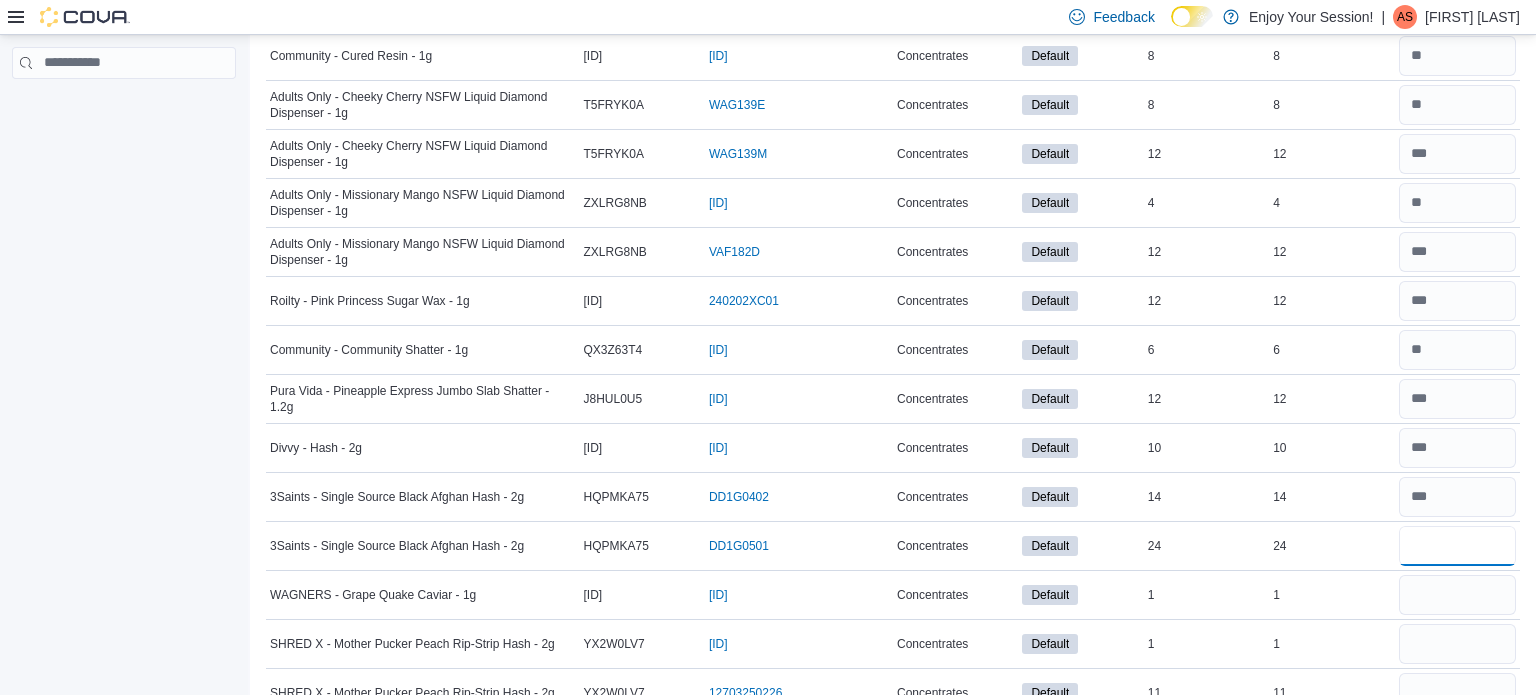 type on "**" 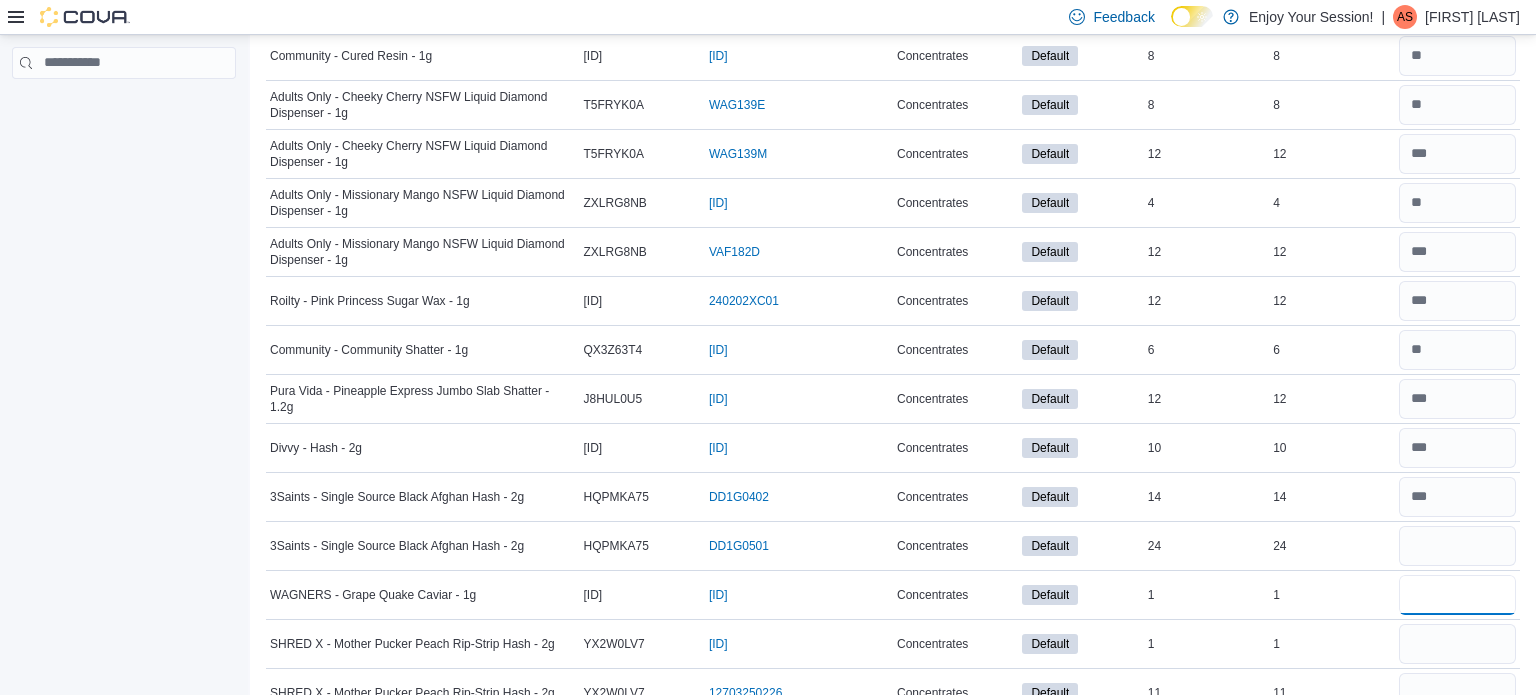 type 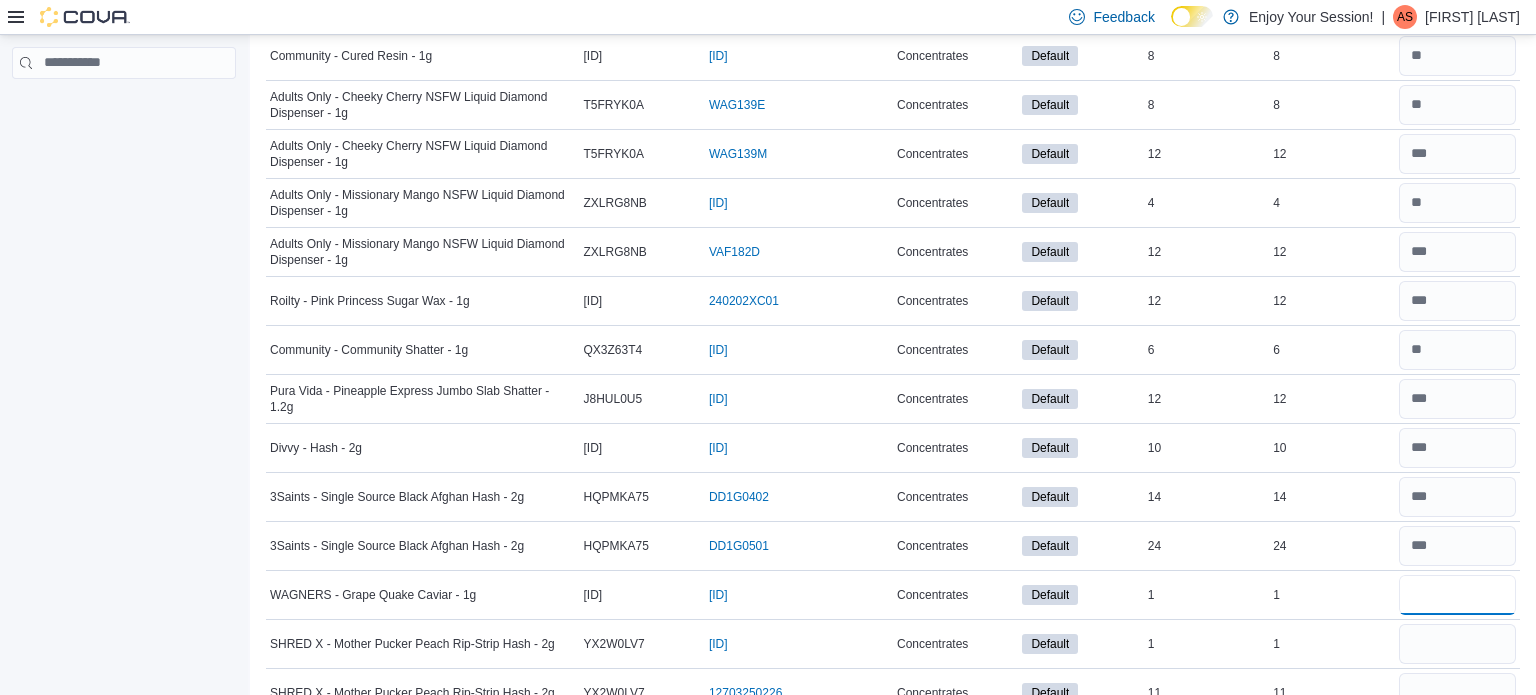type on "*" 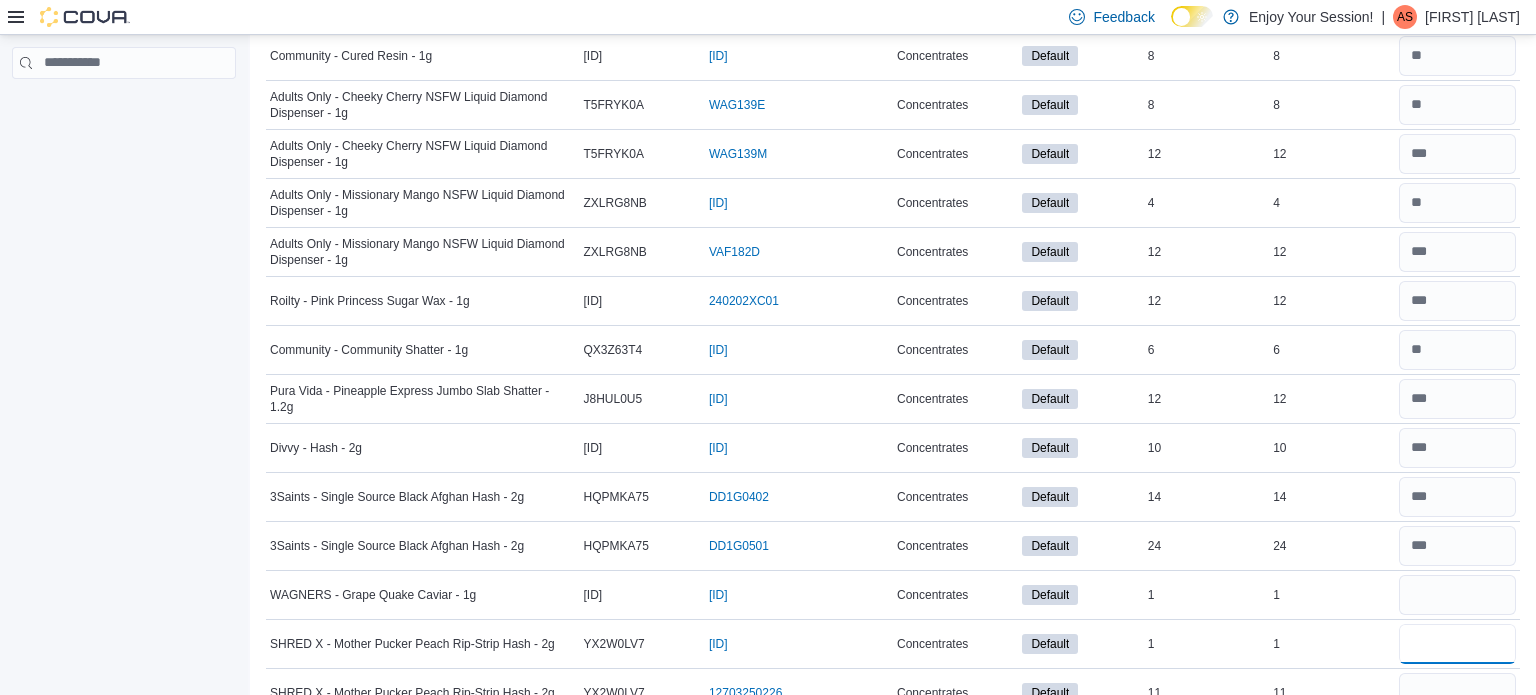 type 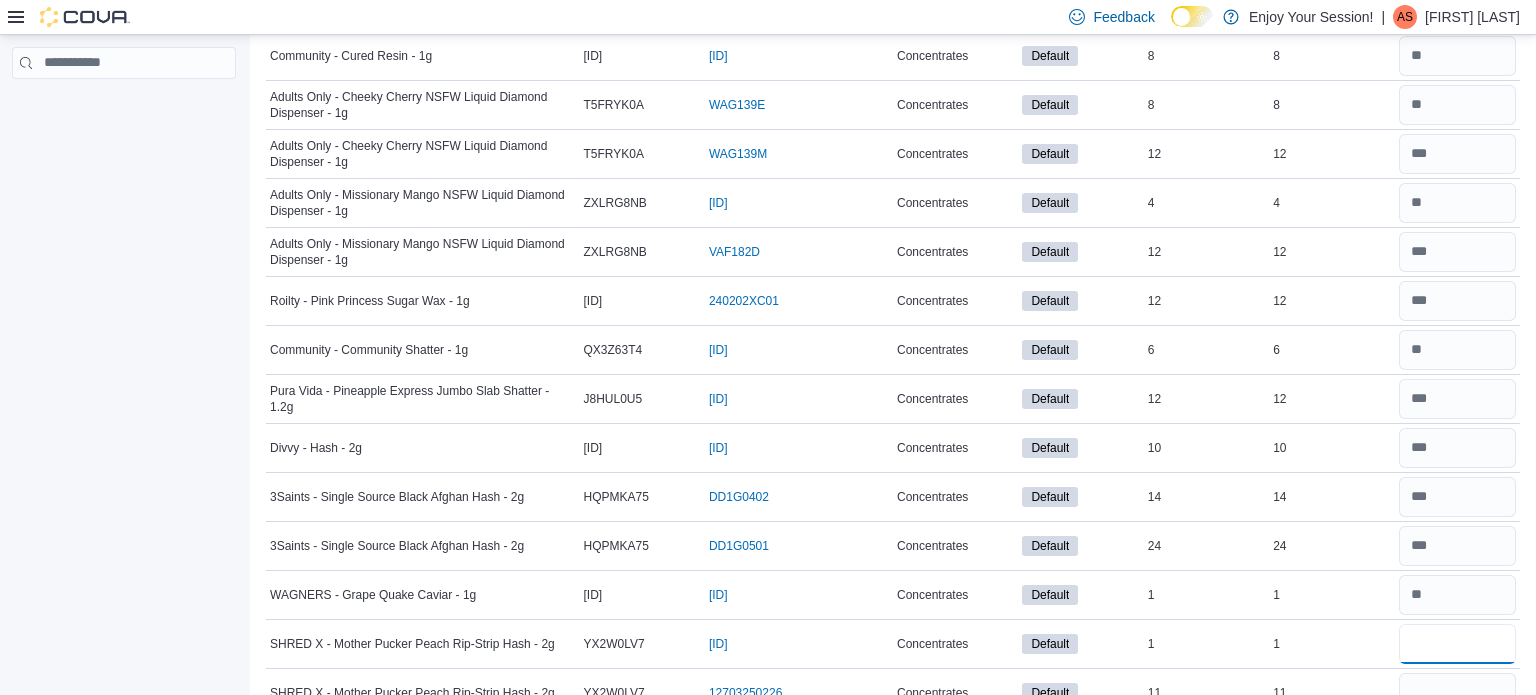 type on "*" 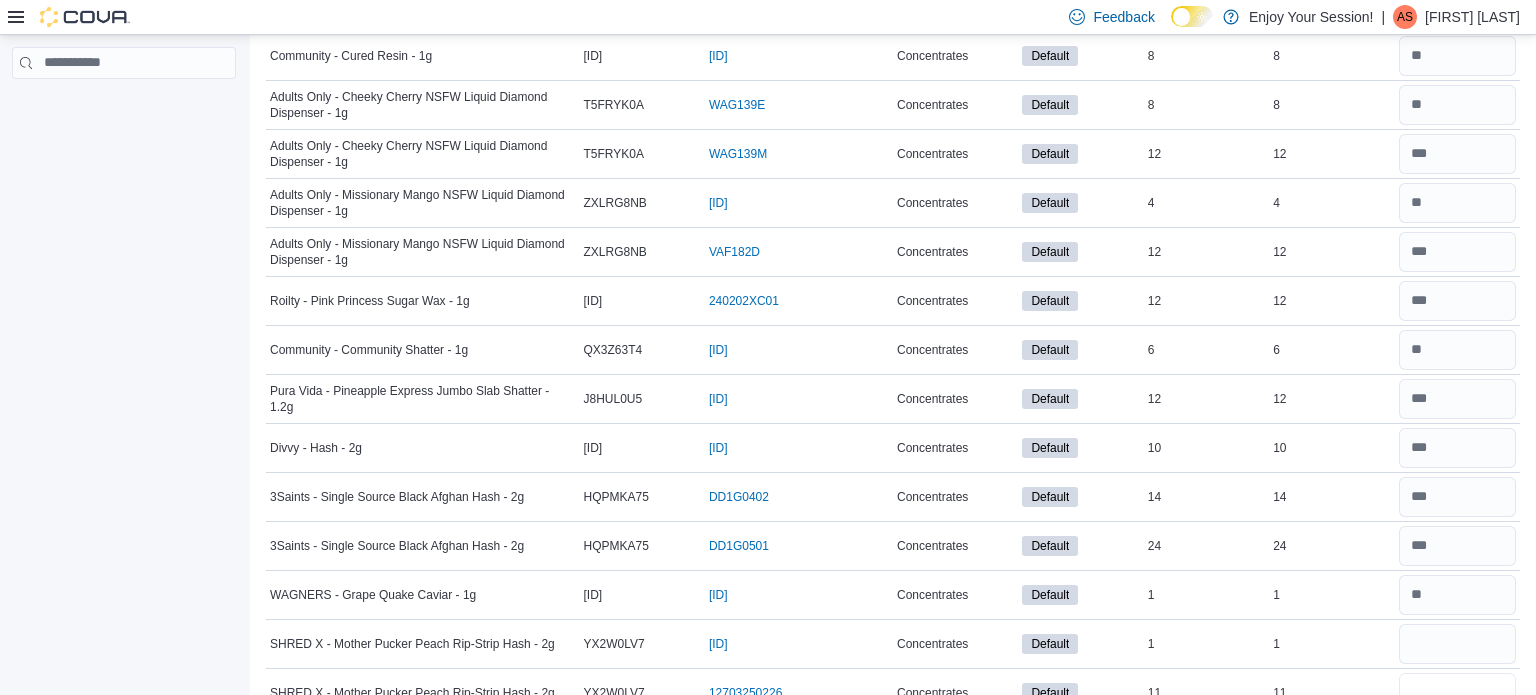 type 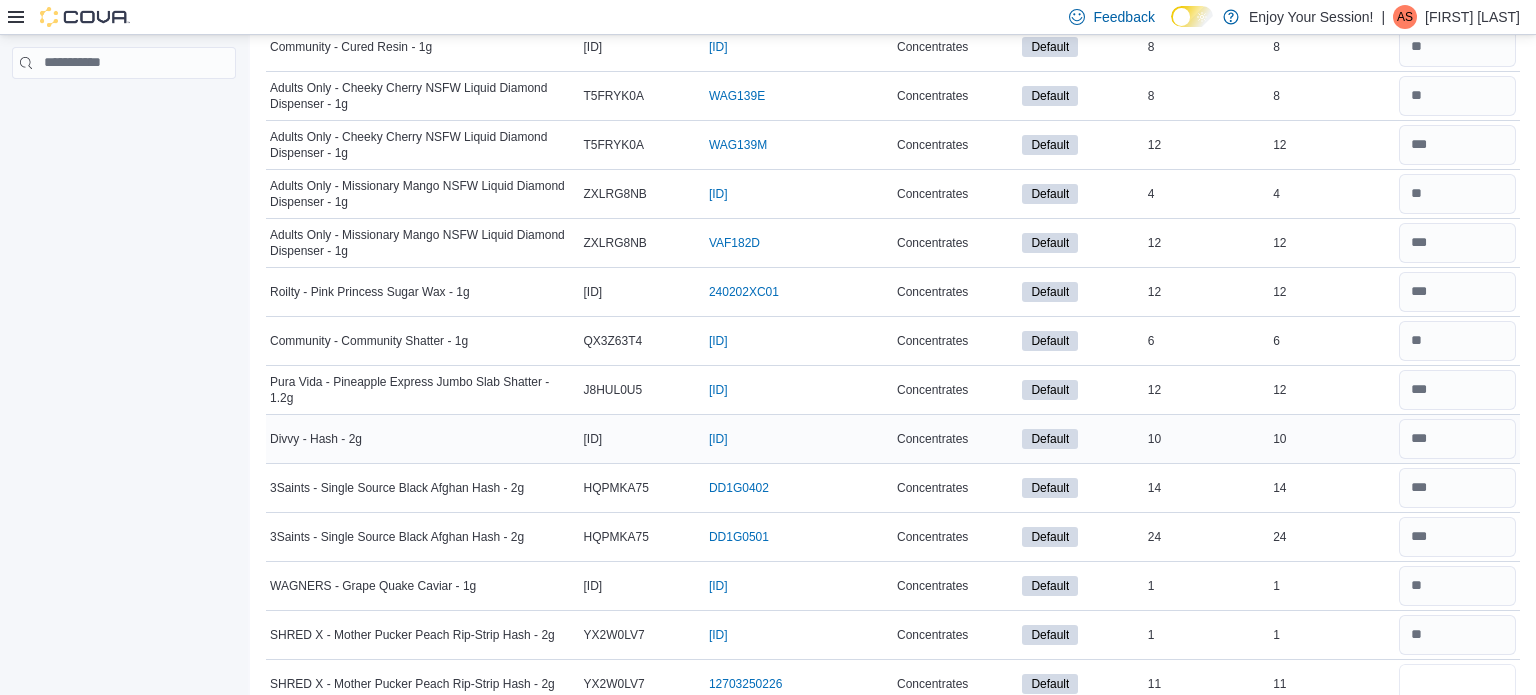 scroll, scrollTop: 1320, scrollLeft: 0, axis: vertical 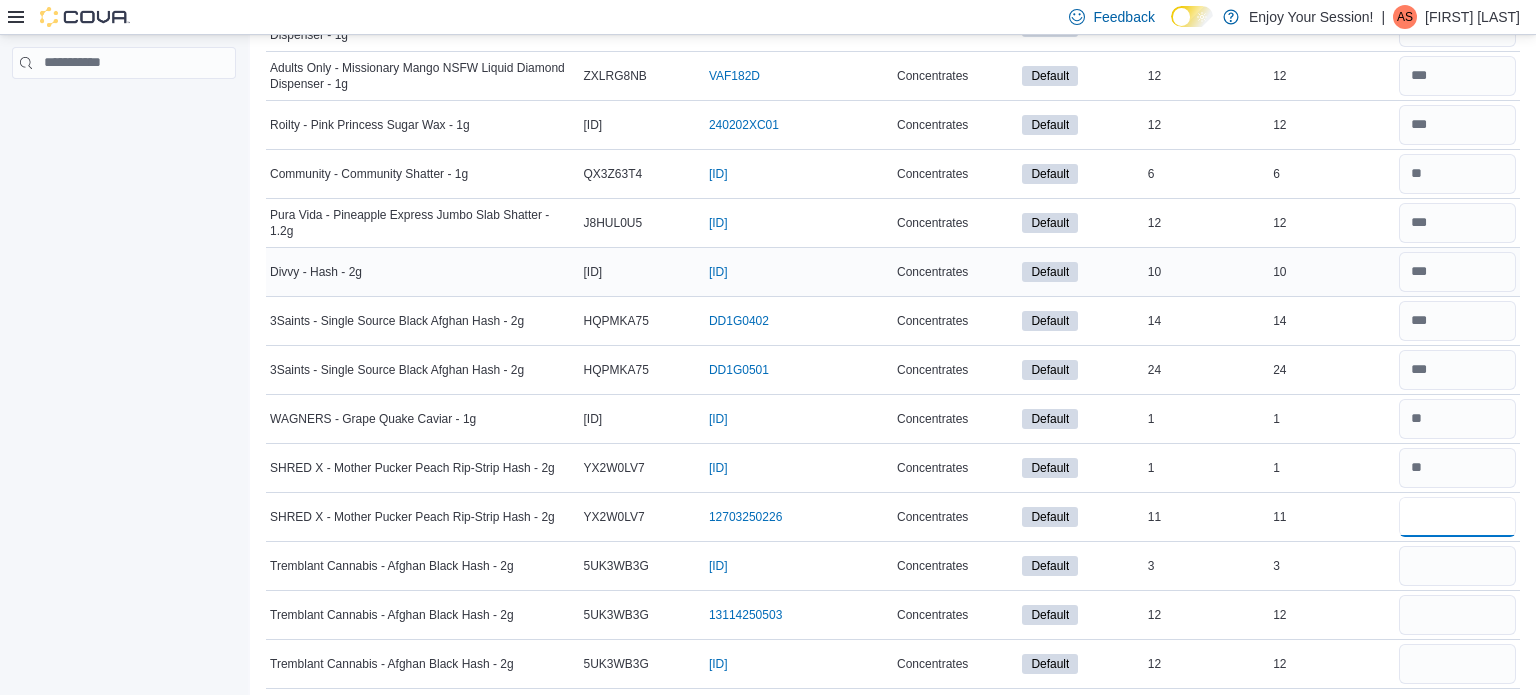 type on "**" 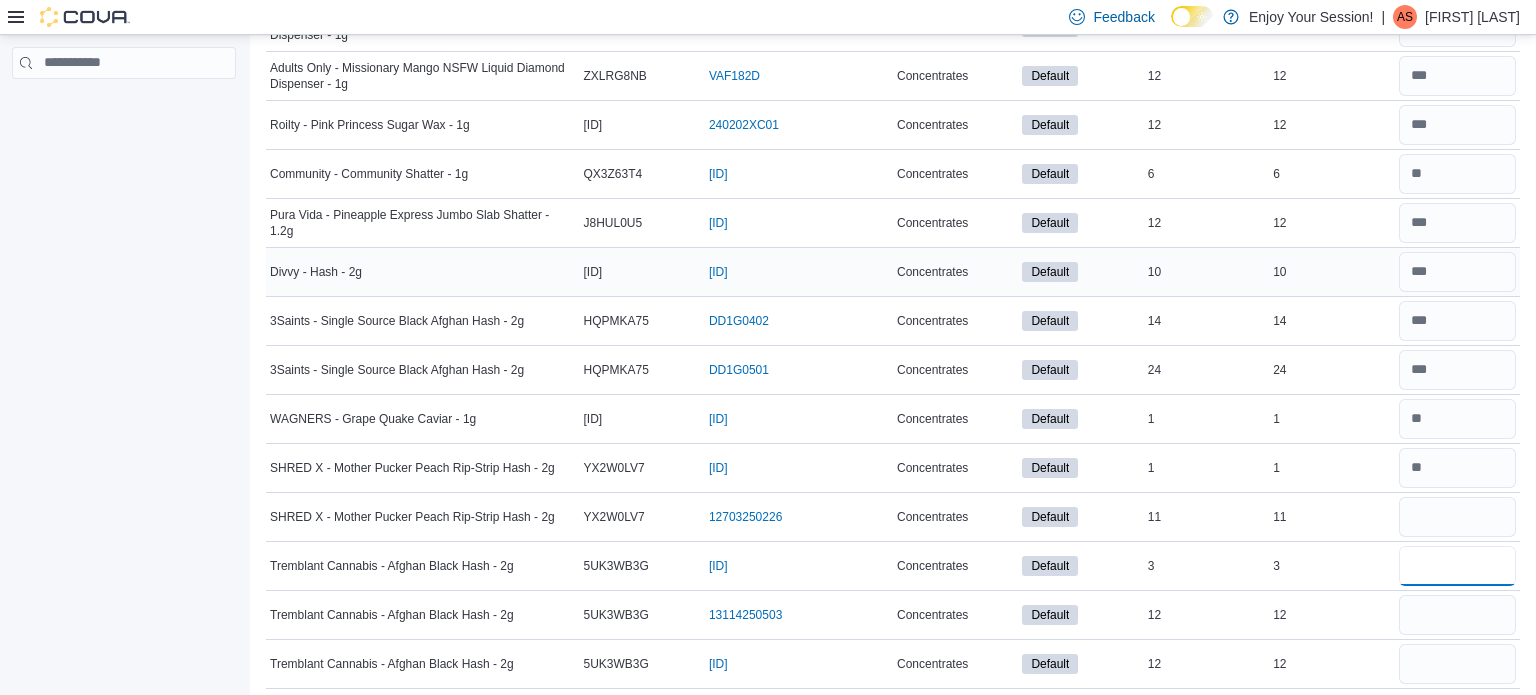 type 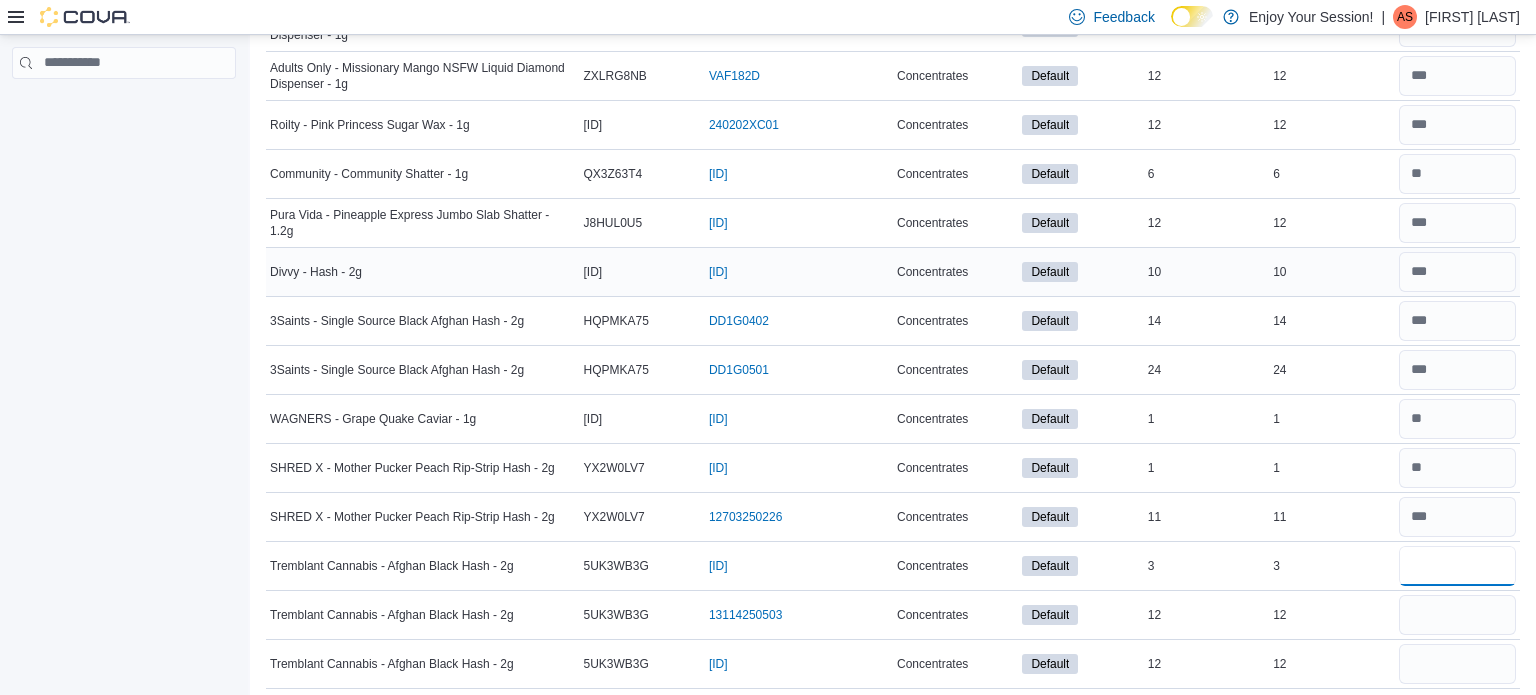 type on "*" 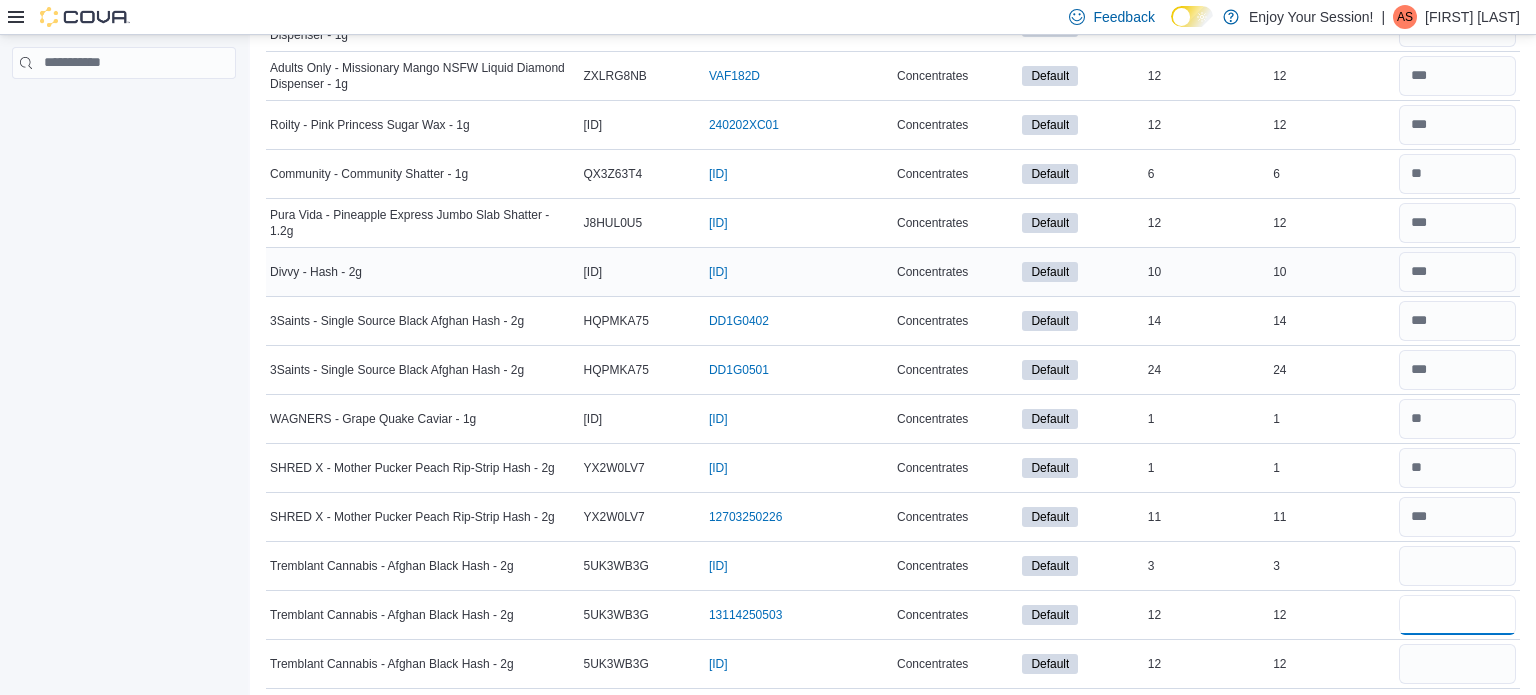 type 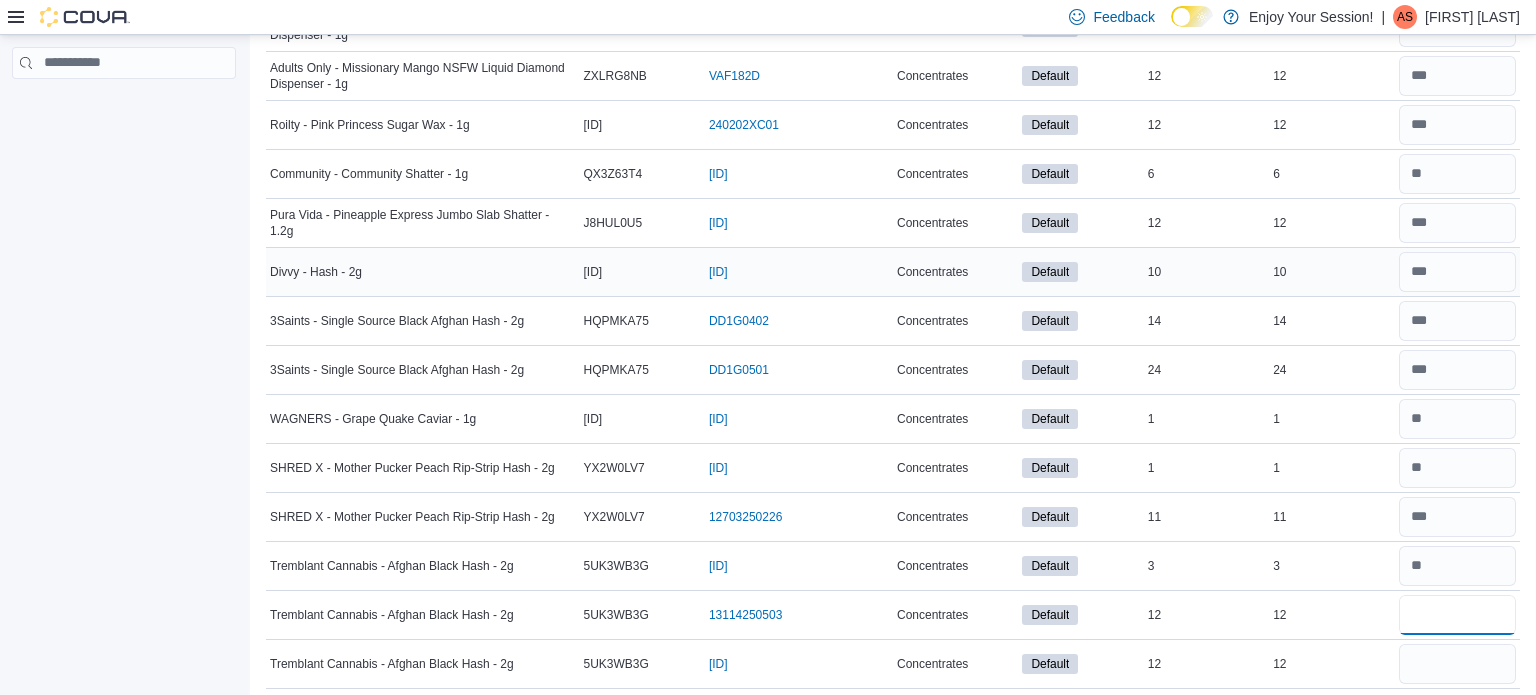 type on "**" 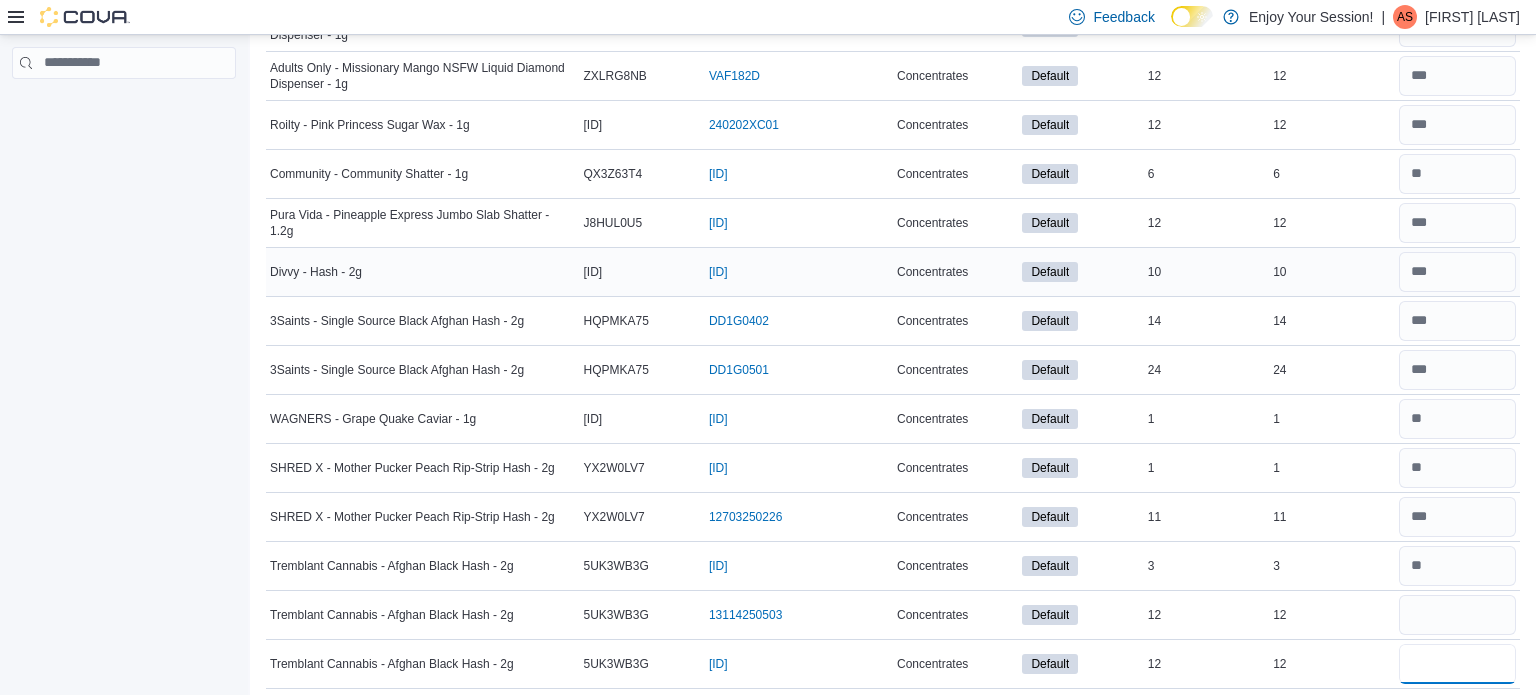 type 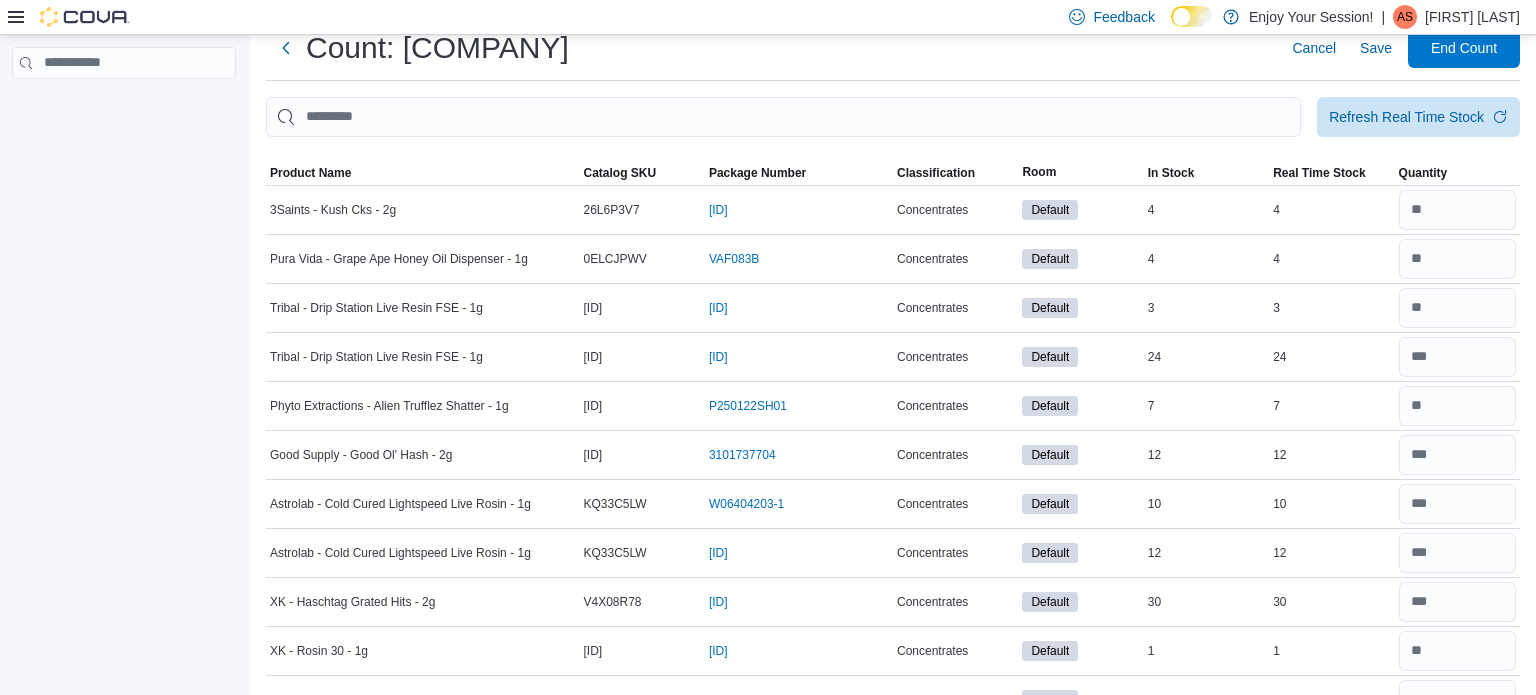 scroll, scrollTop: 0, scrollLeft: 0, axis: both 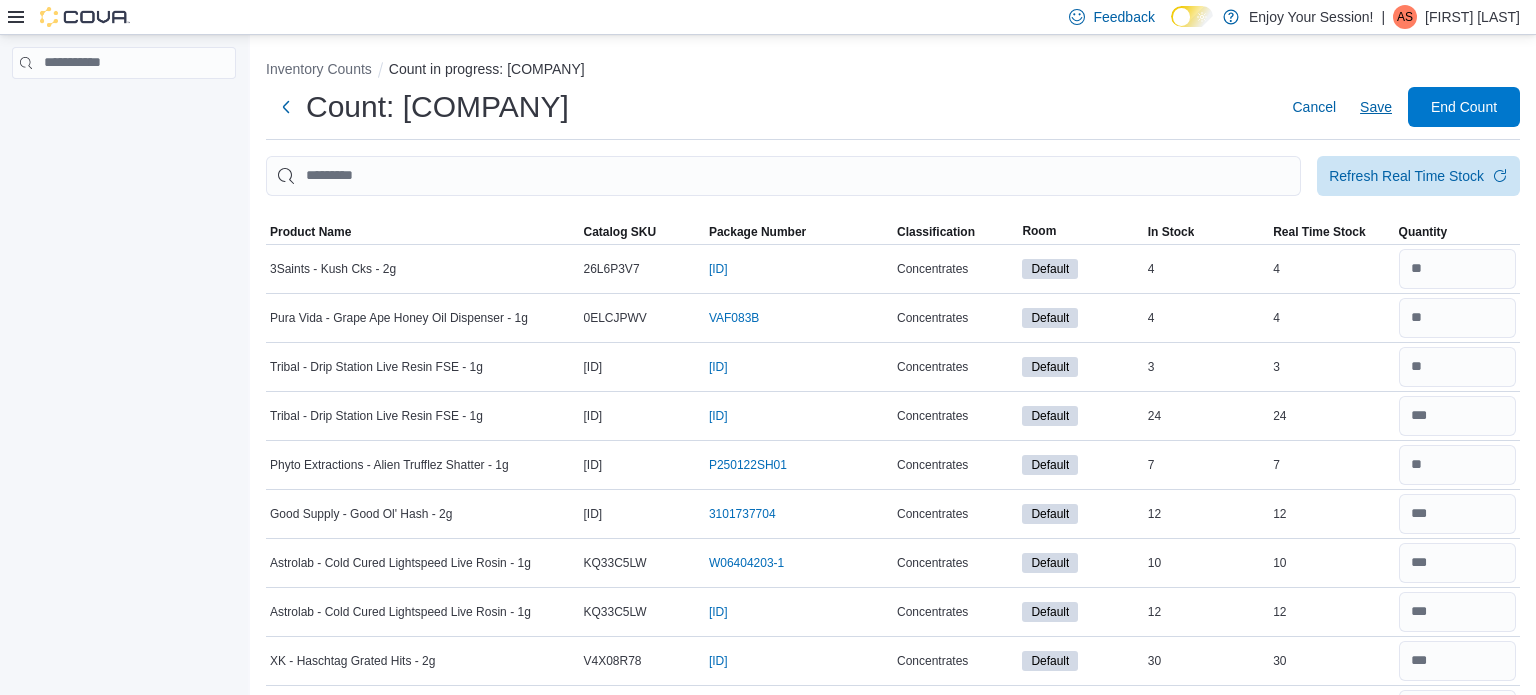 type on "**" 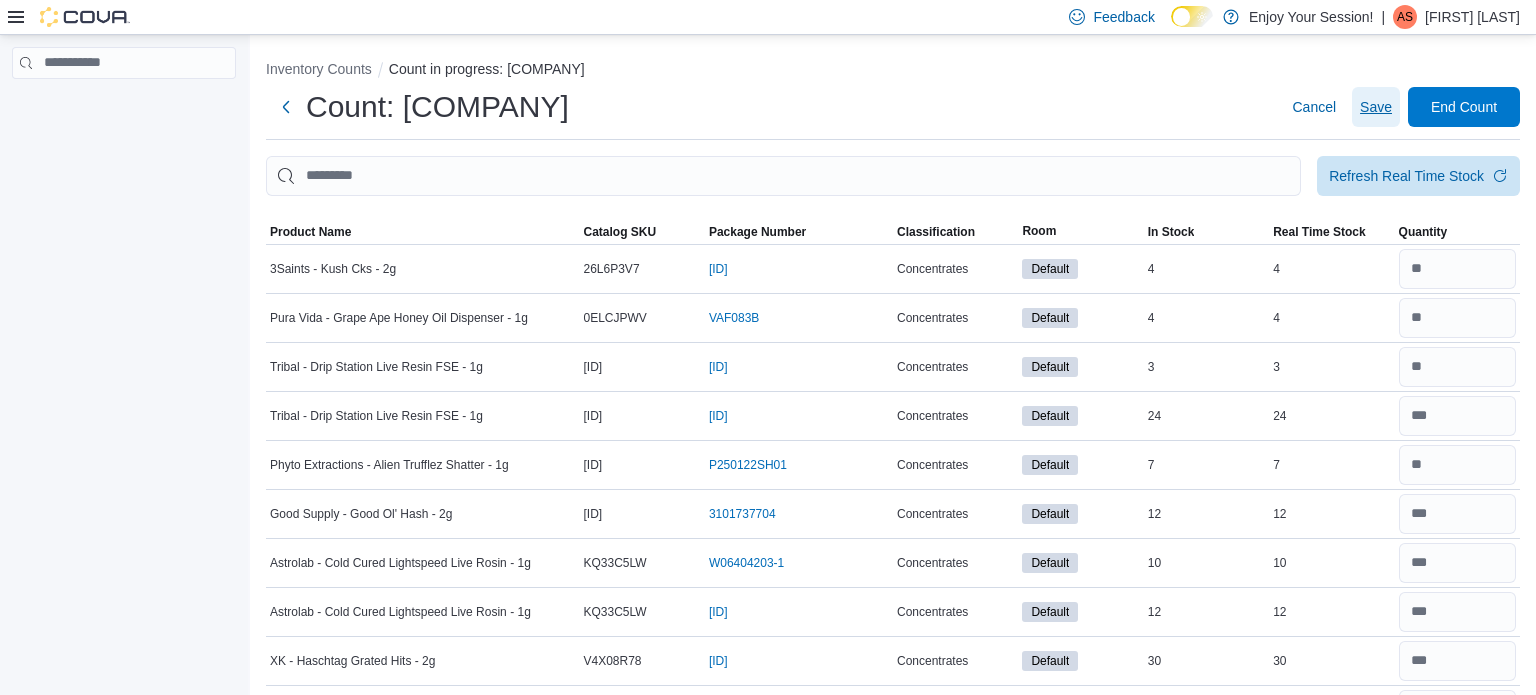 click on "Save" at bounding box center [1376, 107] 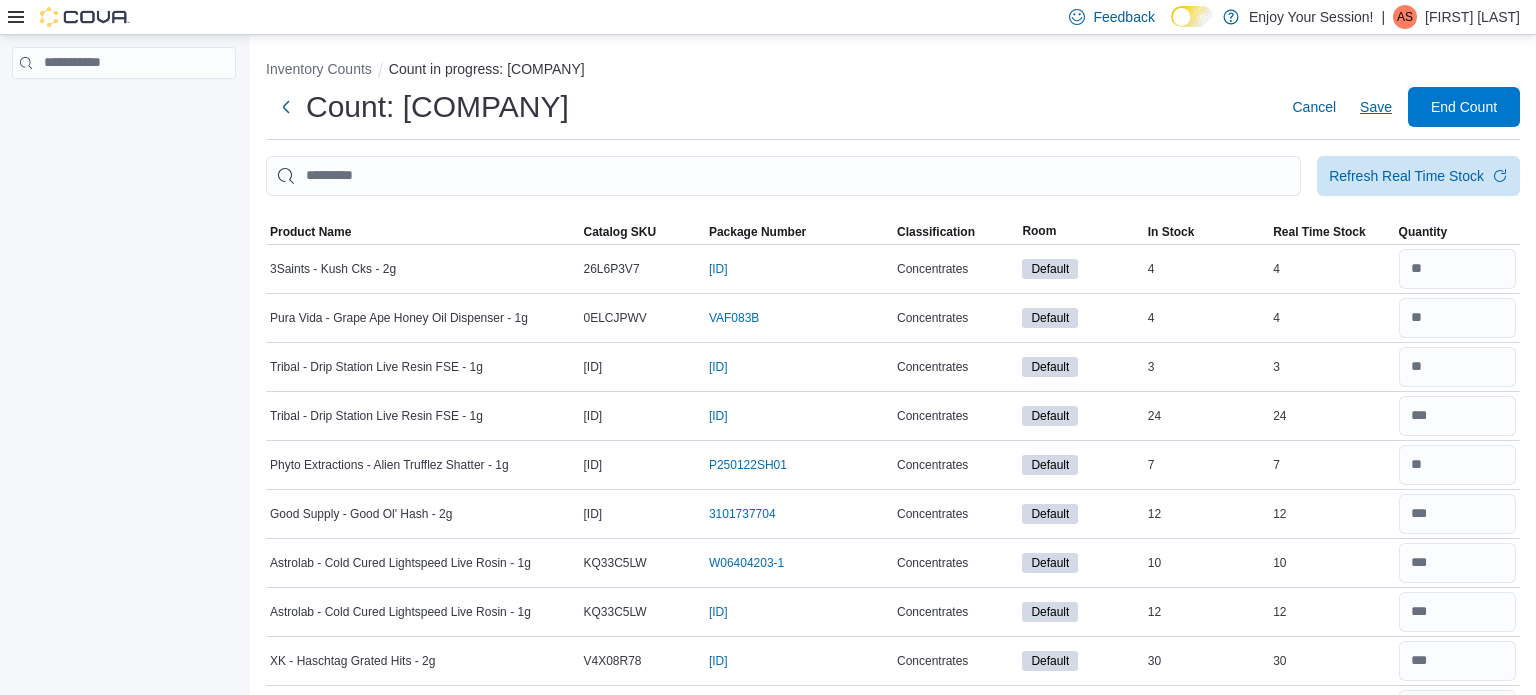 type 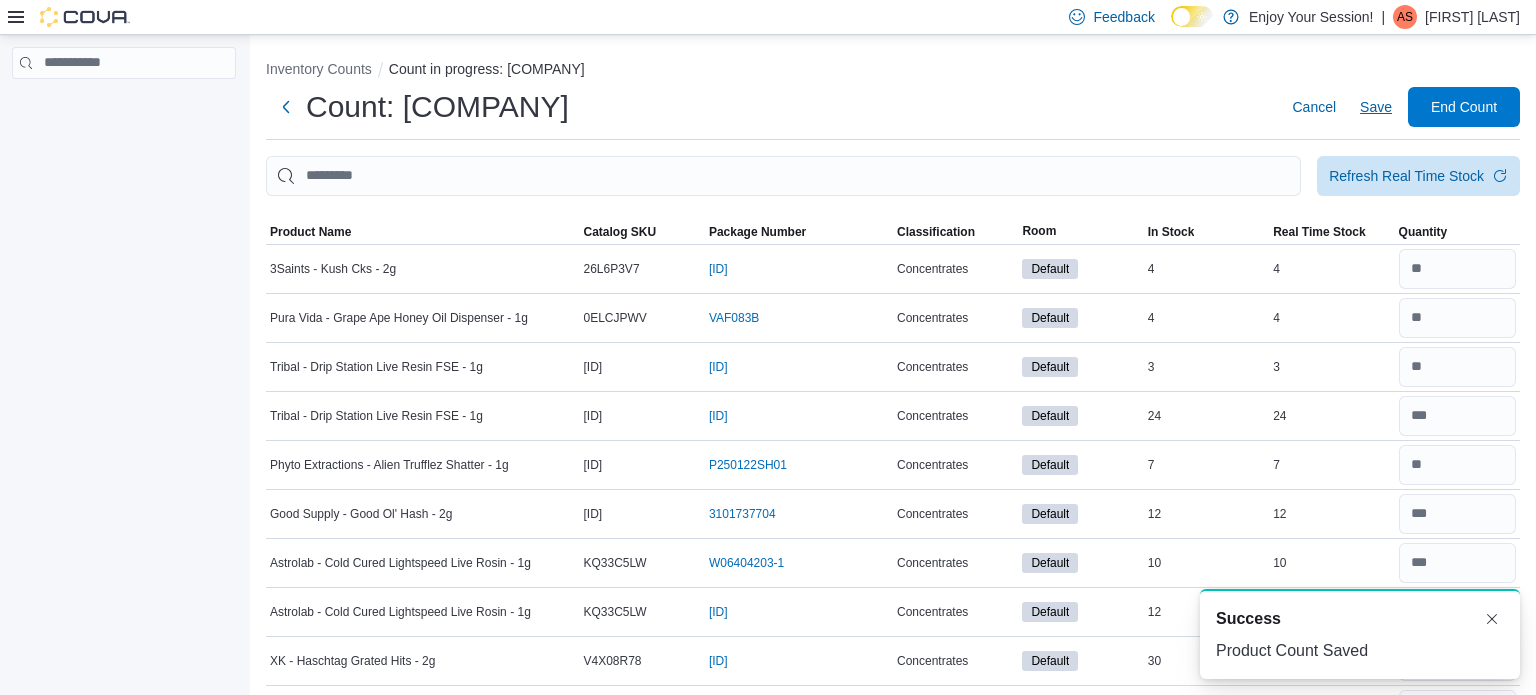 scroll, scrollTop: 0, scrollLeft: 0, axis: both 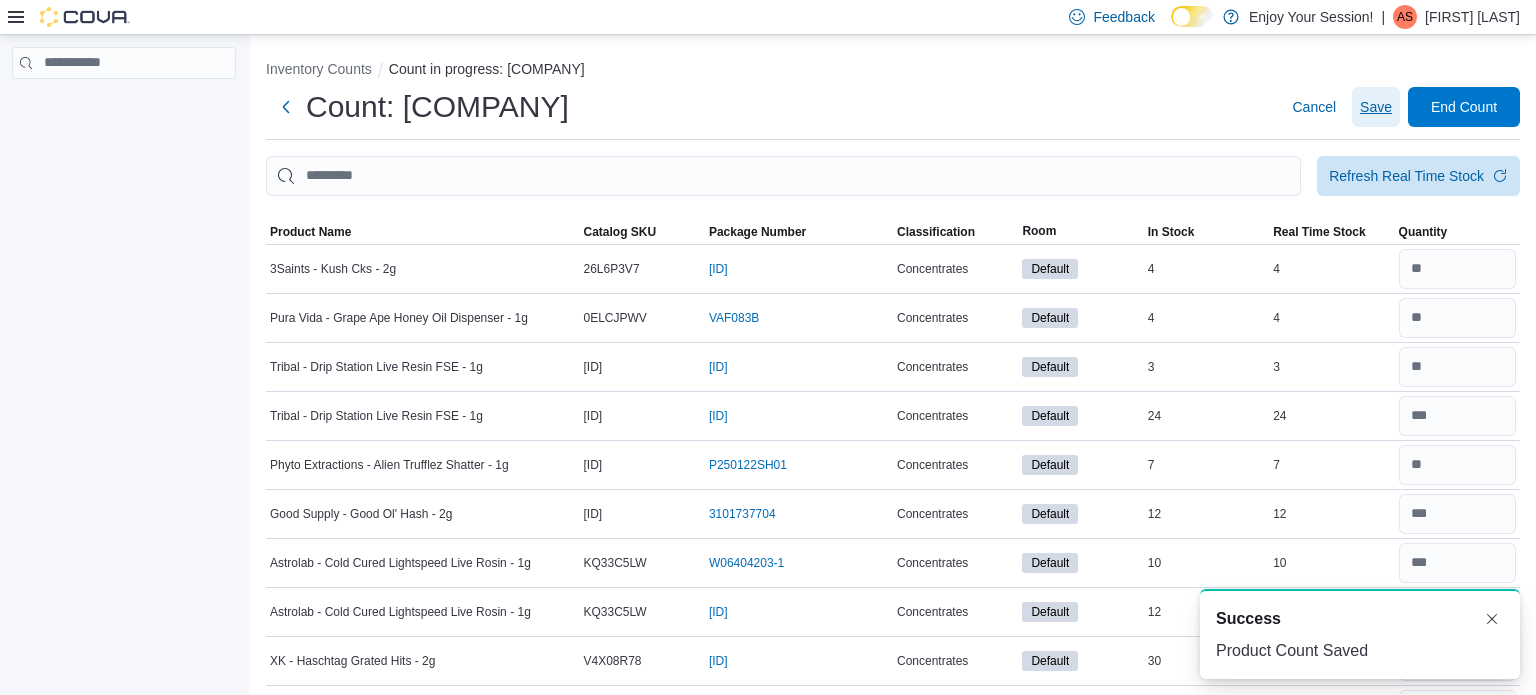 click on "Save" at bounding box center (1376, 107) 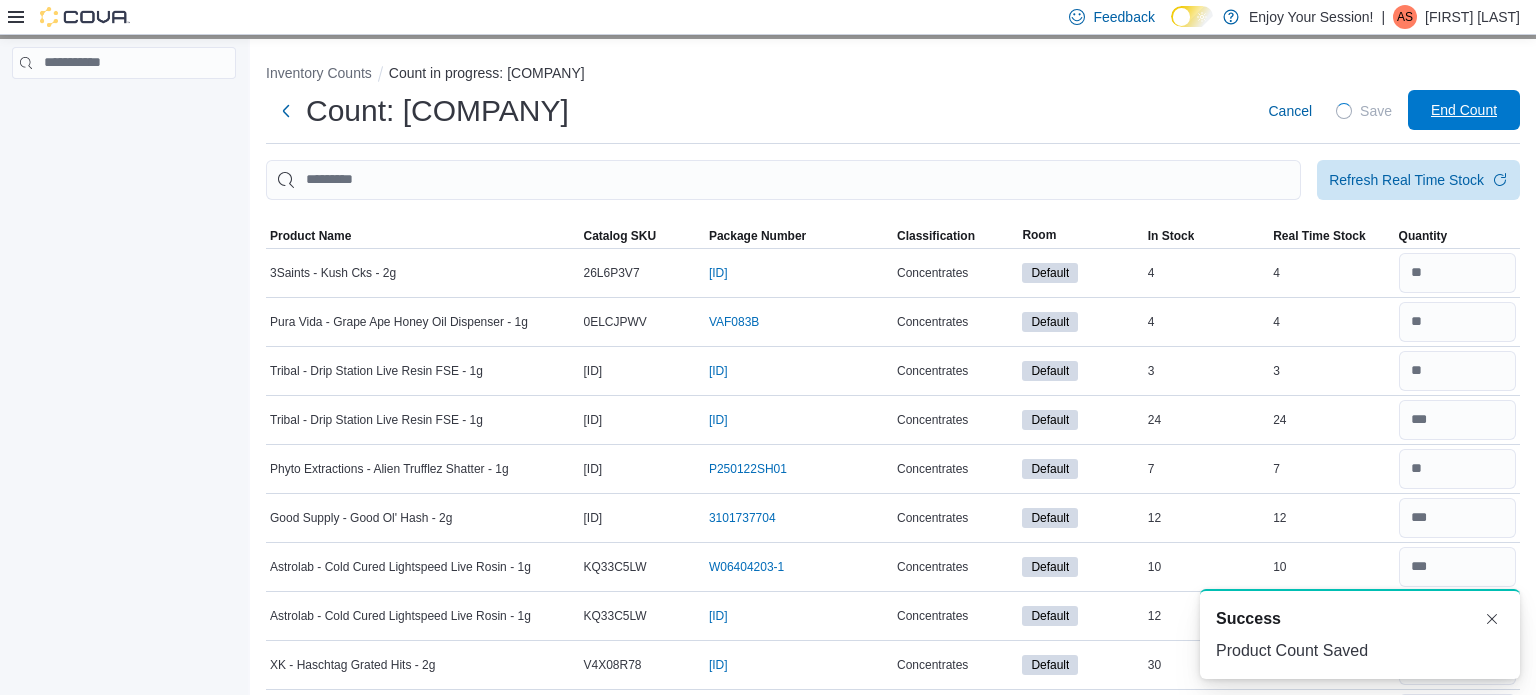 click on "End Count" at bounding box center (1464, 110) 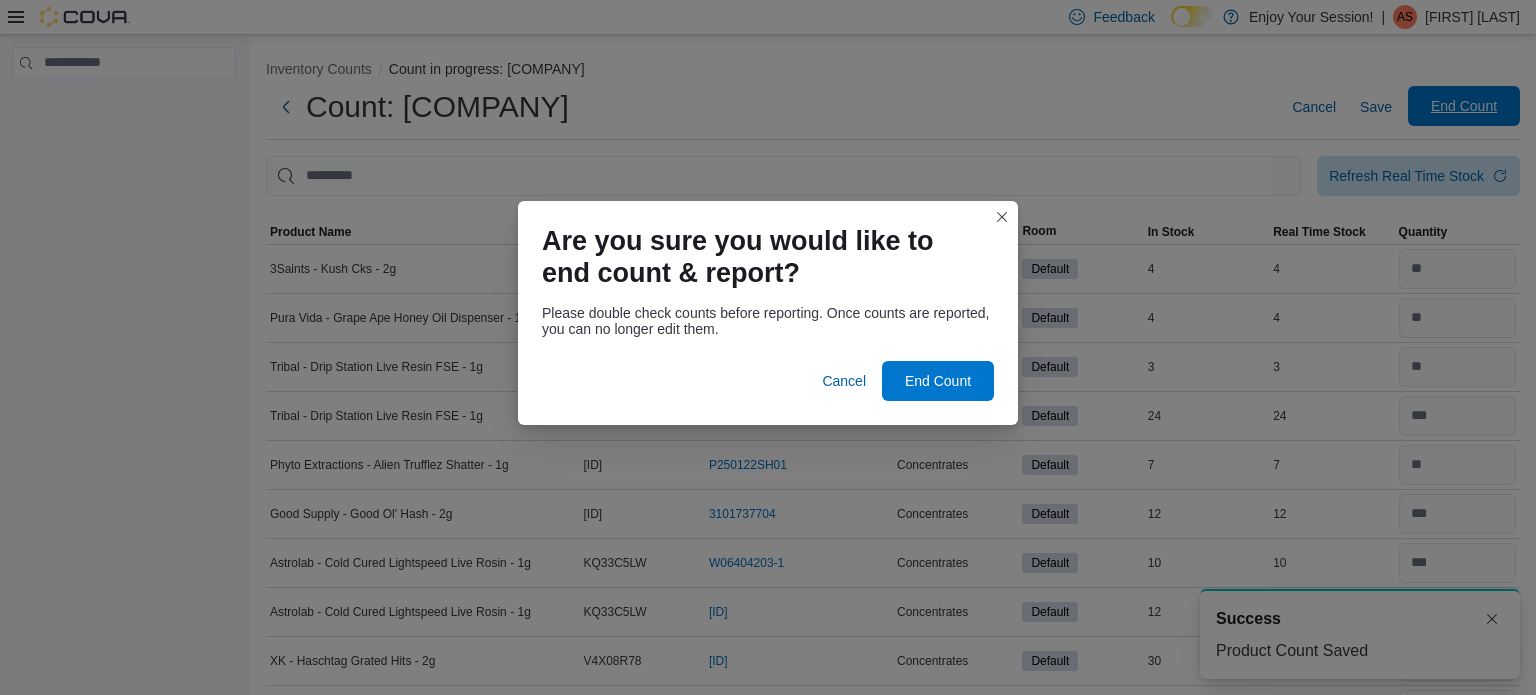 scroll, scrollTop: 0, scrollLeft: 0, axis: both 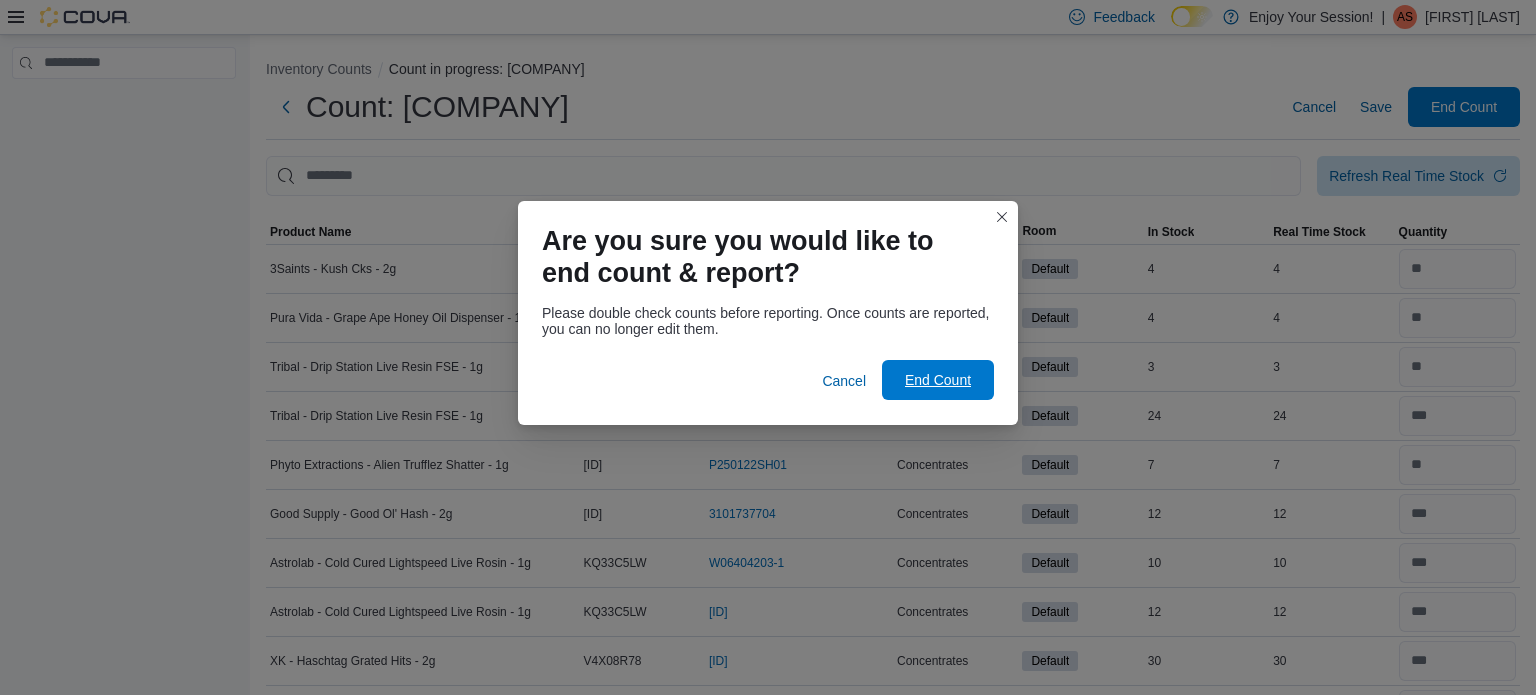 click on "End Count" at bounding box center (938, 380) 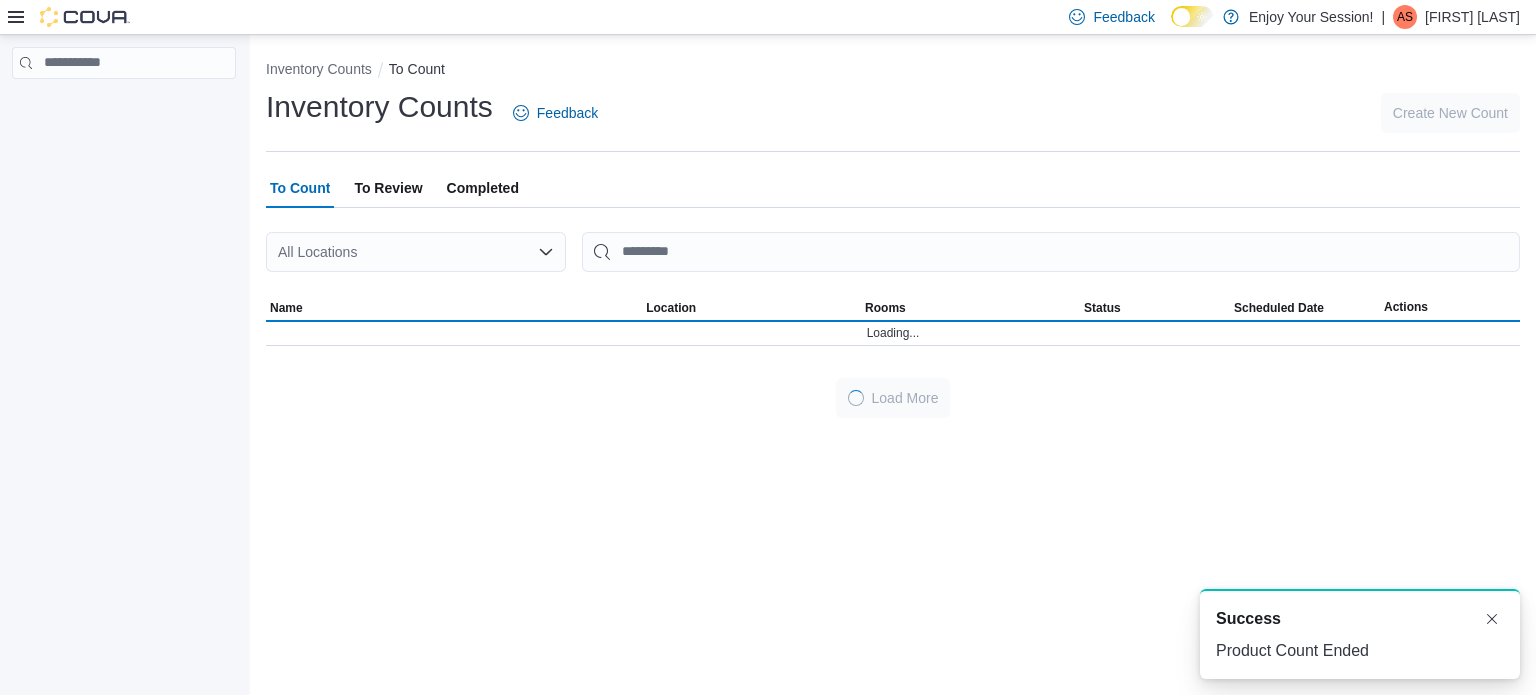 scroll, scrollTop: 0, scrollLeft: 0, axis: both 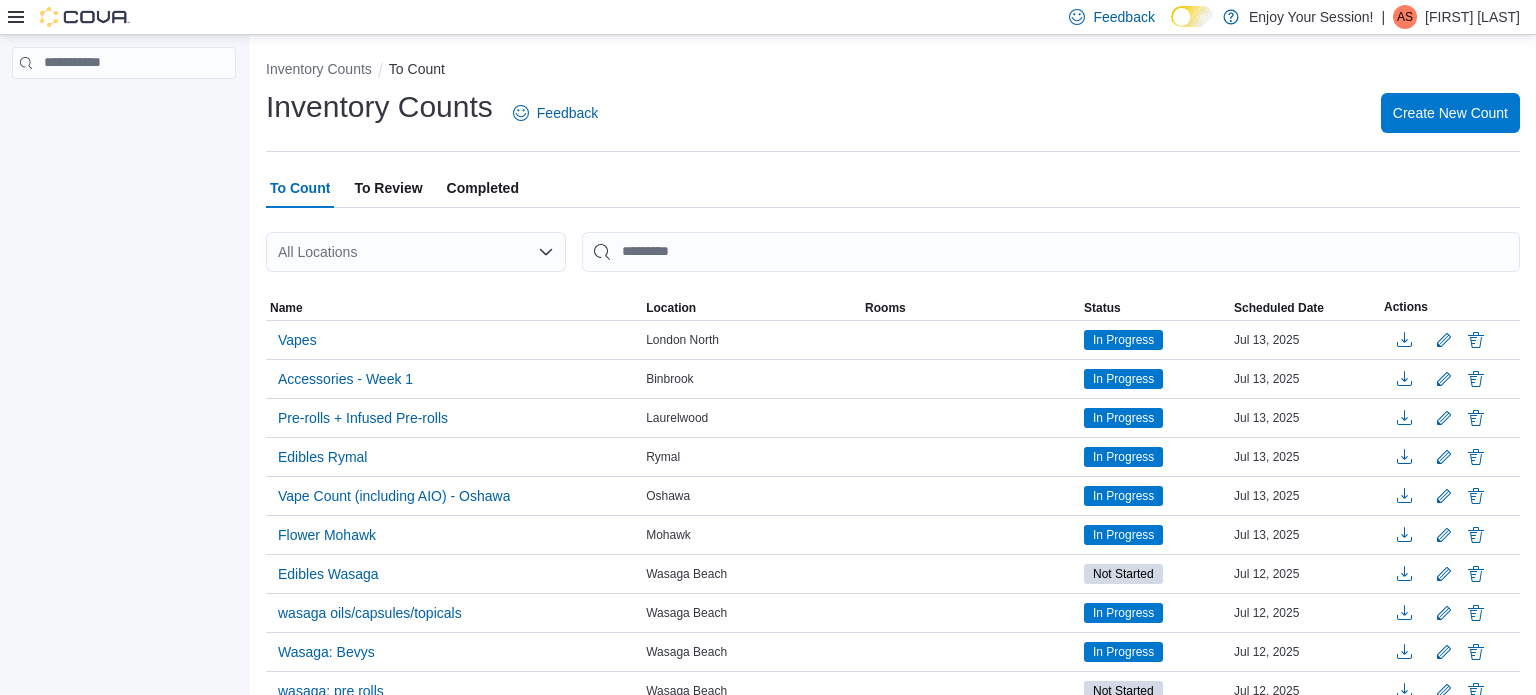 click on "To Review" at bounding box center [388, 188] 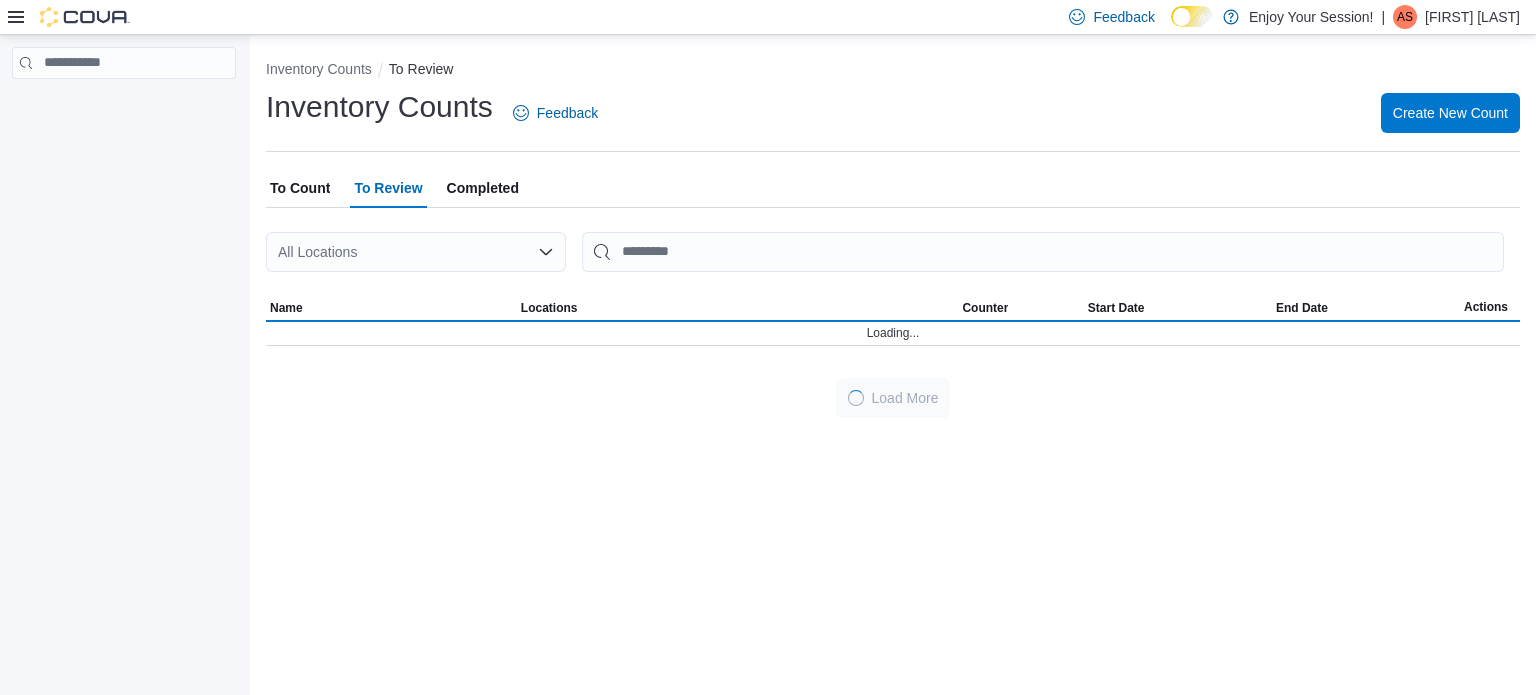 click 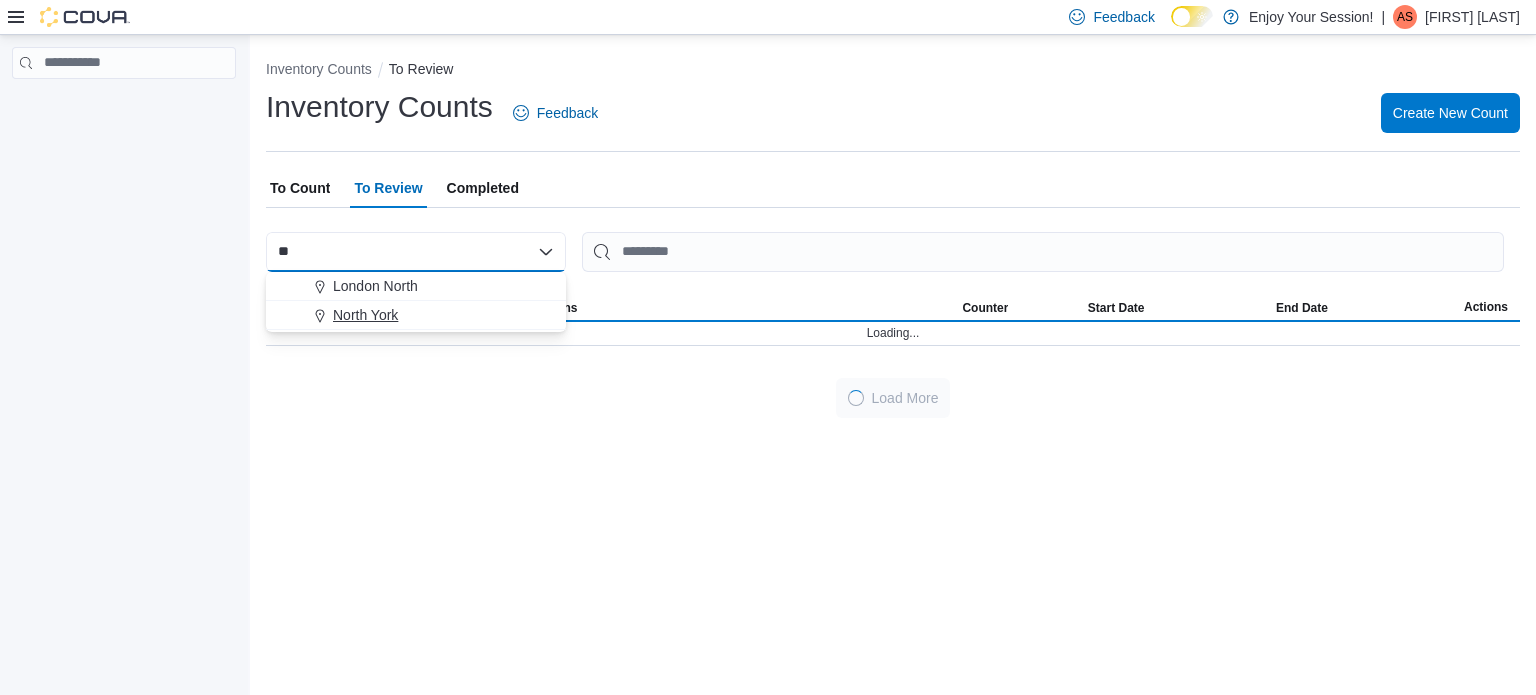 type on "**" 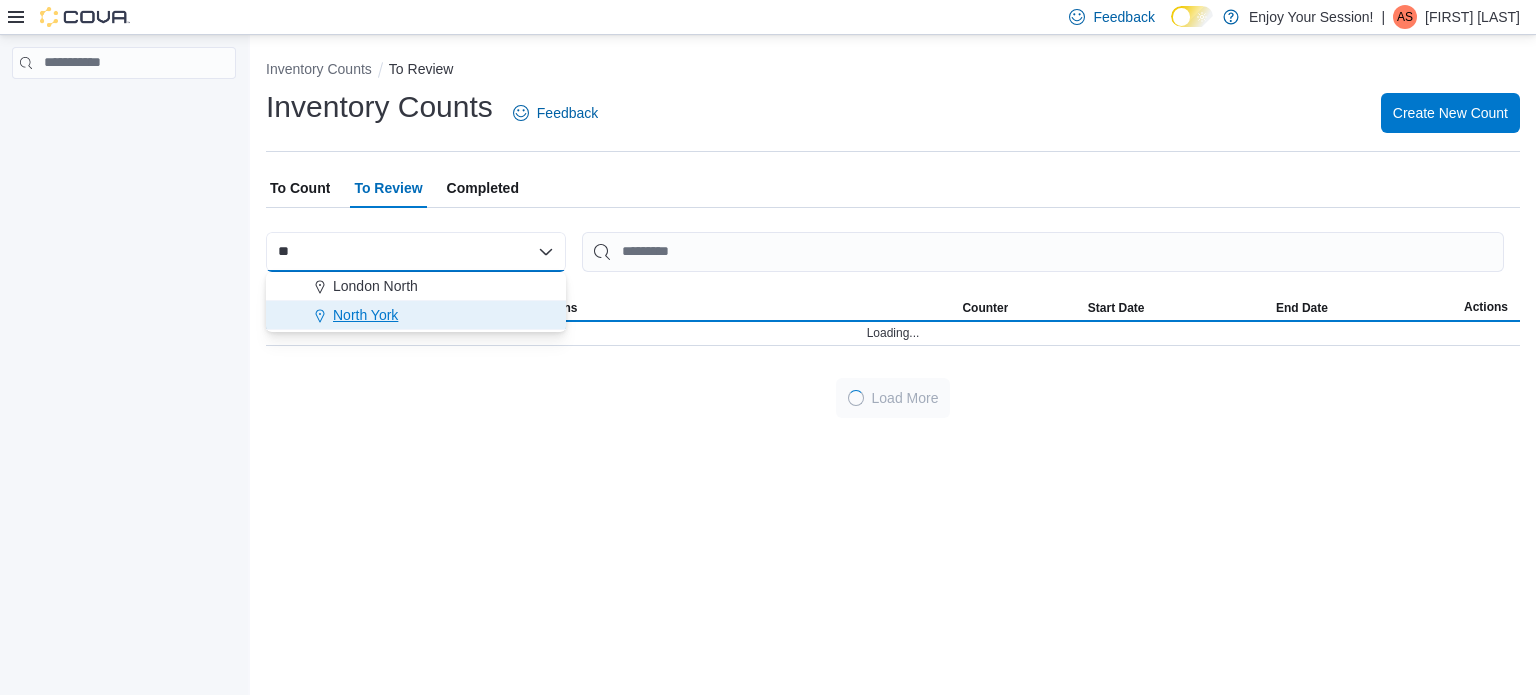 click on "North York" at bounding box center (365, 315) 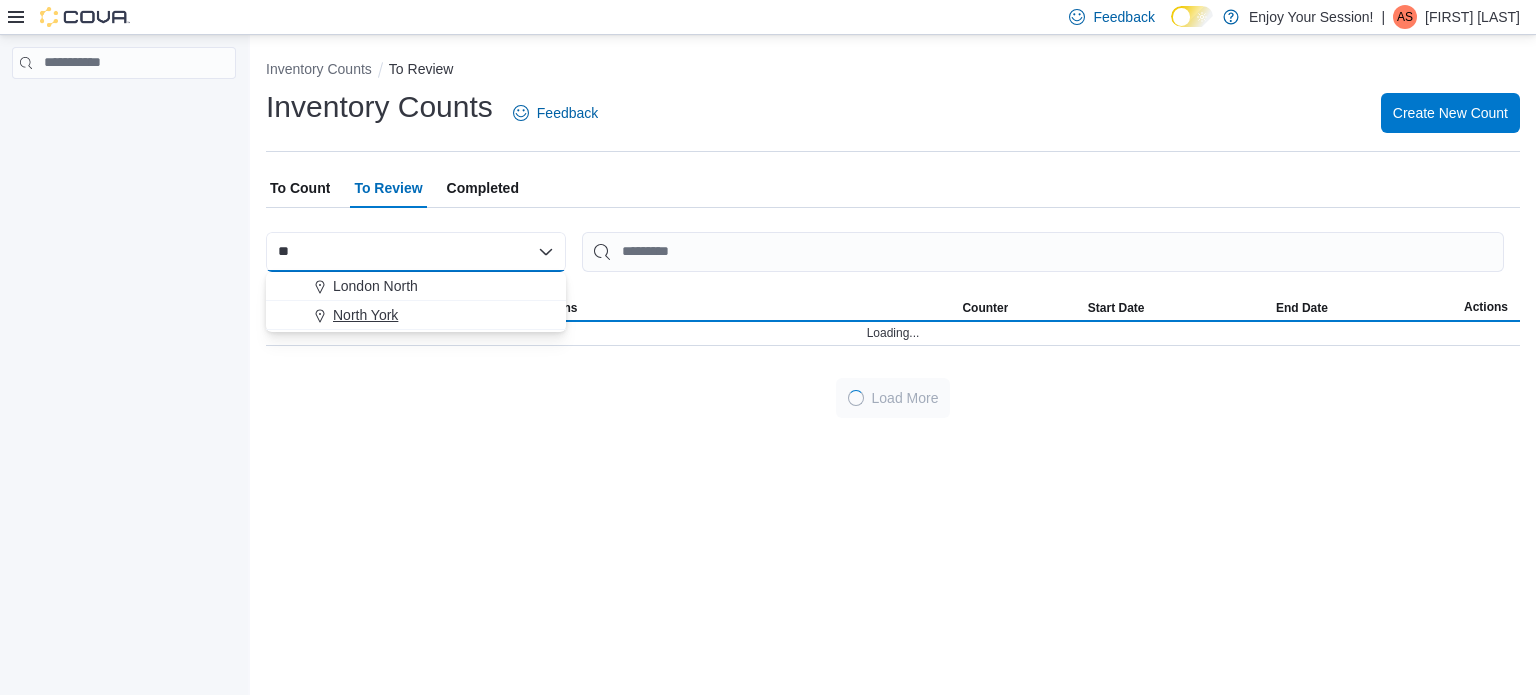 type 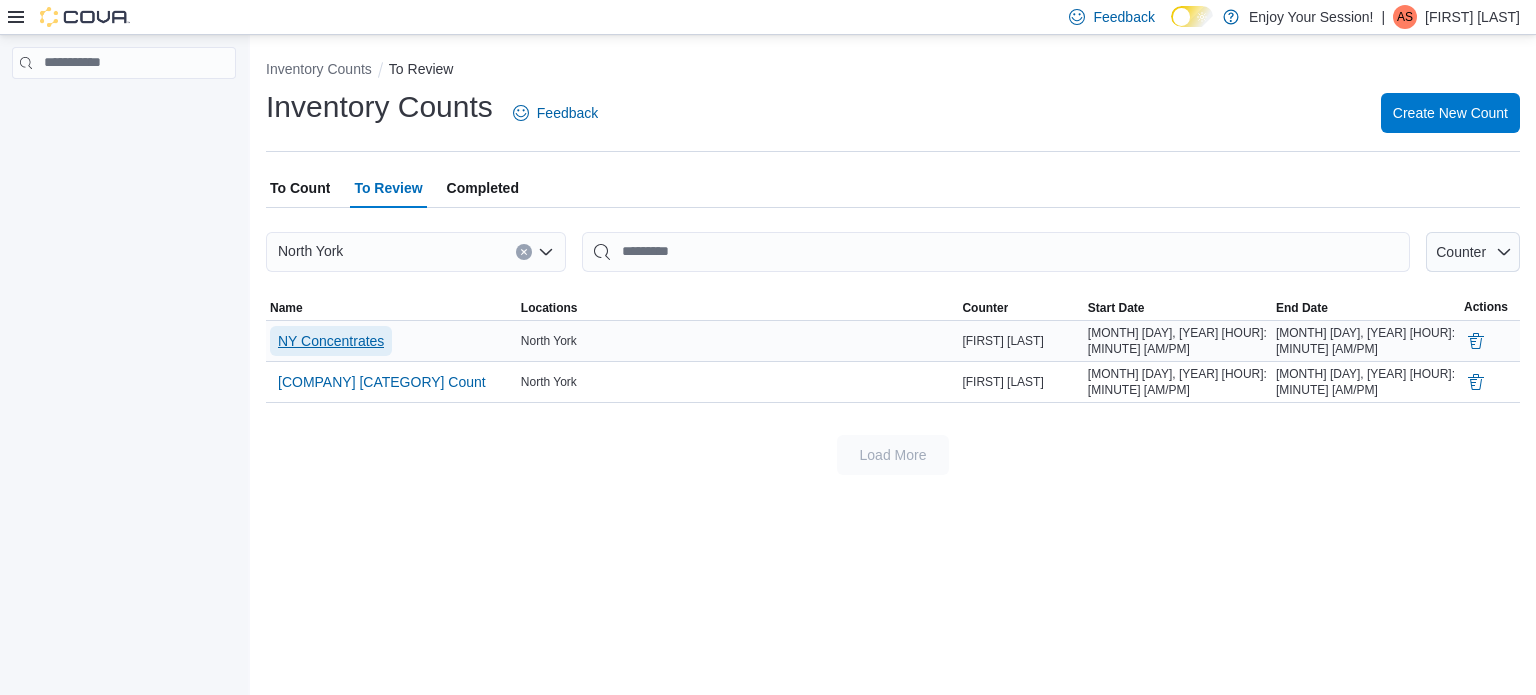 click on "NY Concentrates" at bounding box center (331, 341) 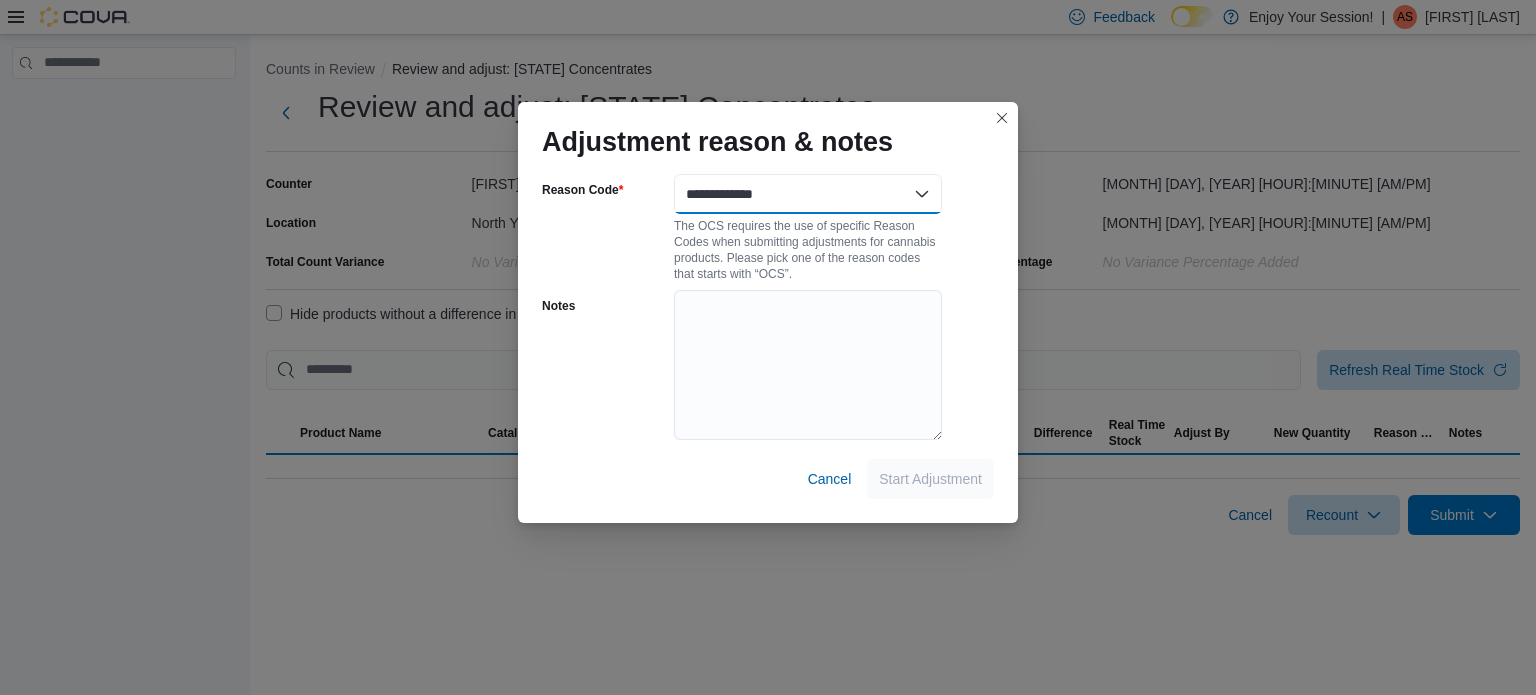 click on "**********" at bounding box center [808, 194] 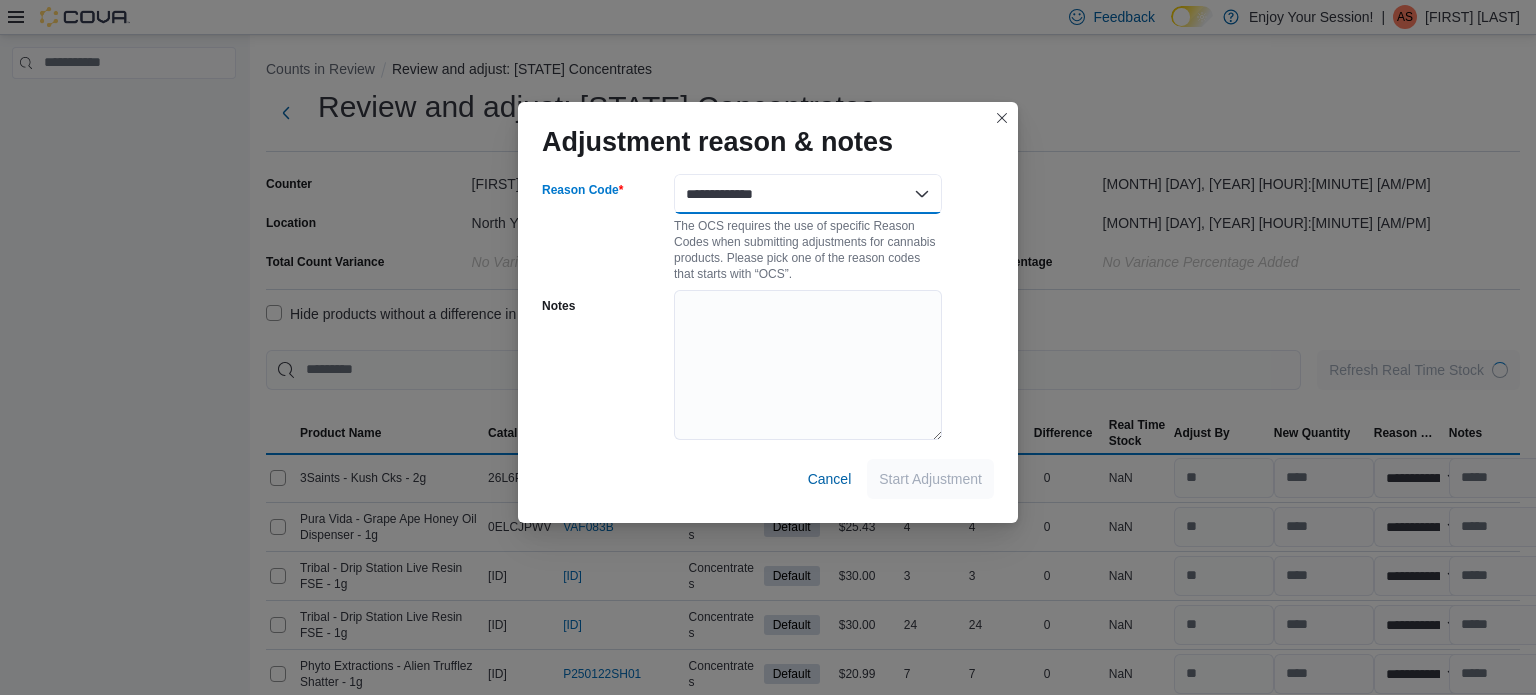 click on "**********" at bounding box center (808, 194) 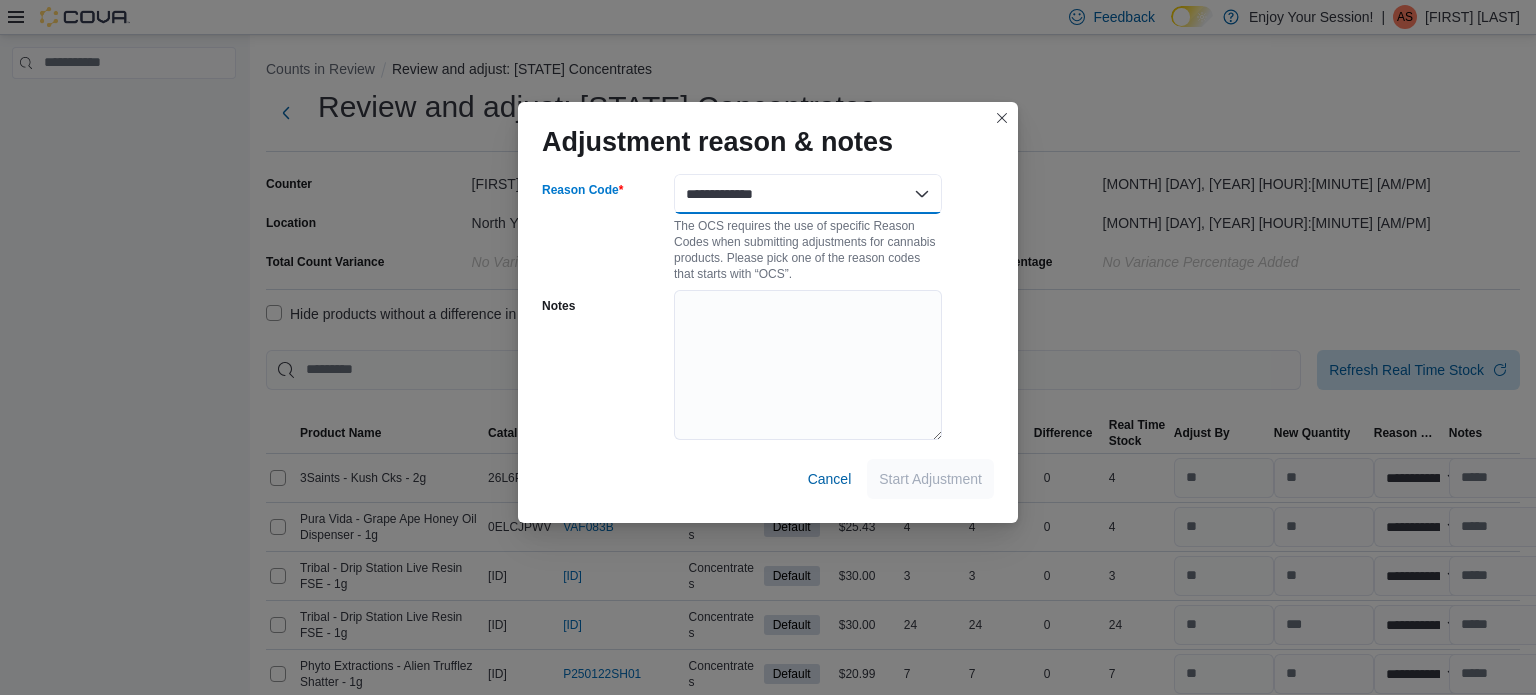 click on "**********" at bounding box center (808, 194) 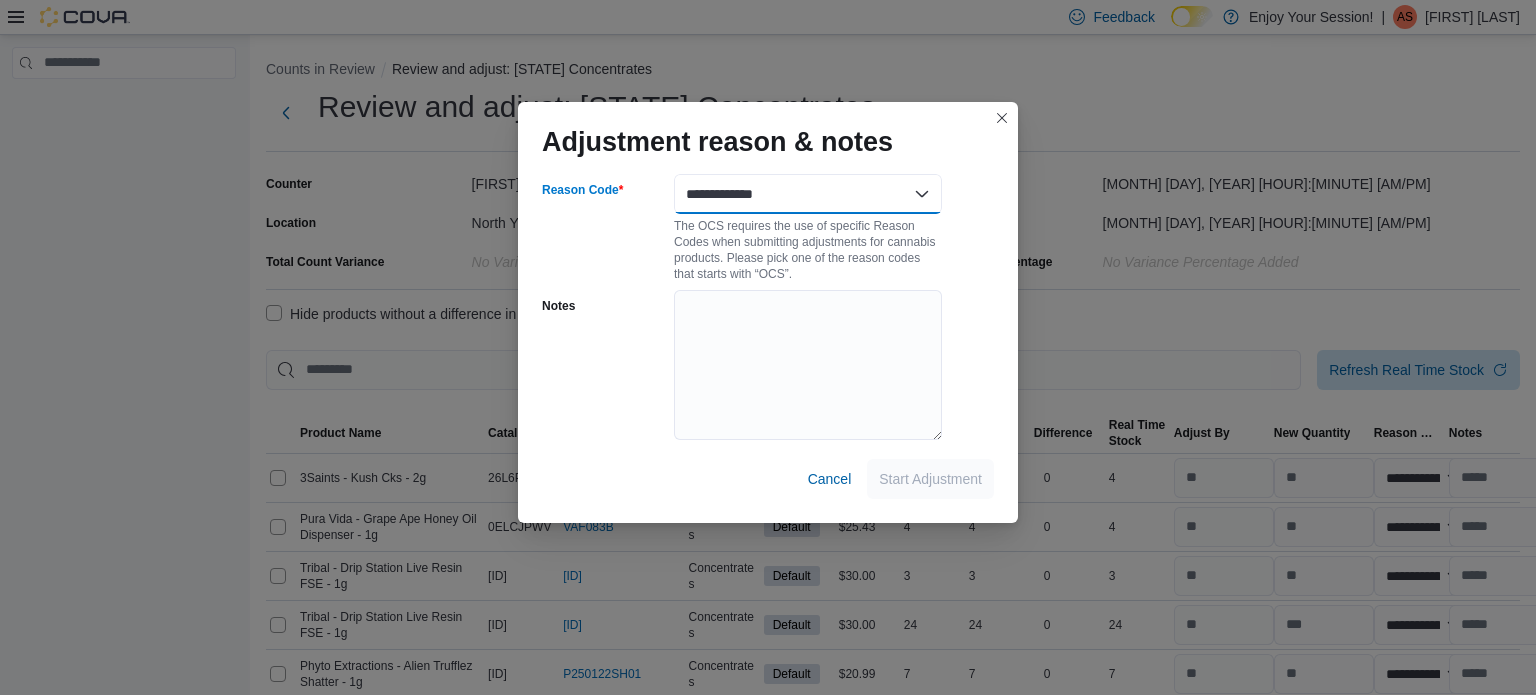 select on "**********" 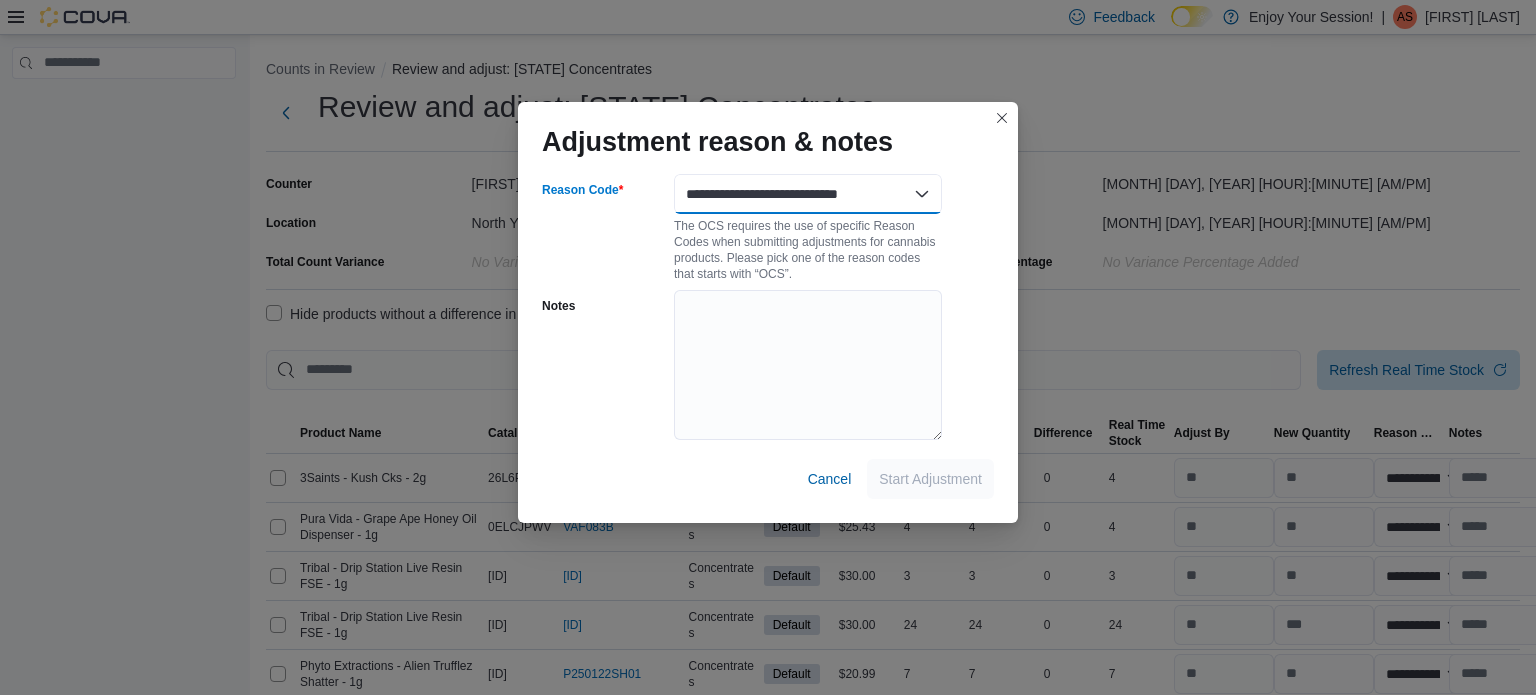 click on "**********" at bounding box center [808, 194] 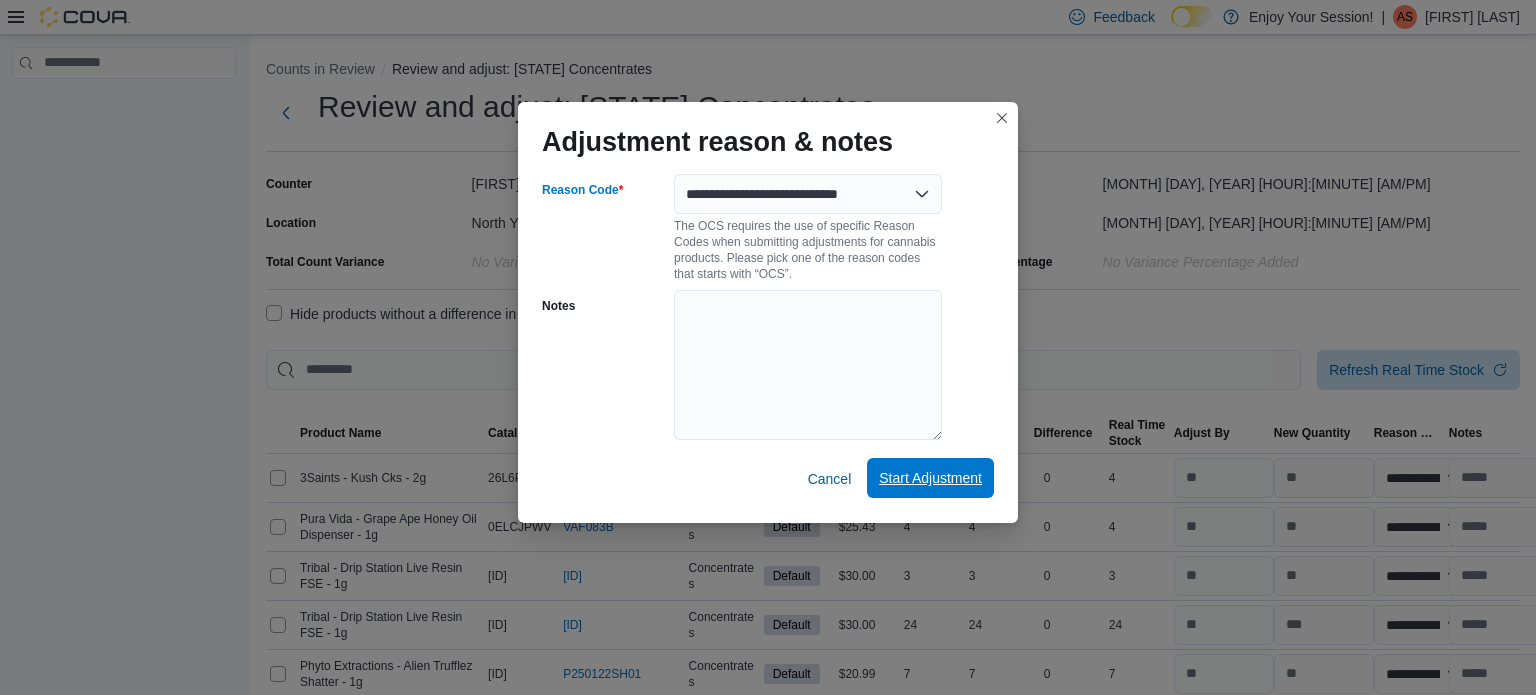 click on "Start Adjustment" at bounding box center (930, 478) 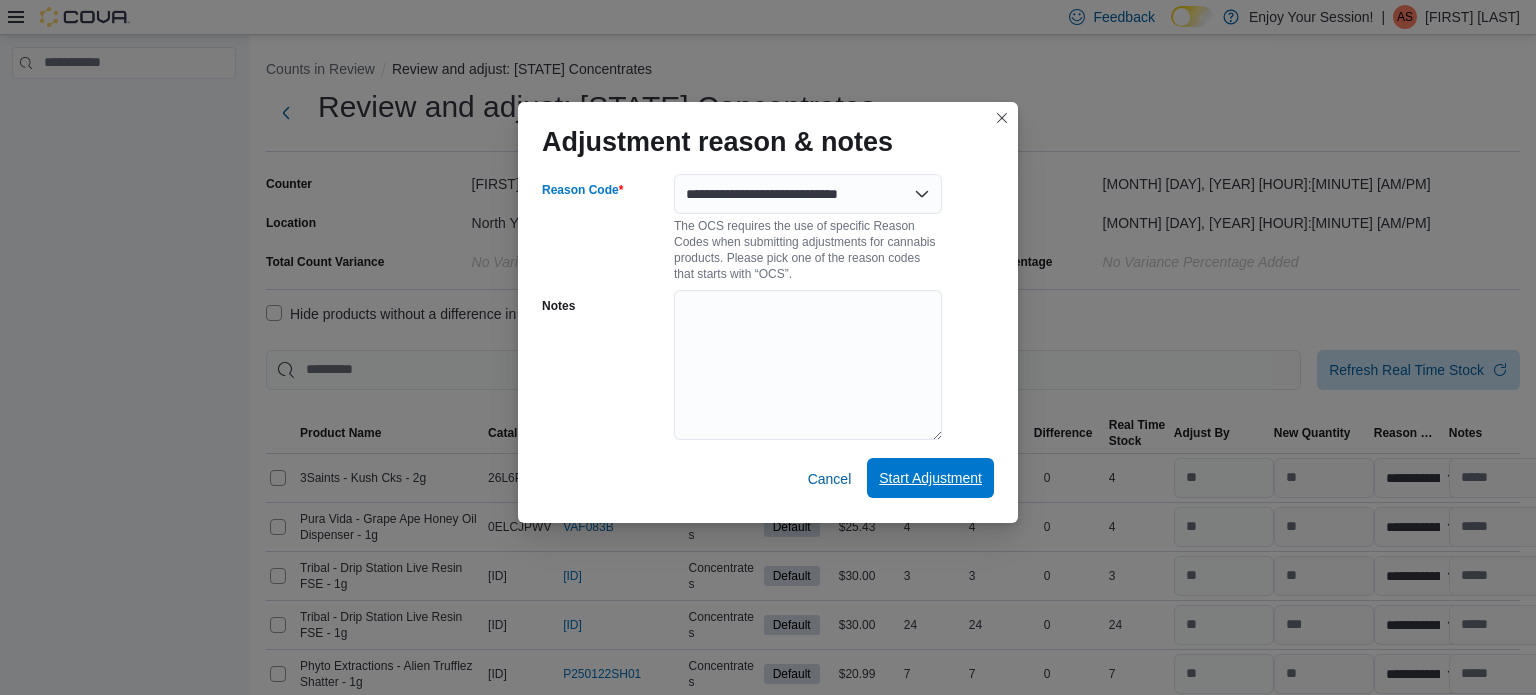 select on "**********" 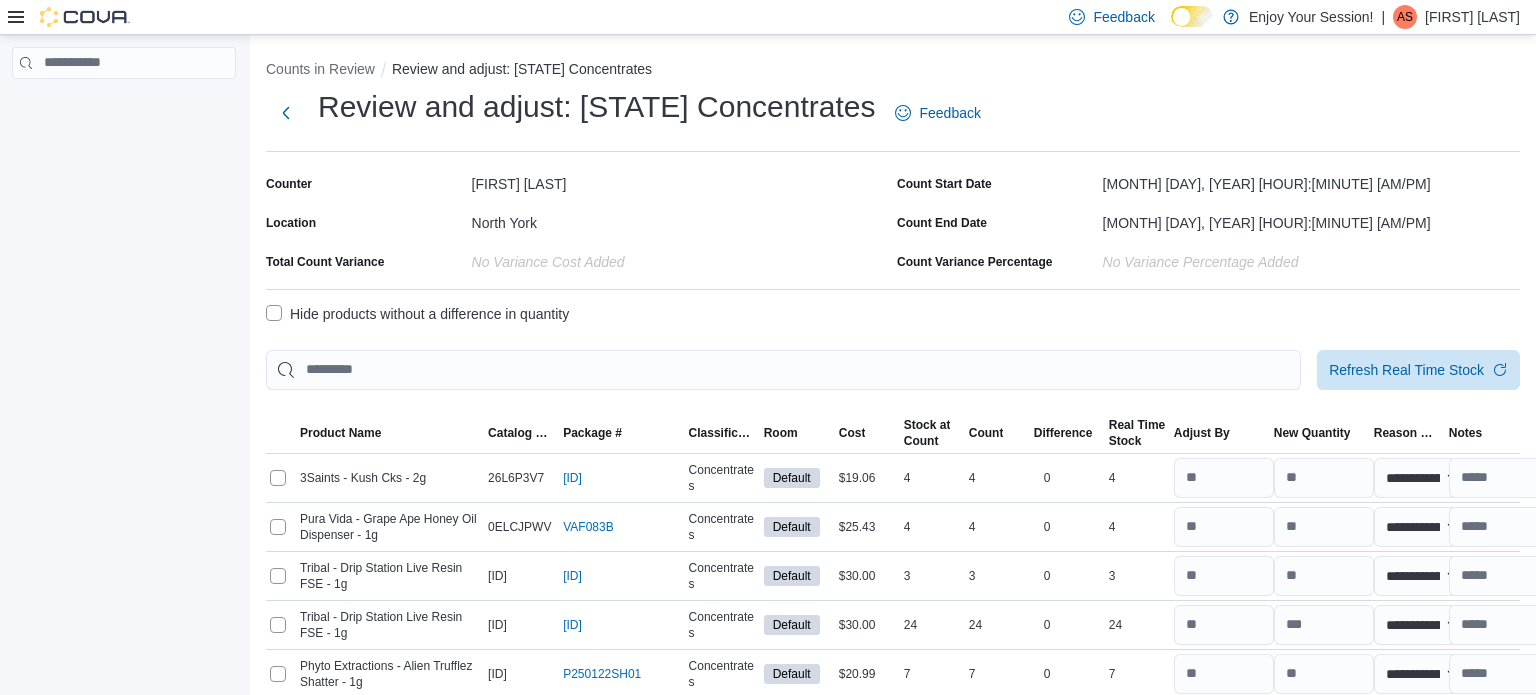 click on "Hide products without a difference in quantity" at bounding box center [417, 314] 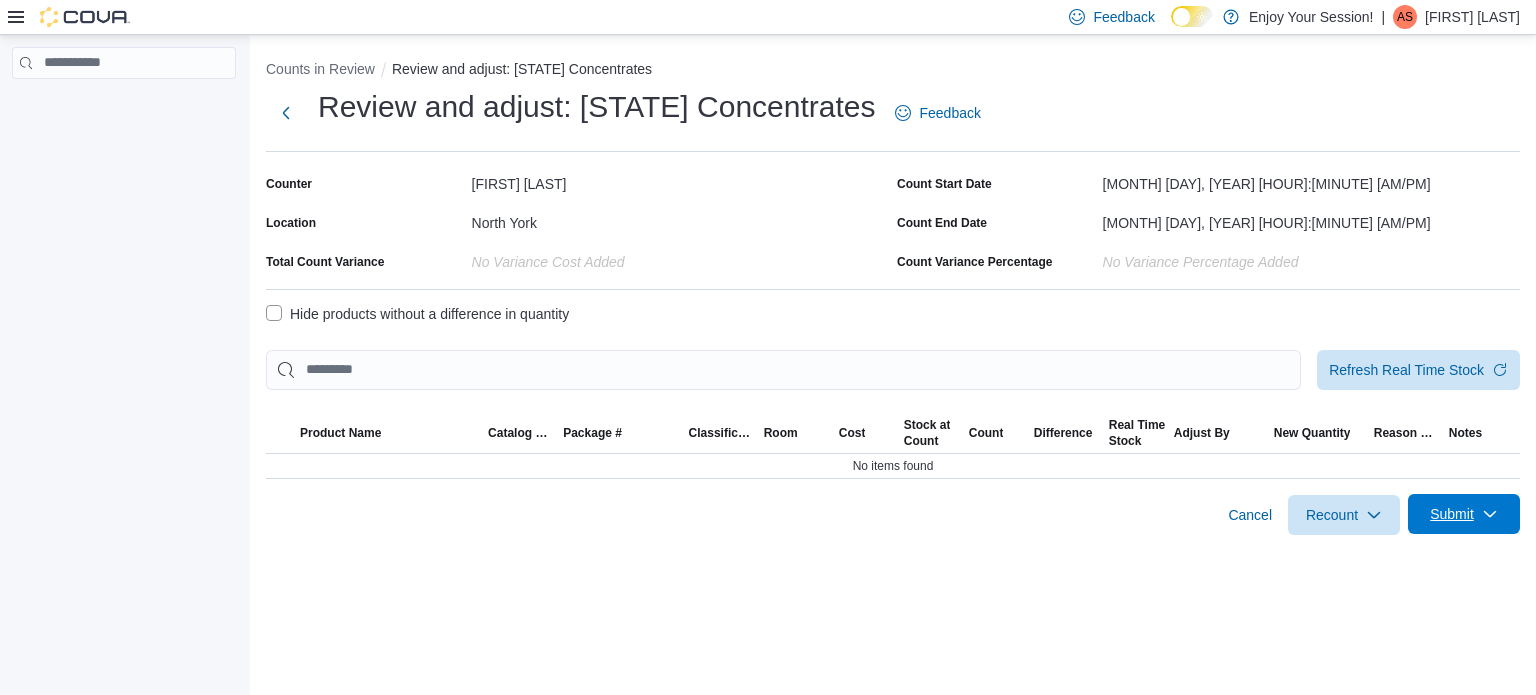 click on "Submit" at bounding box center [1452, 514] 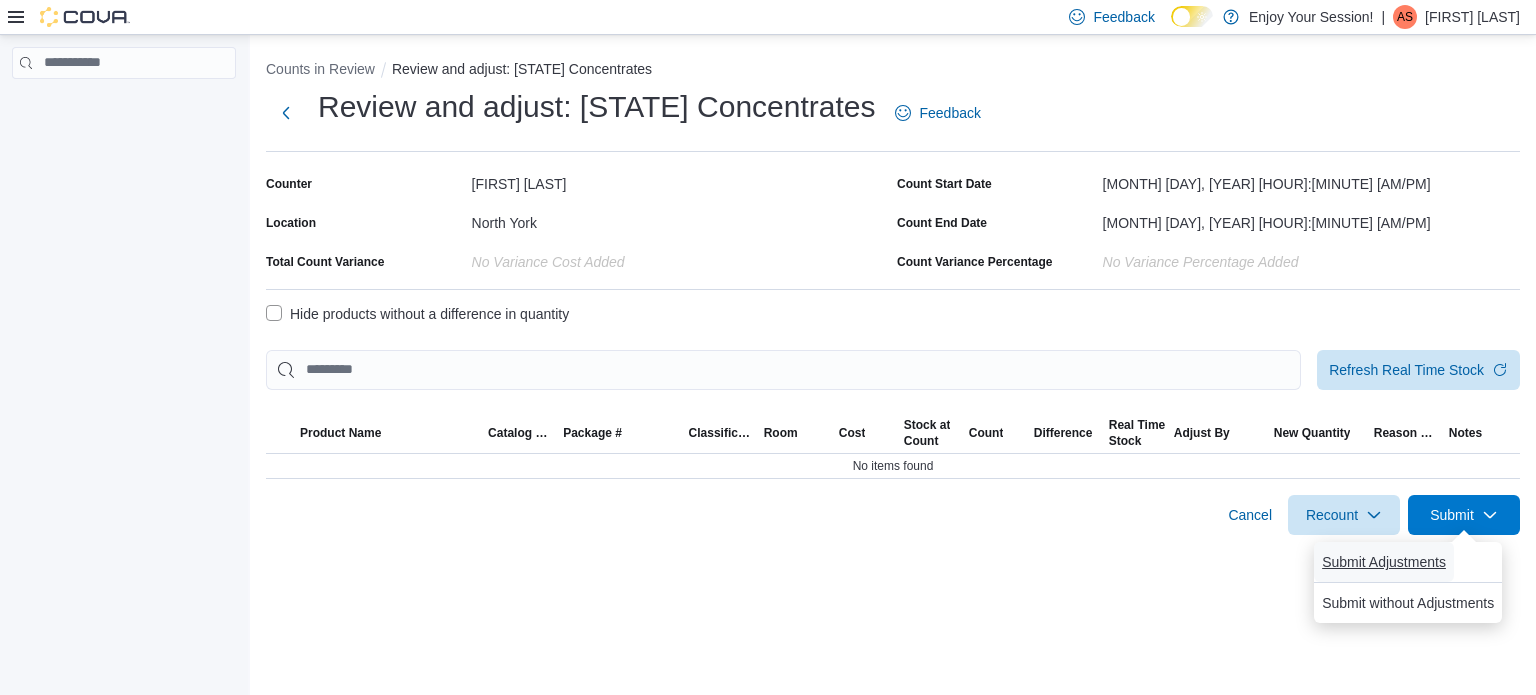 click on "Submit Adjustments" at bounding box center [1384, 562] 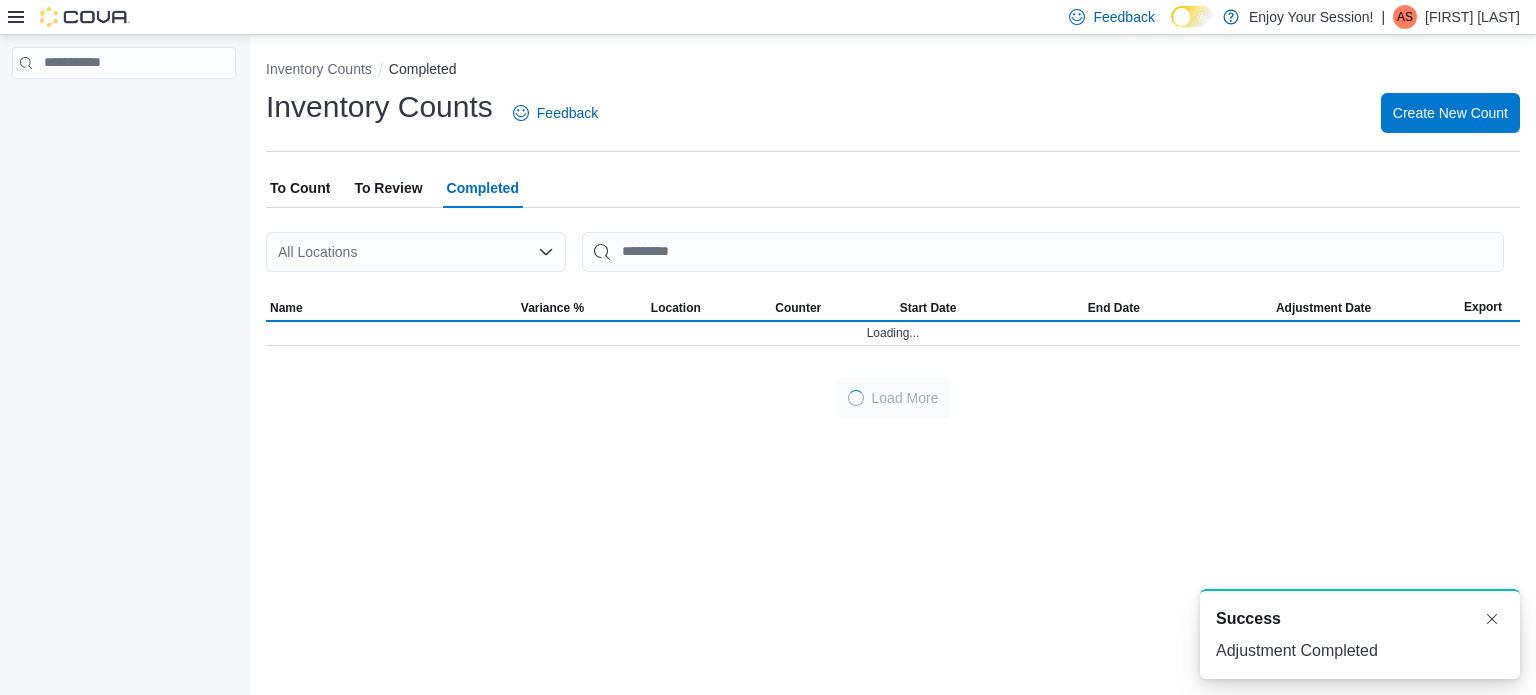 scroll, scrollTop: 0, scrollLeft: 0, axis: both 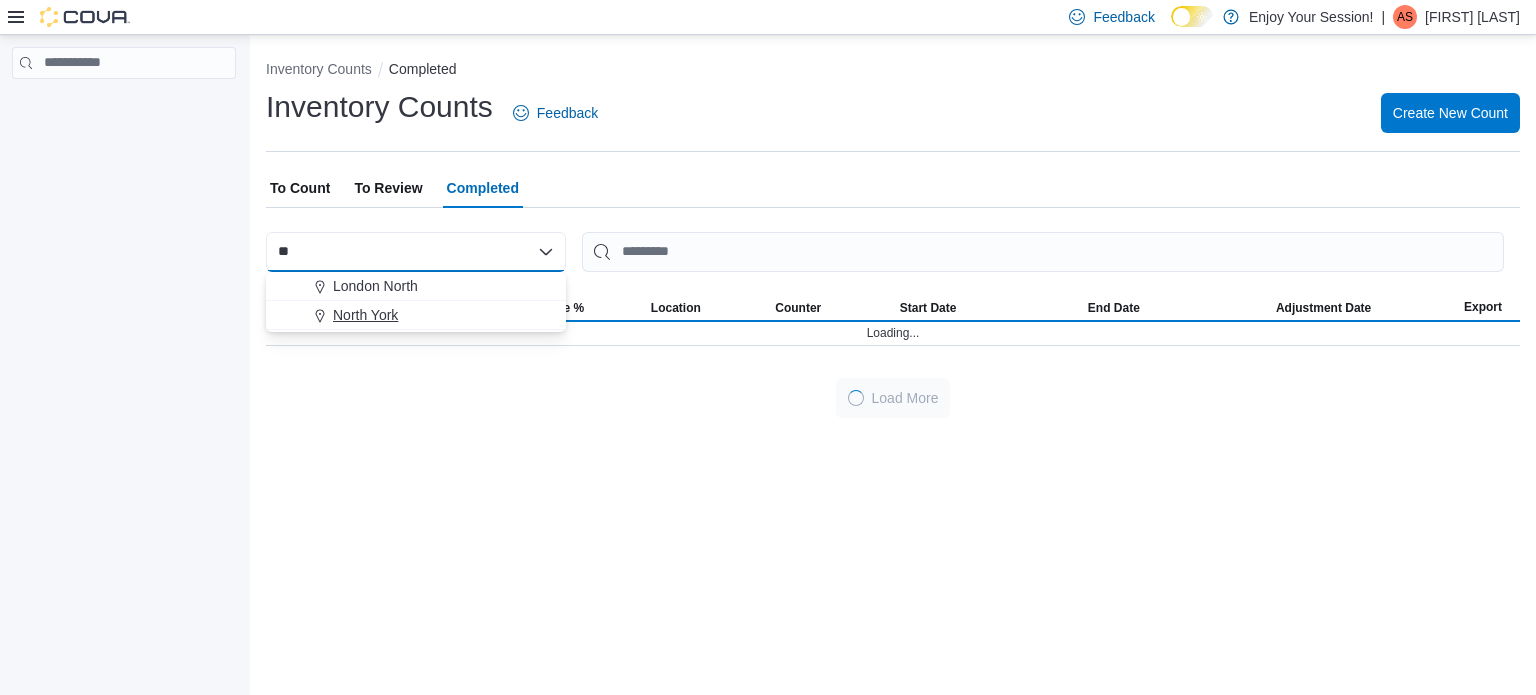 type on "**" 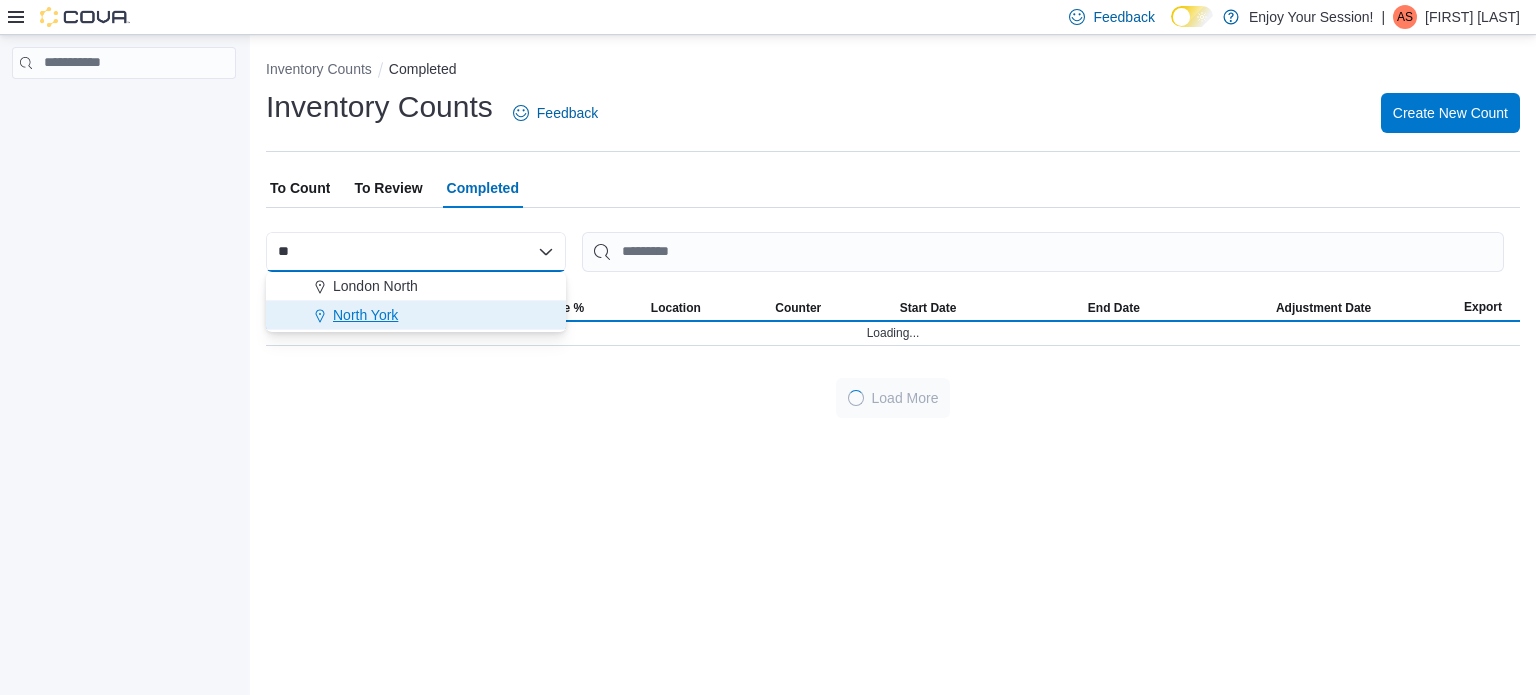 click on "North York" at bounding box center [365, 315] 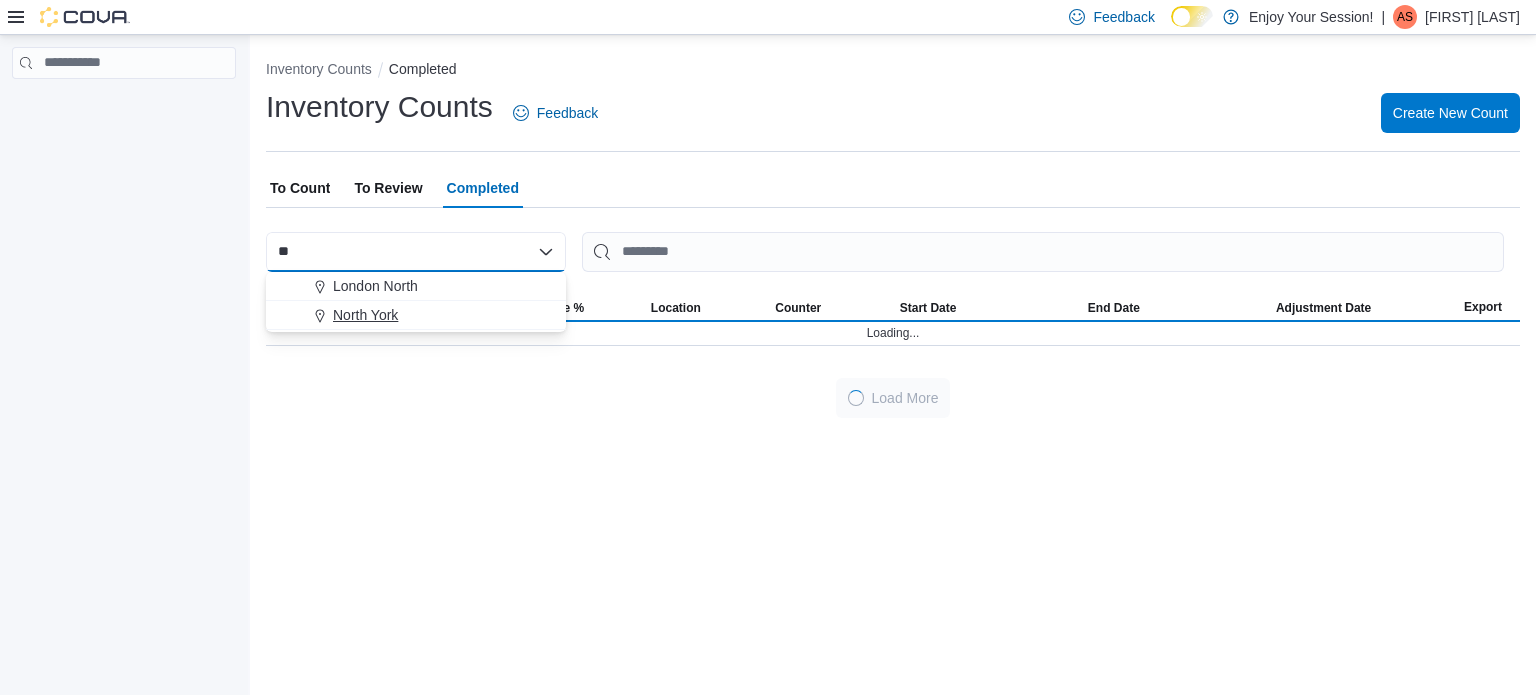 type 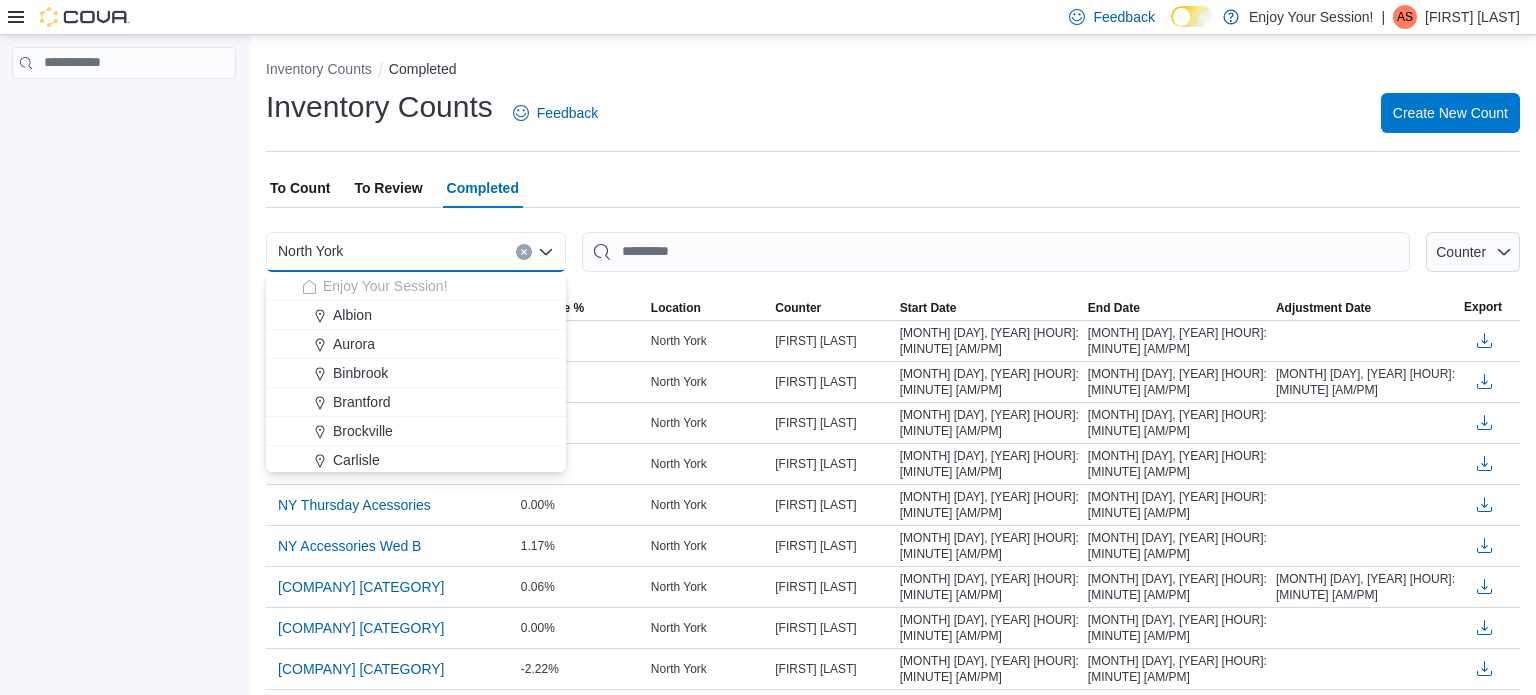 click on "To Count To Review Completed" at bounding box center [893, 188] 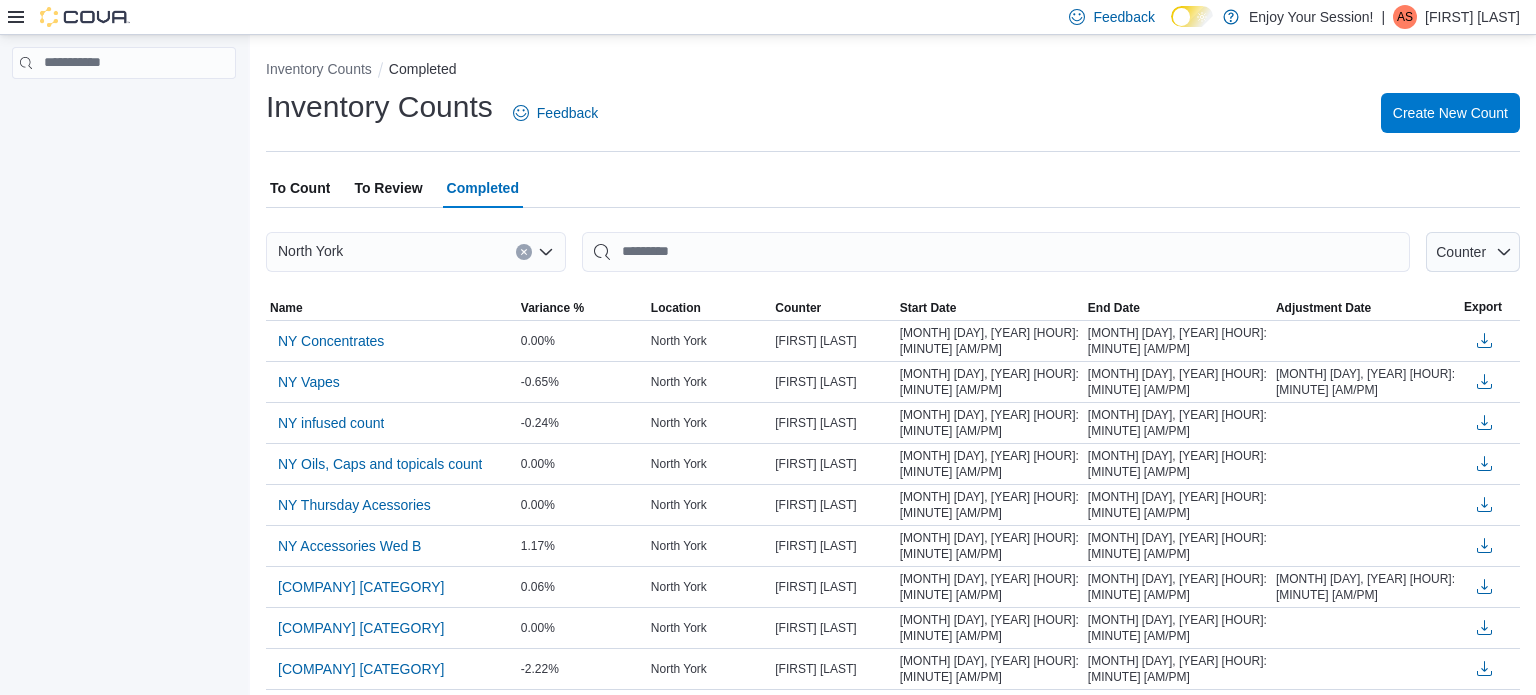 click 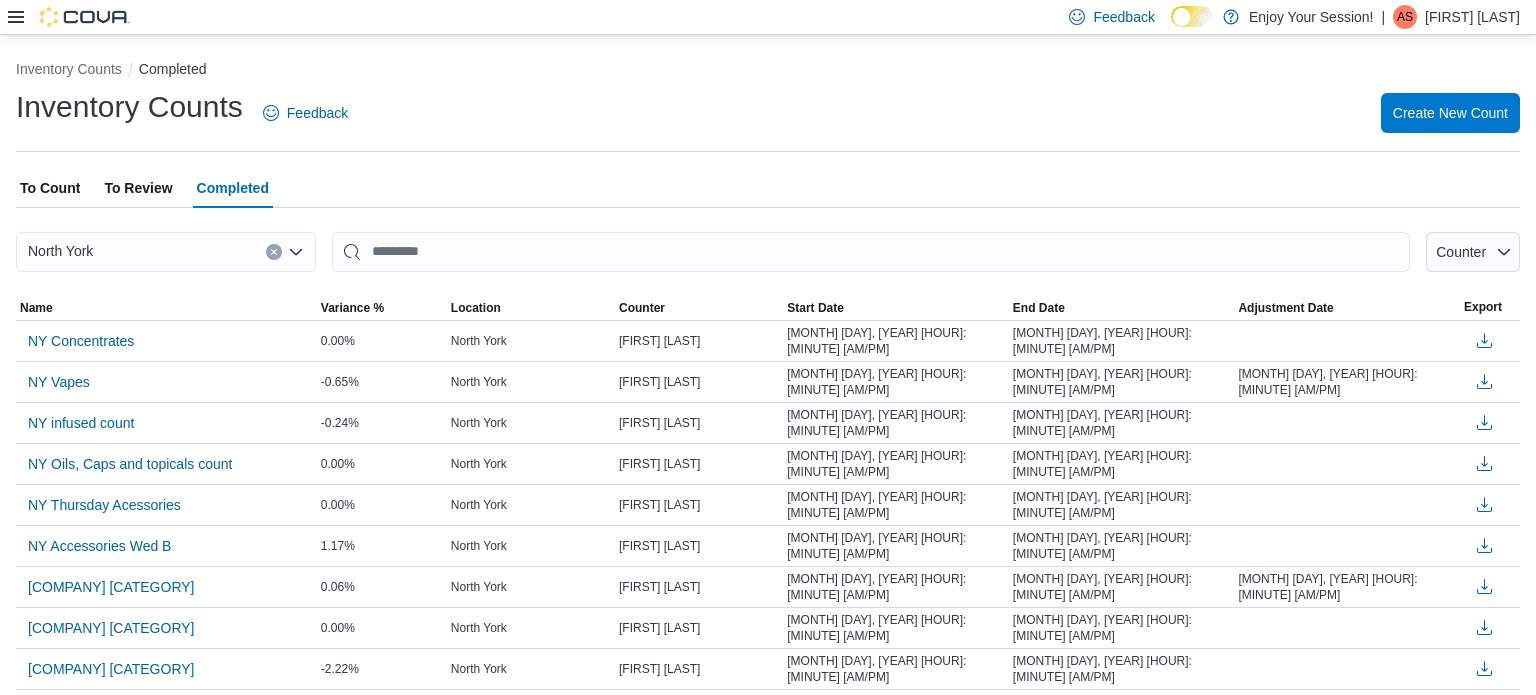 click 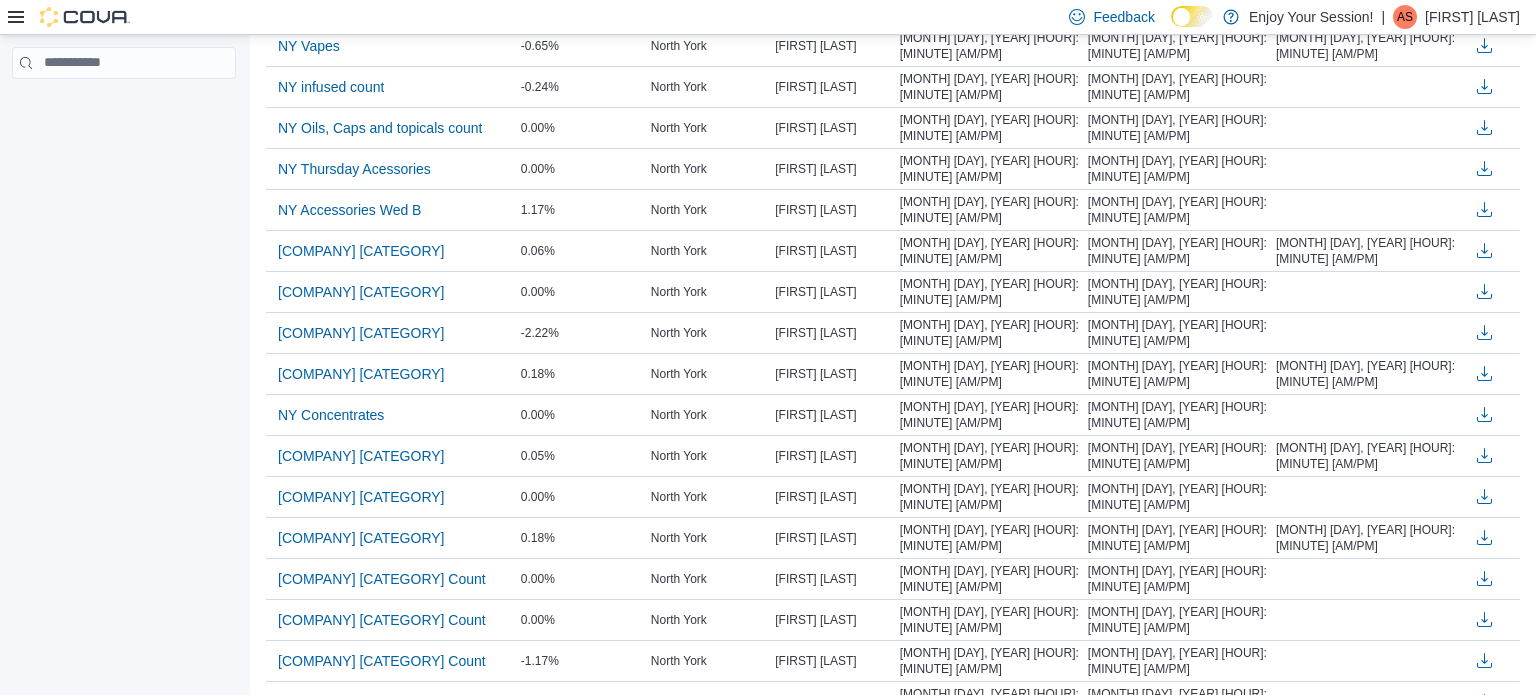 scroll, scrollTop: 0, scrollLeft: 0, axis: both 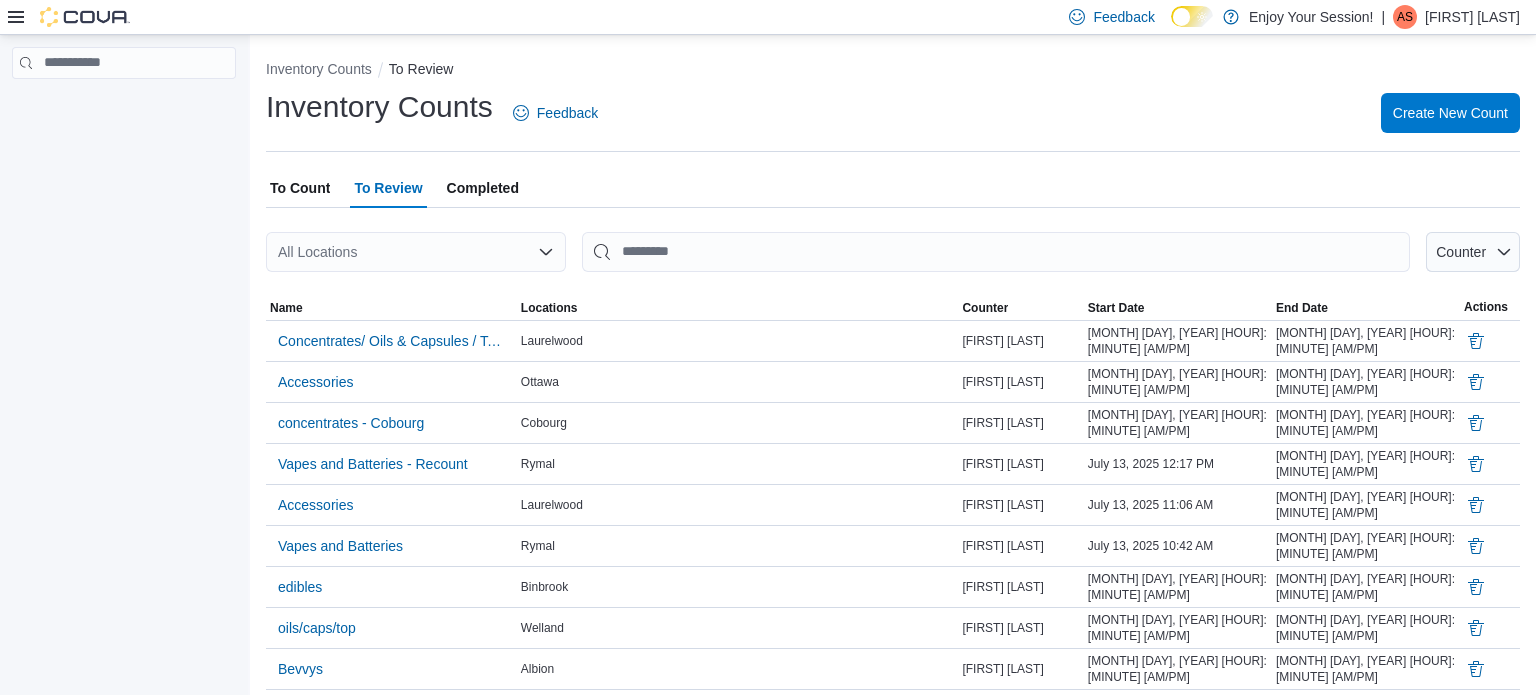 click 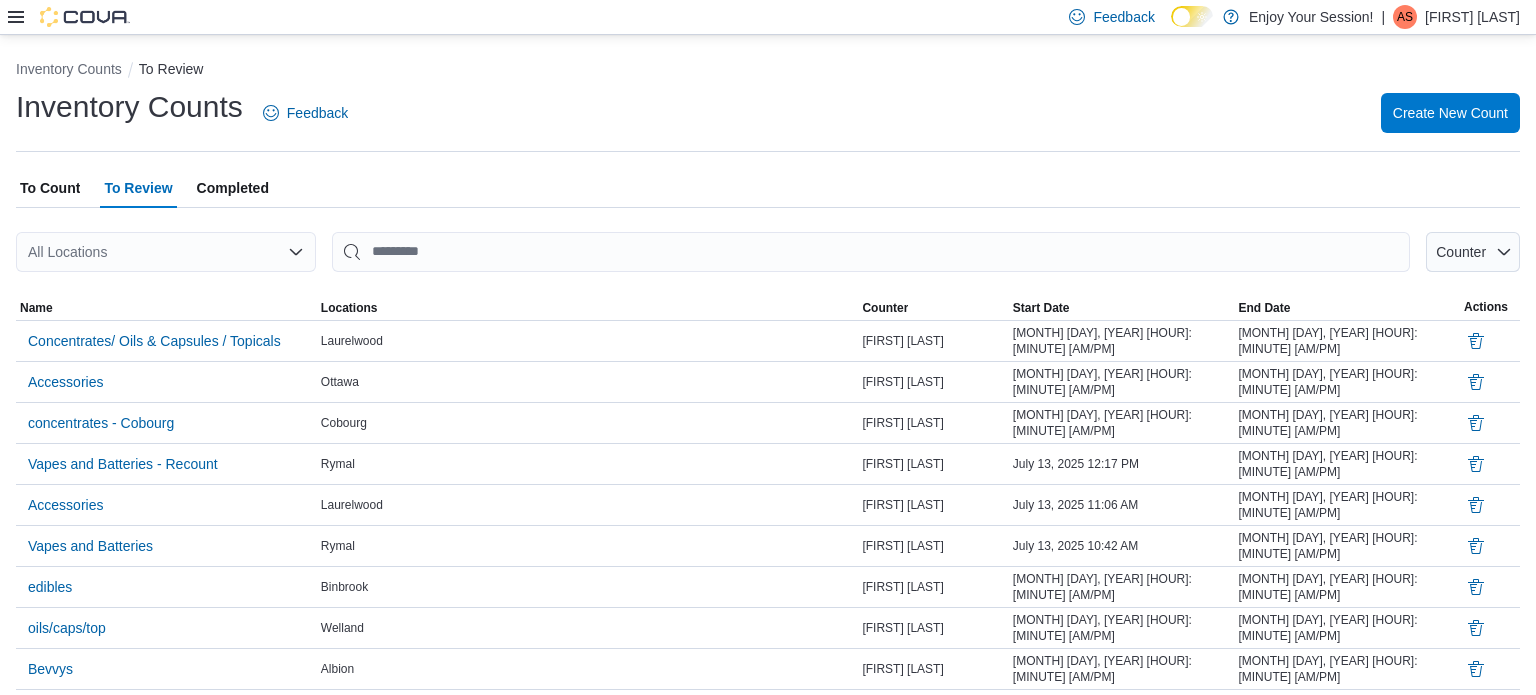 click 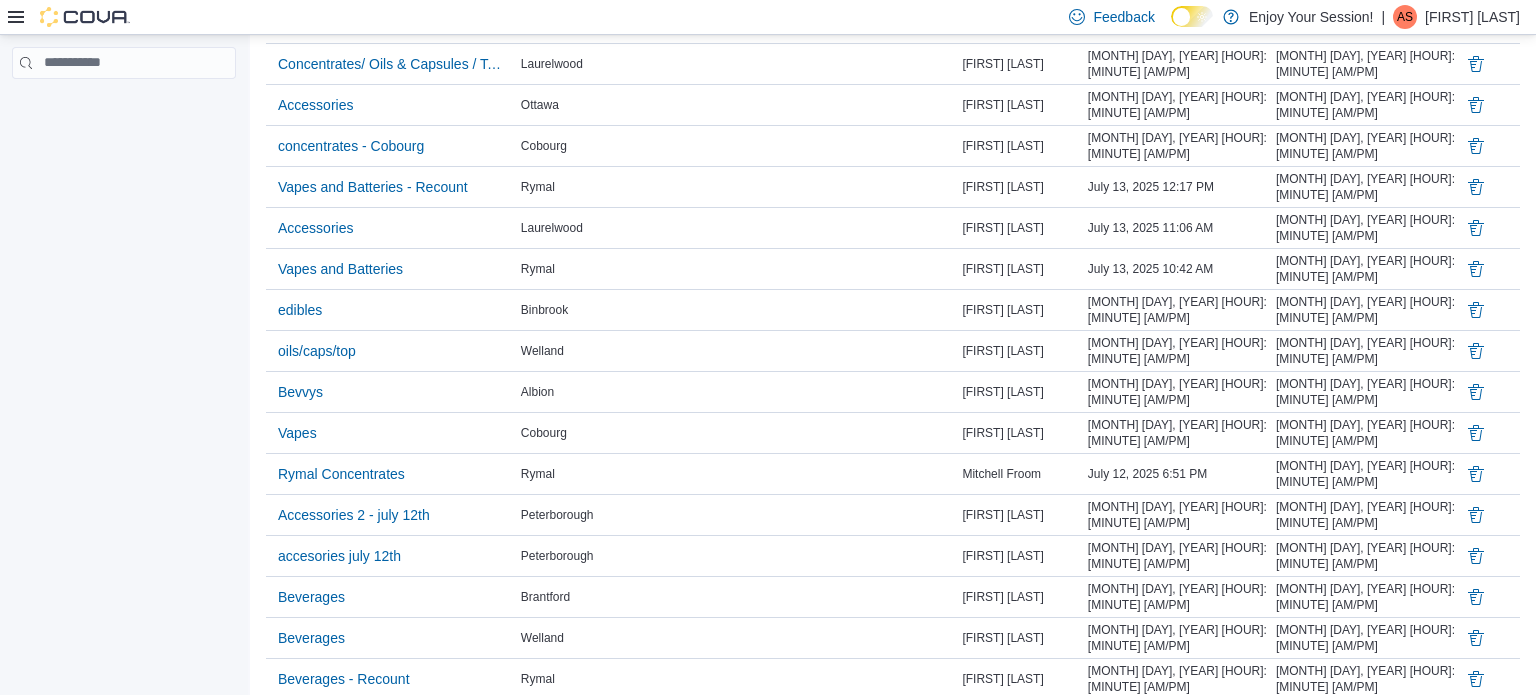 scroll, scrollTop: 0, scrollLeft: 0, axis: both 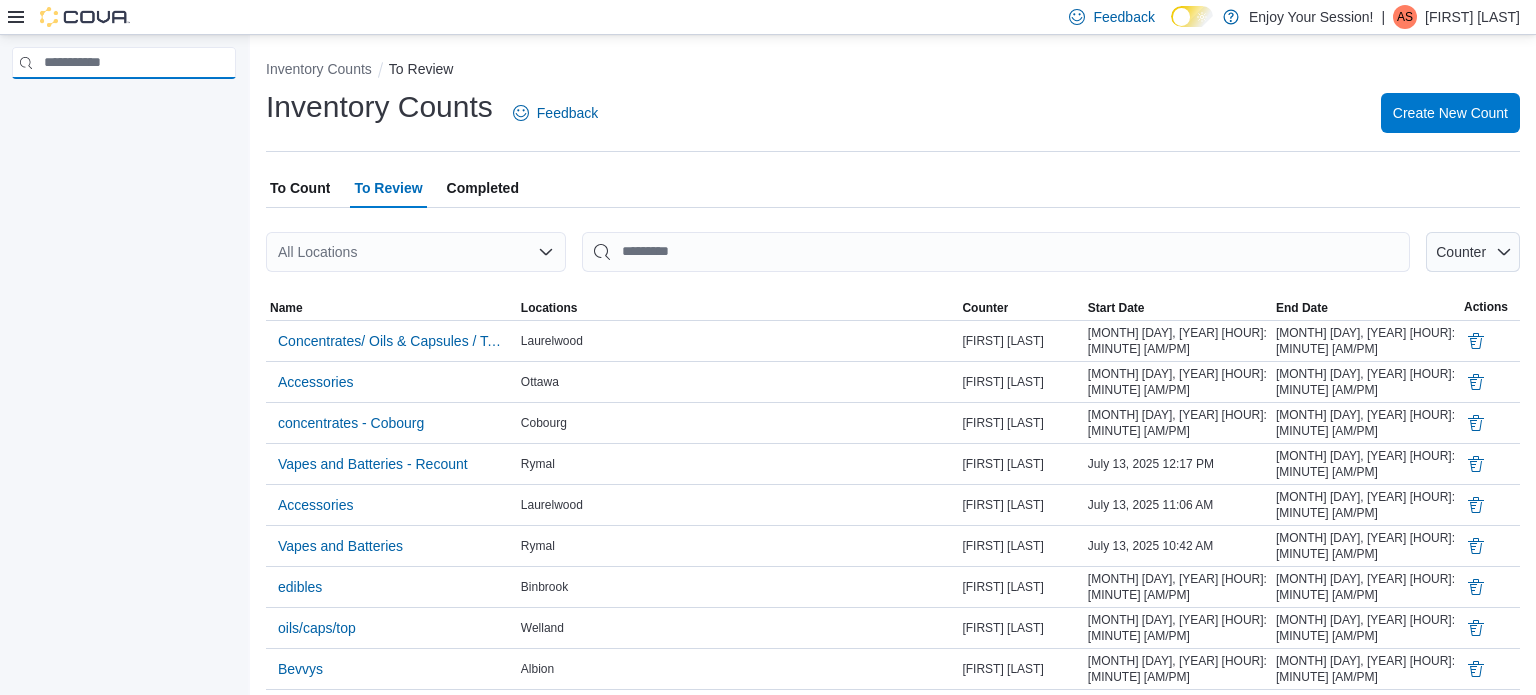 click at bounding box center [124, 63] 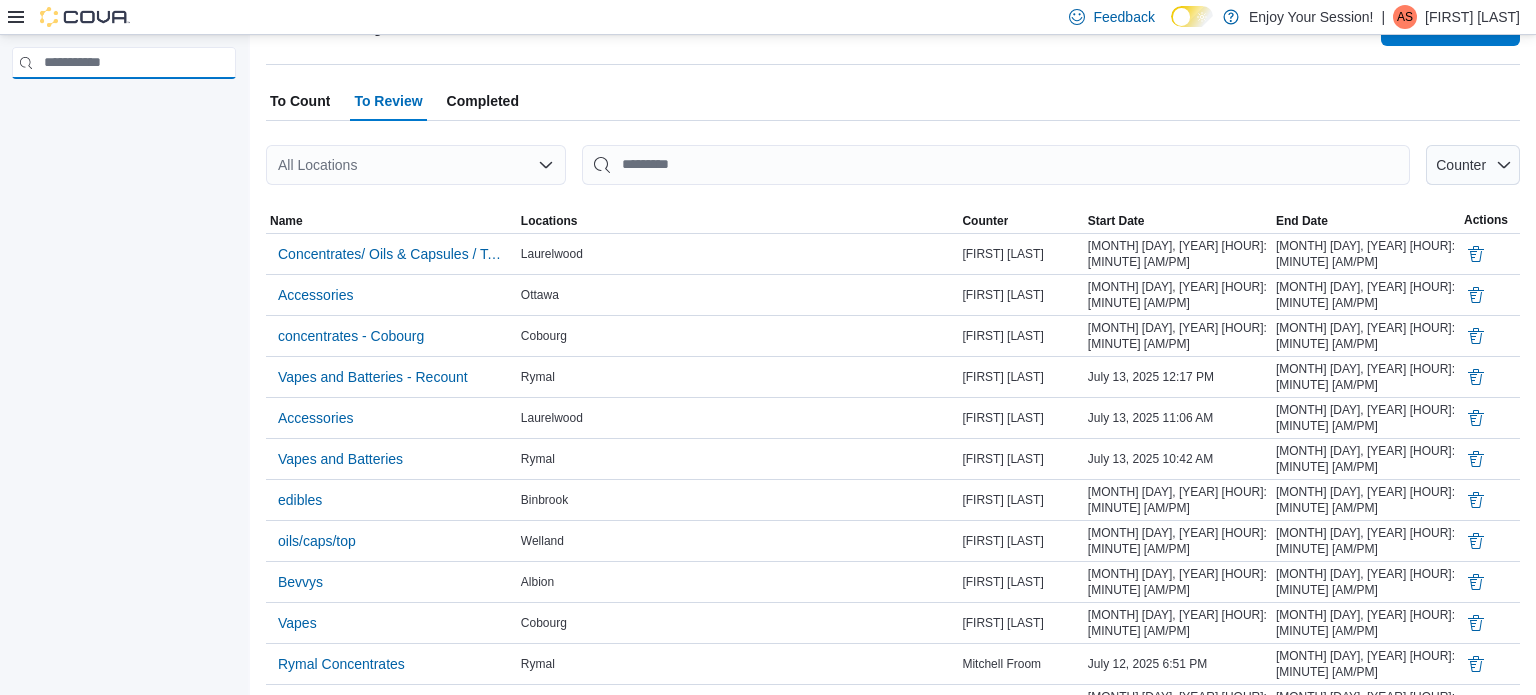 scroll, scrollTop: 76, scrollLeft: 0, axis: vertical 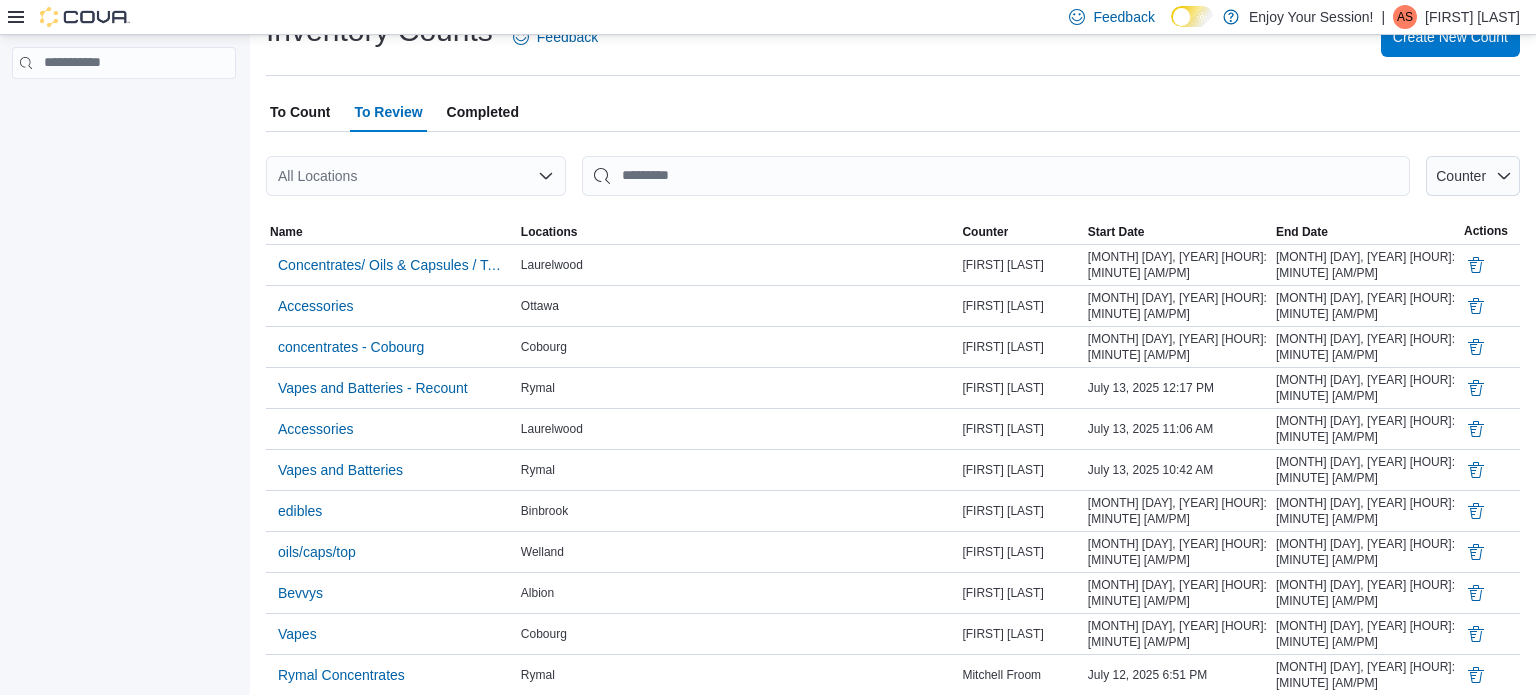 click 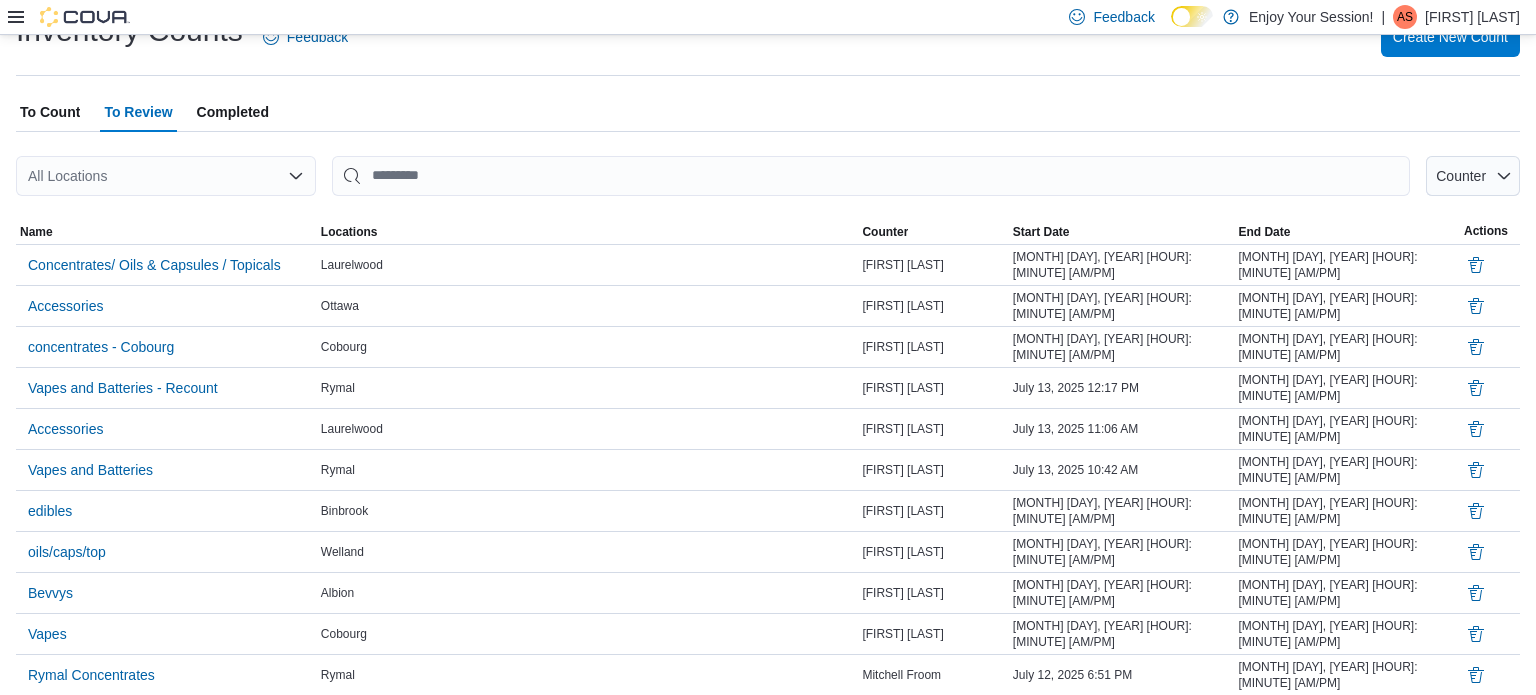 click 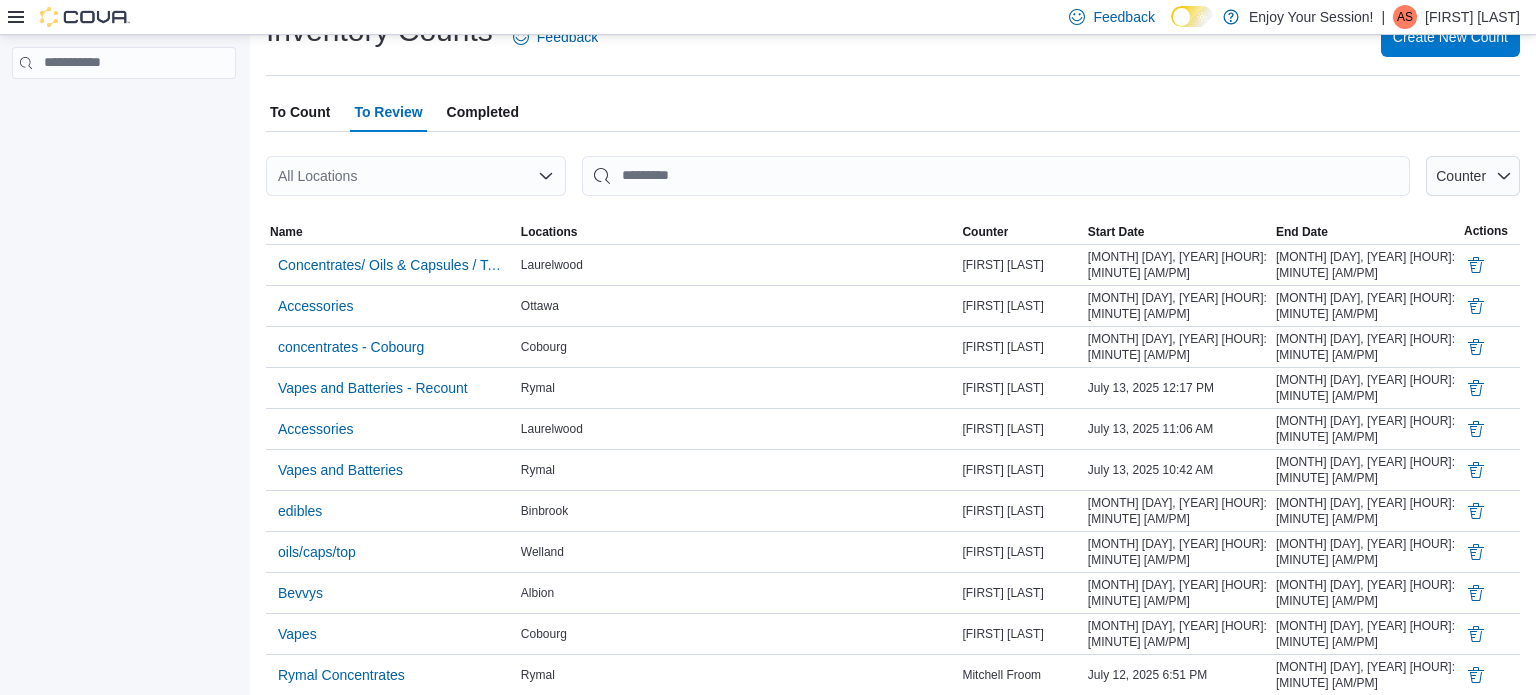 scroll, scrollTop: 0, scrollLeft: 0, axis: both 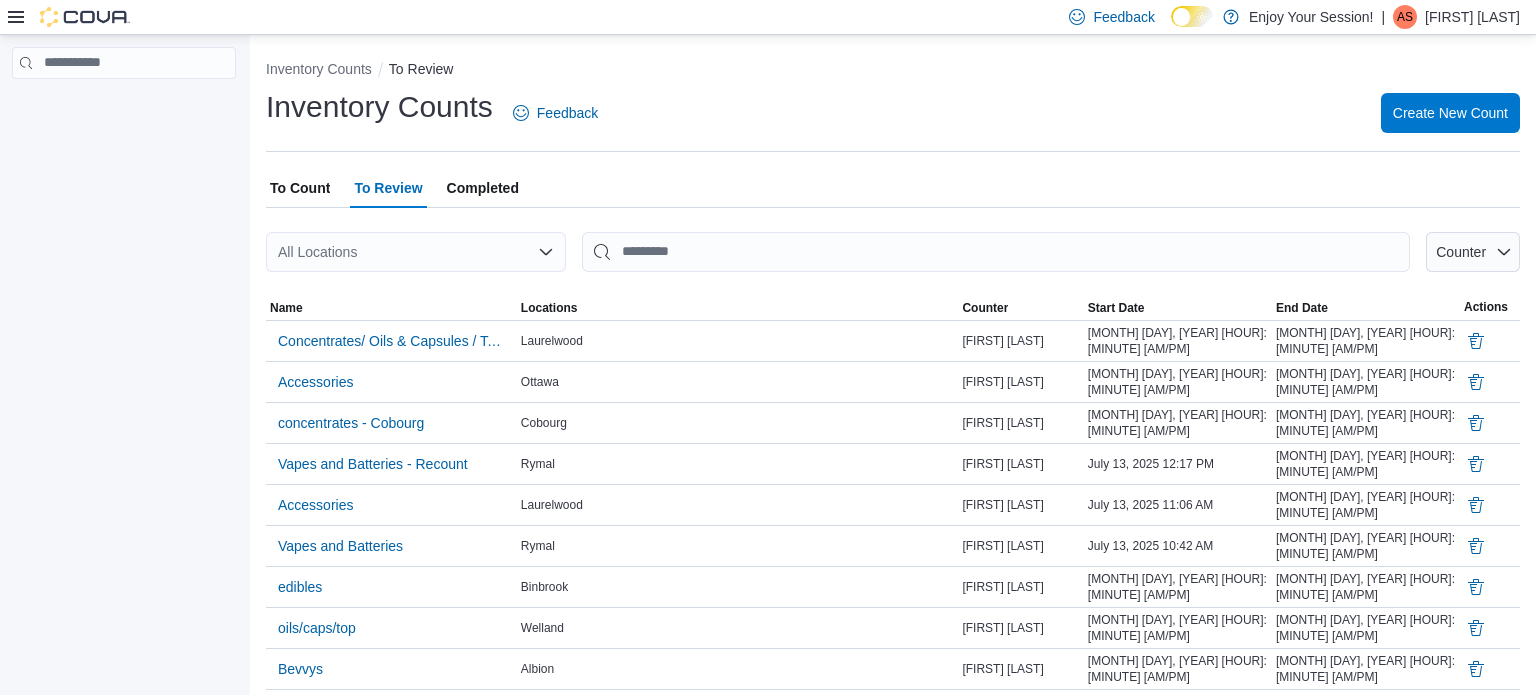 click on "[FIRST] [LAST]" at bounding box center [1472, 17] 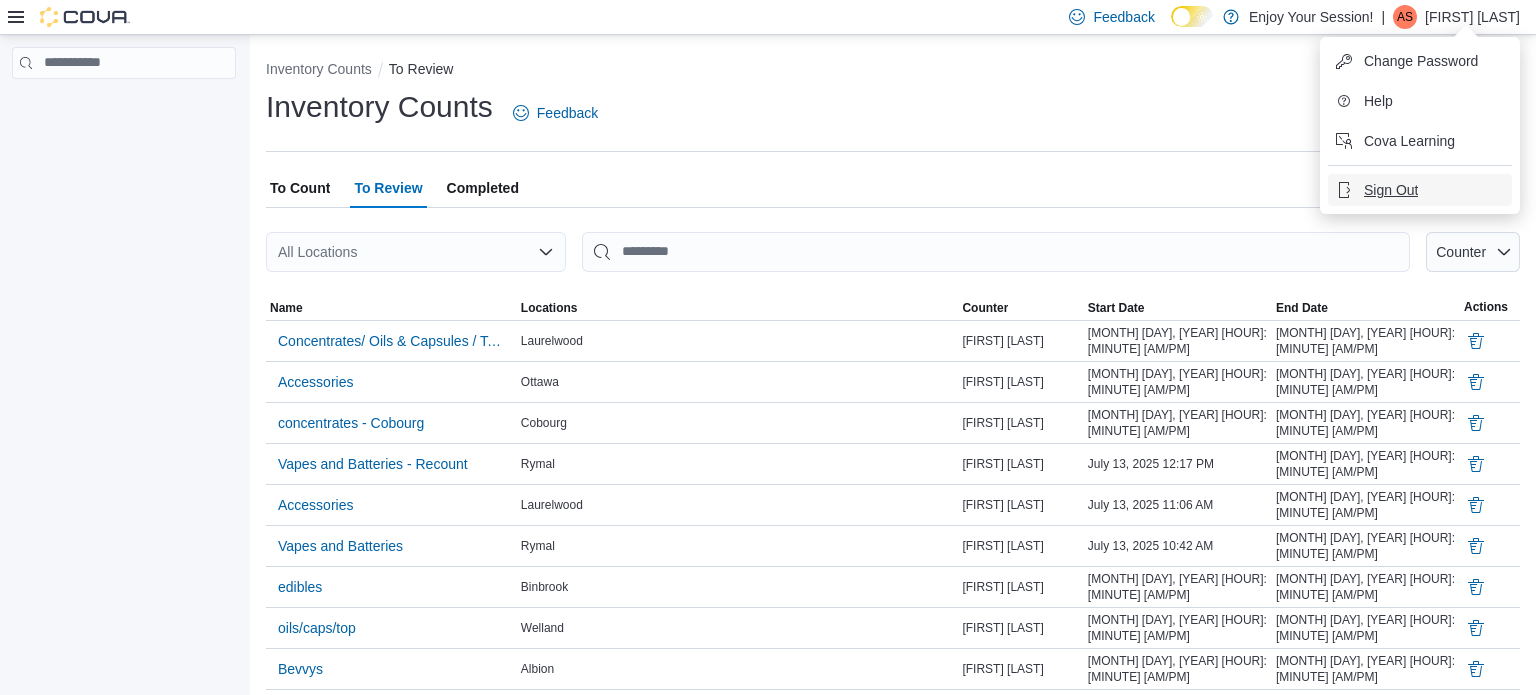 click on "Sign Out" at bounding box center [1391, 190] 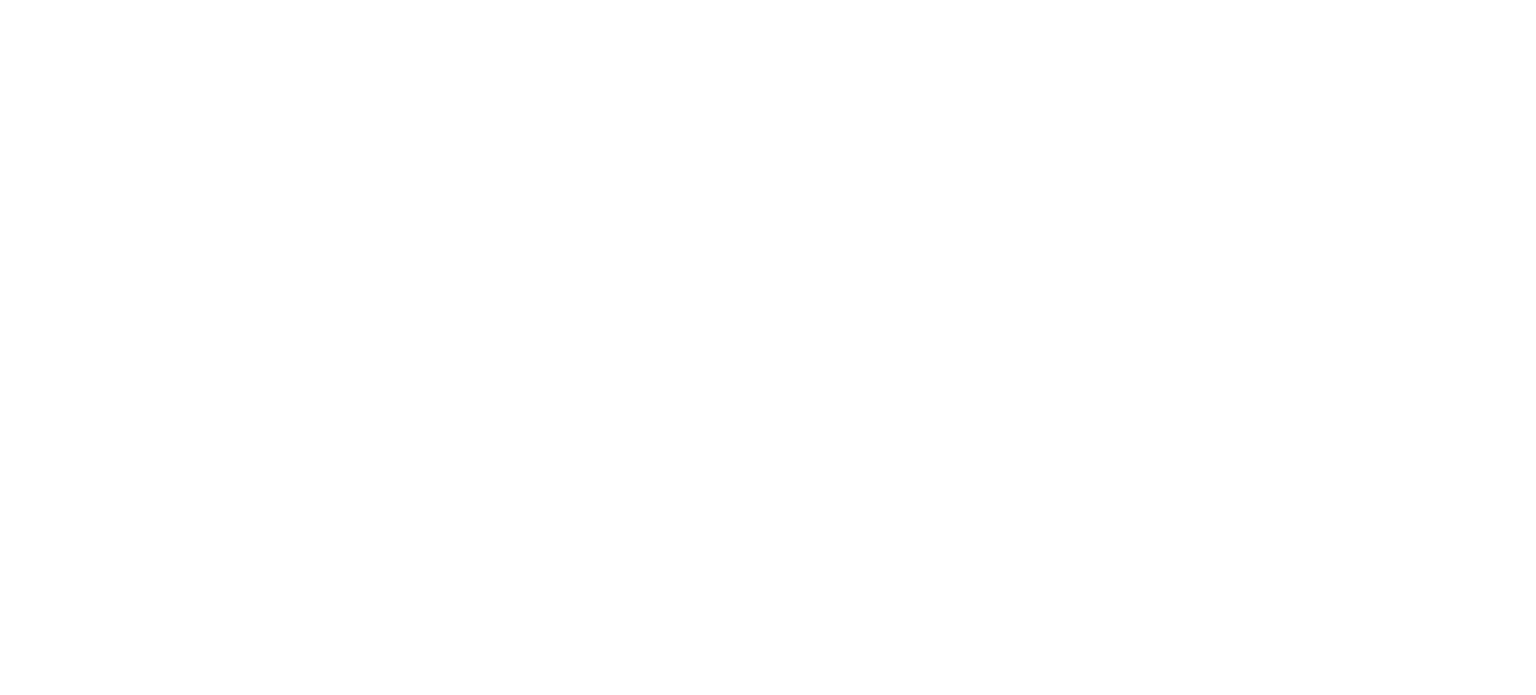 scroll, scrollTop: 0, scrollLeft: 0, axis: both 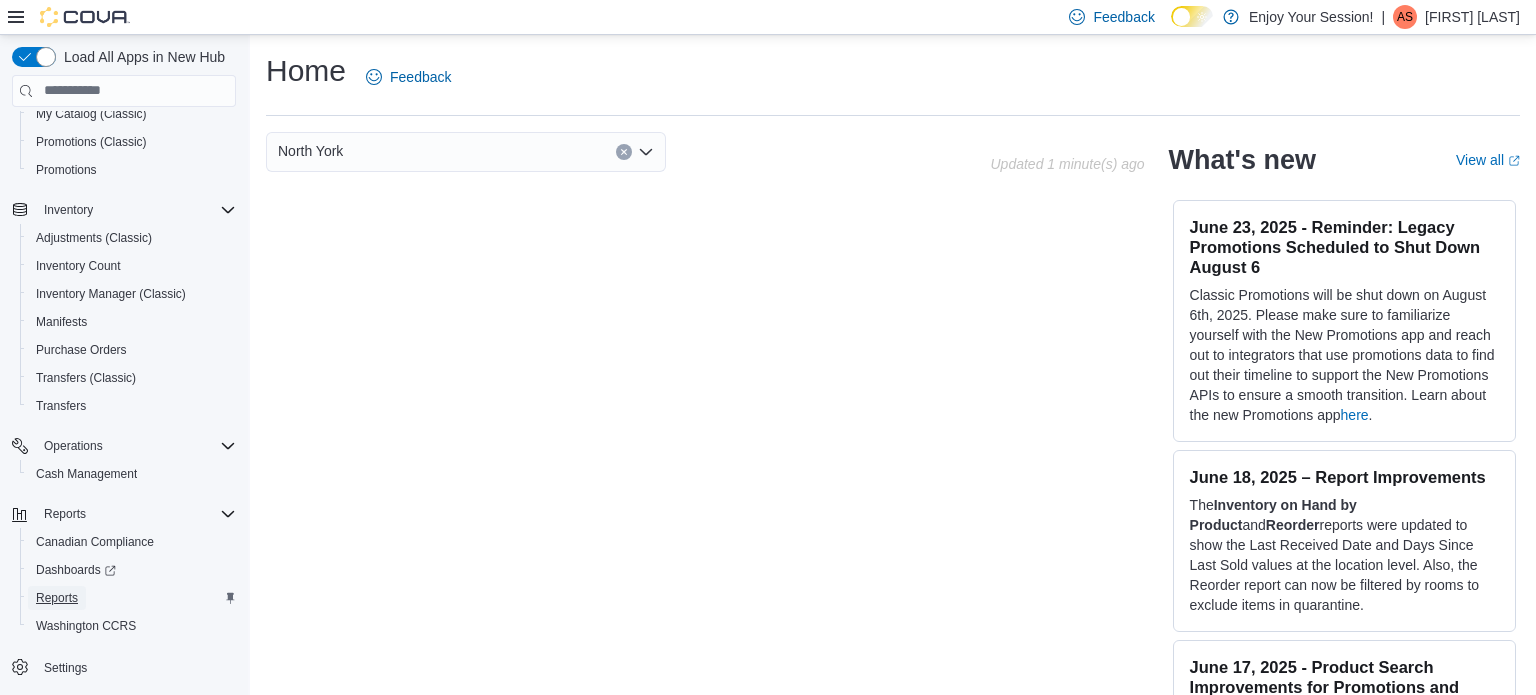 click on "Reports" at bounding box center (57, 598) 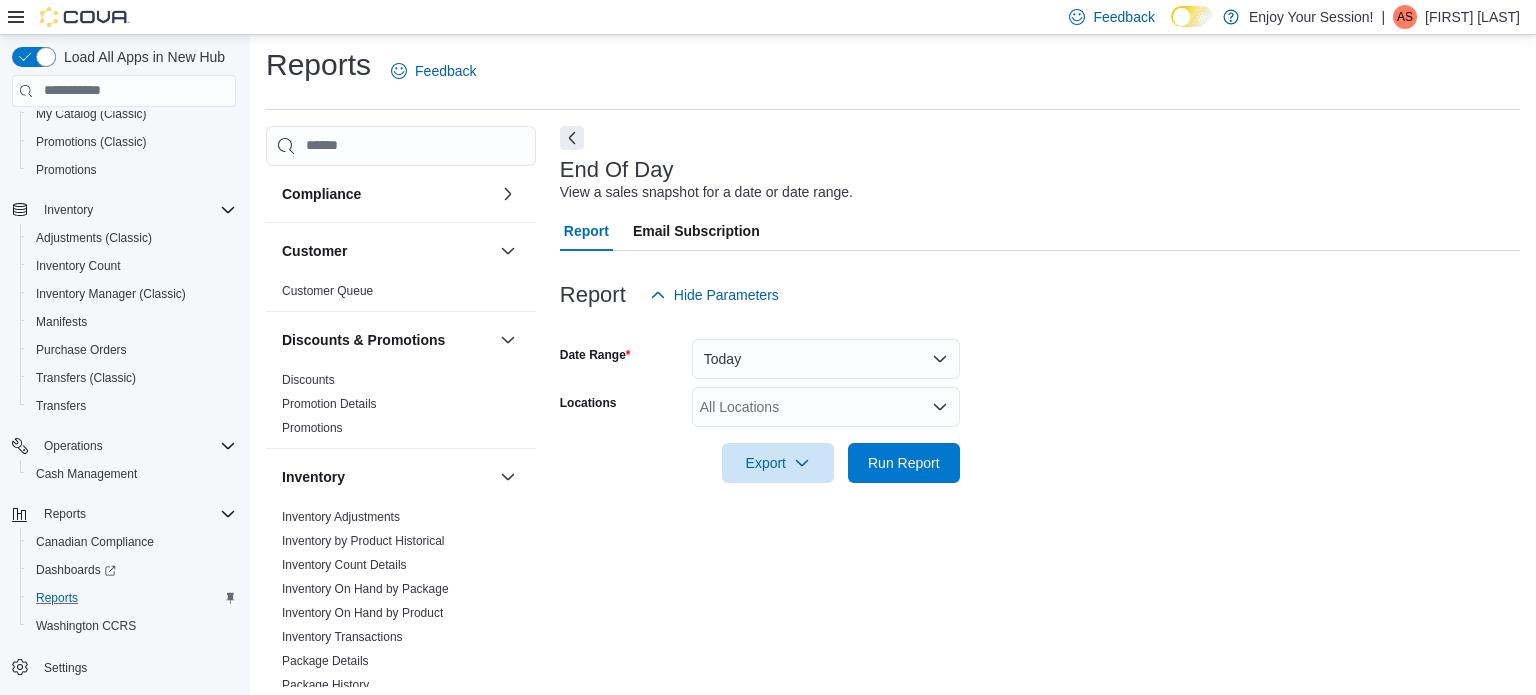 scroll, scrollTop: 13, scrollLeft: 0, axis: vertical 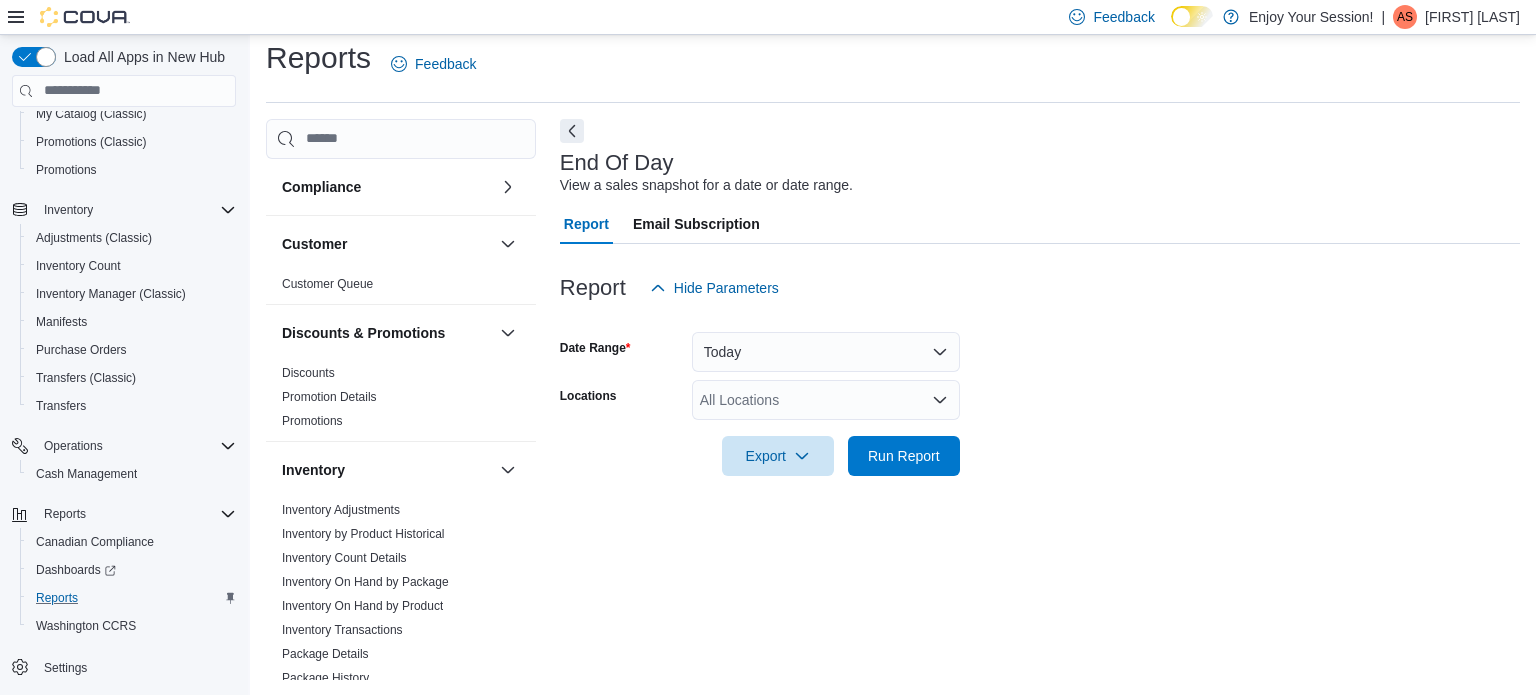 click 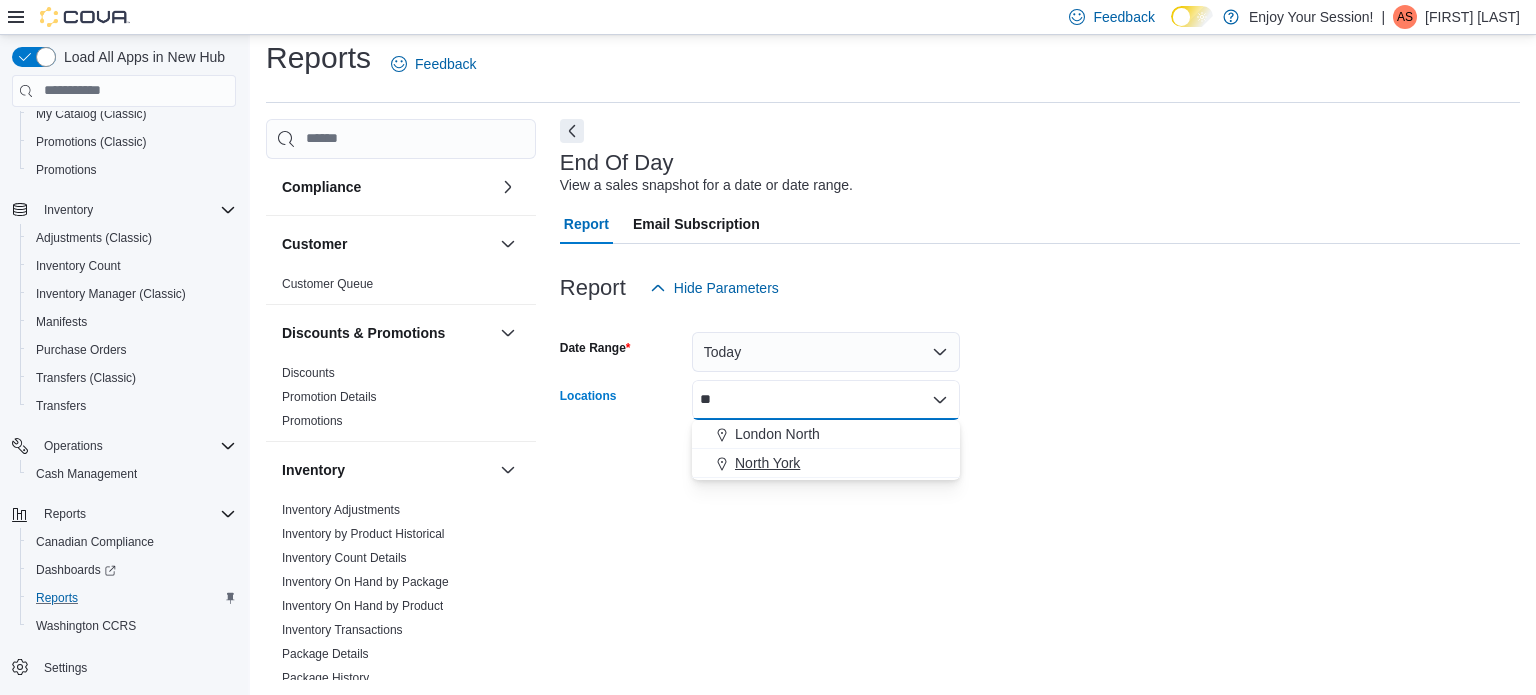 type on "**" 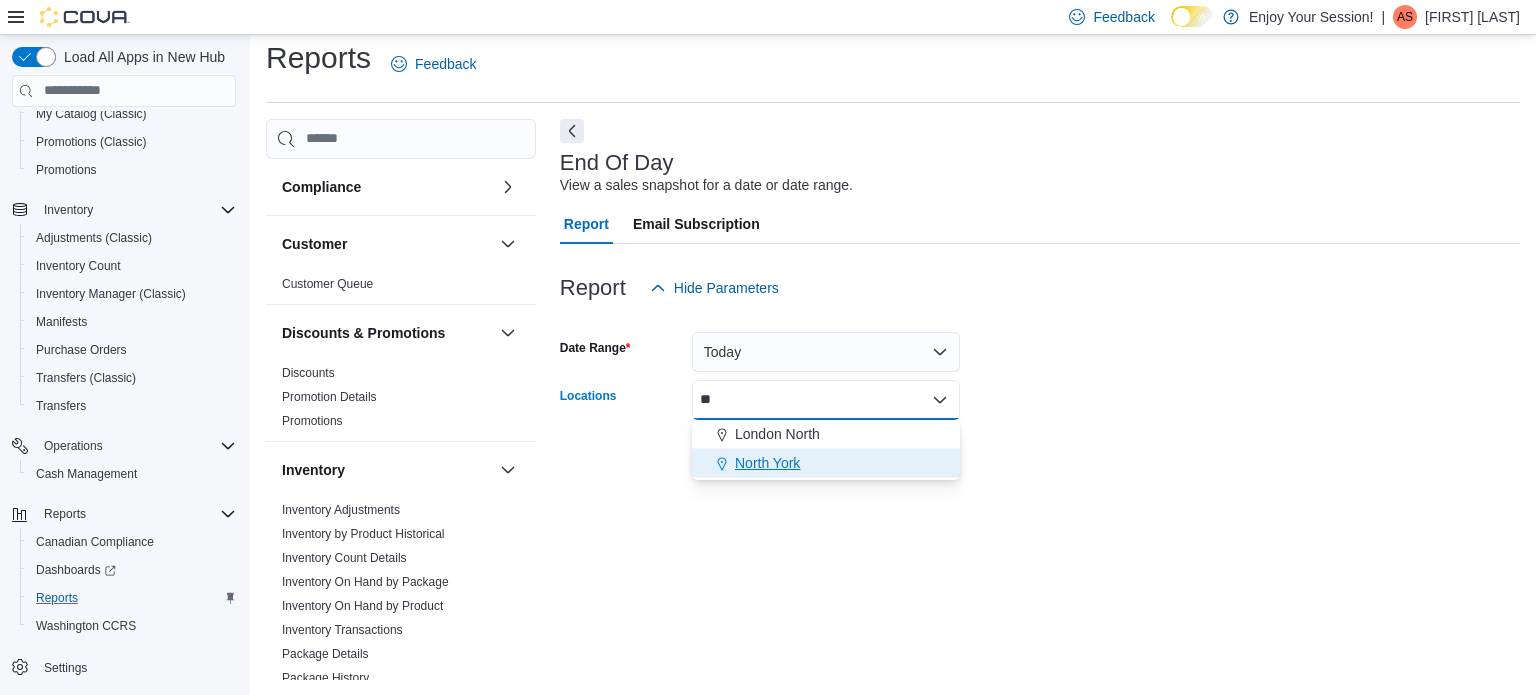 click on "North York" at bounding box center [767, 463] 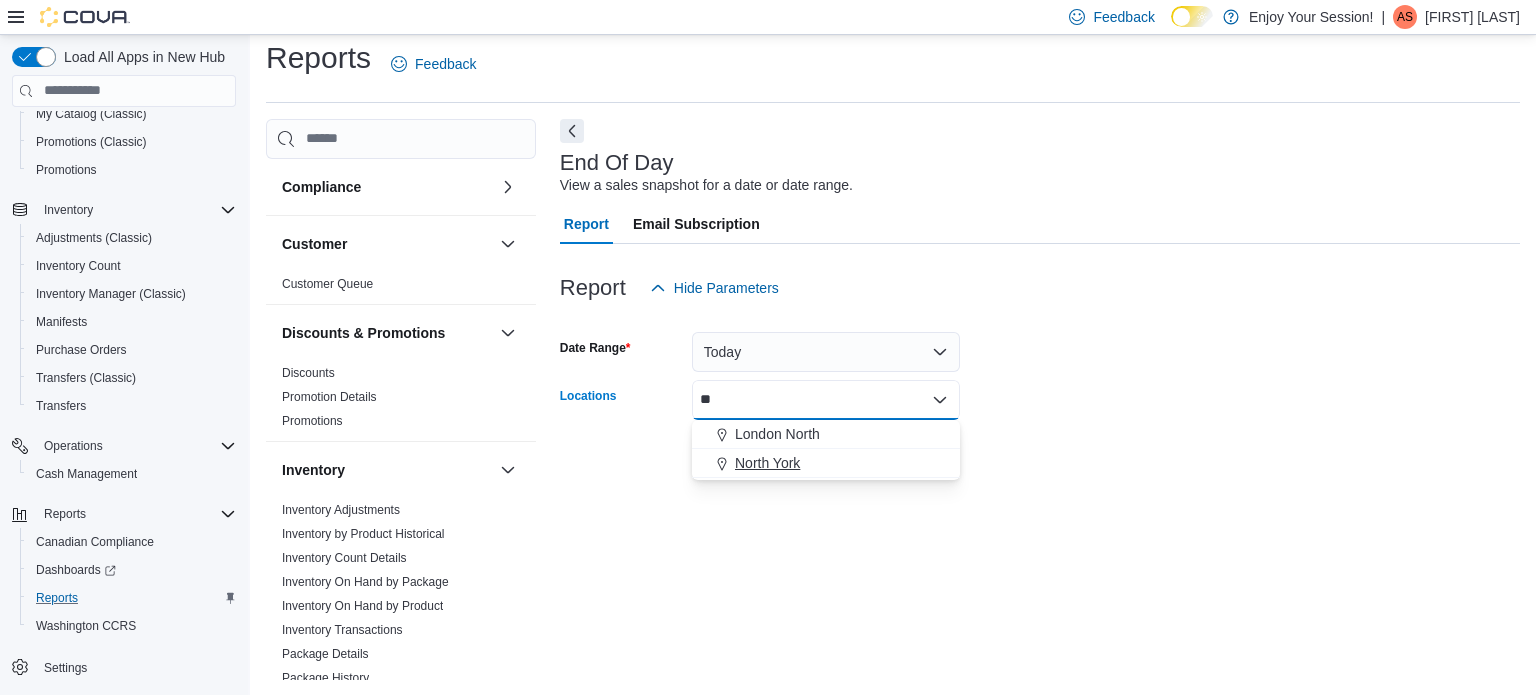 type 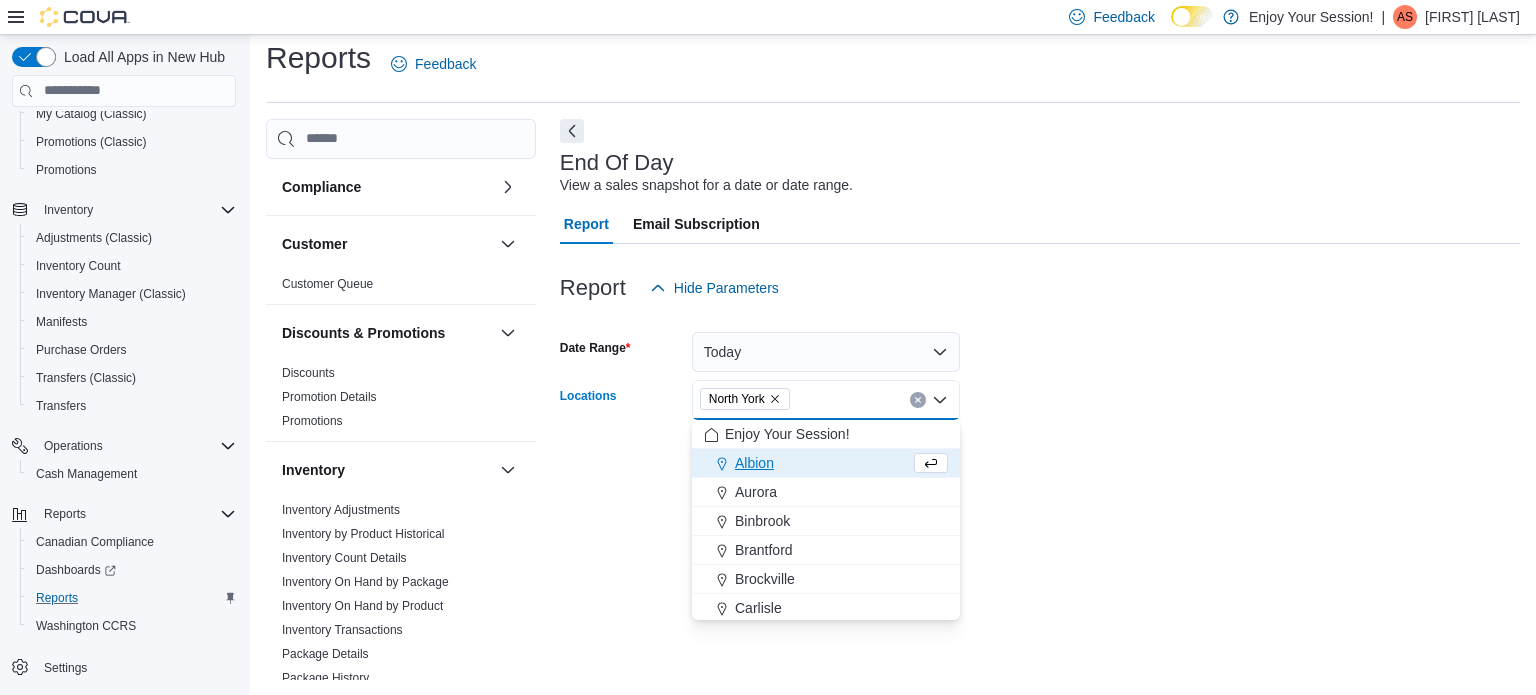click on "Date Range Today Locations North York Combo box. Selected. North York. Press Backspace to delete North York. Combo box input. All Locations. Type some text or, to display a list of choices, press Down Arrow. To exit the list of choices, press Escape. Export  Run Report" at bounding box center (1040, 392) 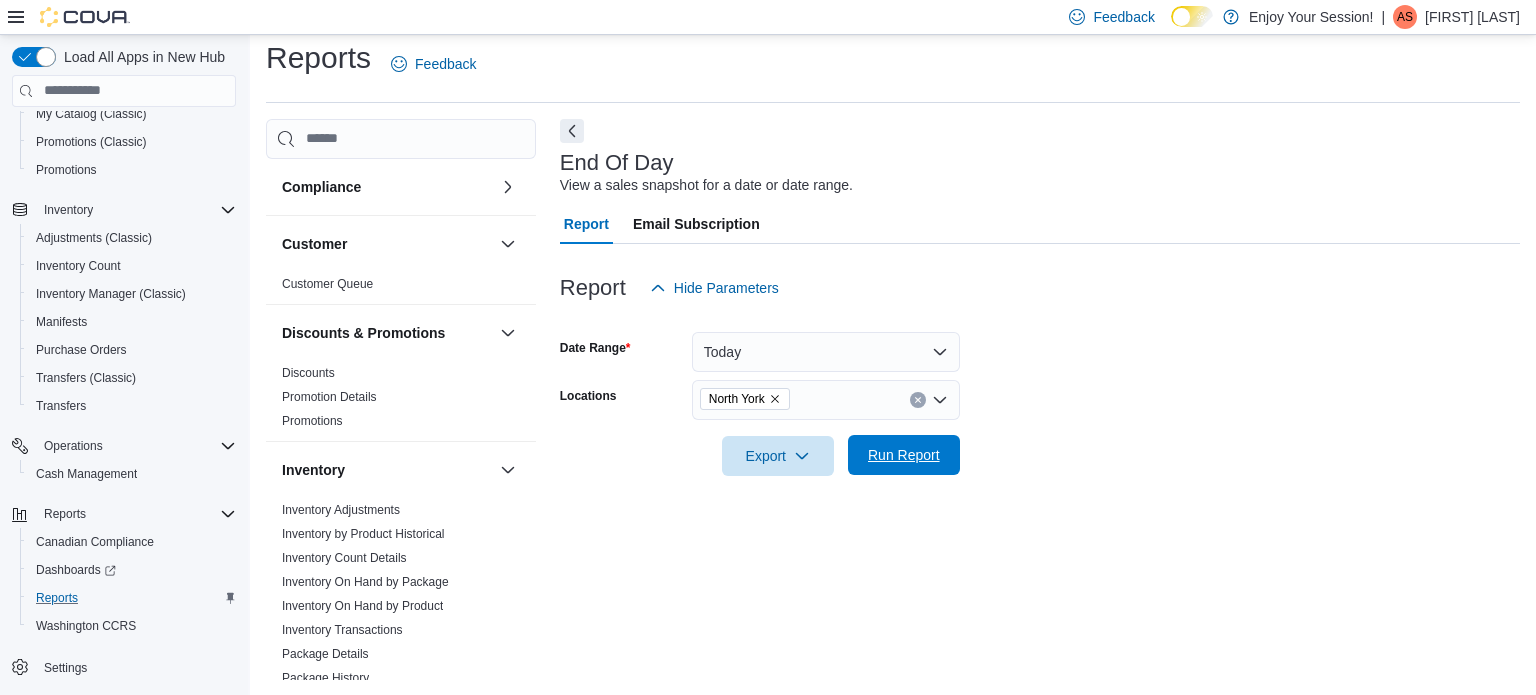 click on "Run Report" at bounding box center [904, 455] 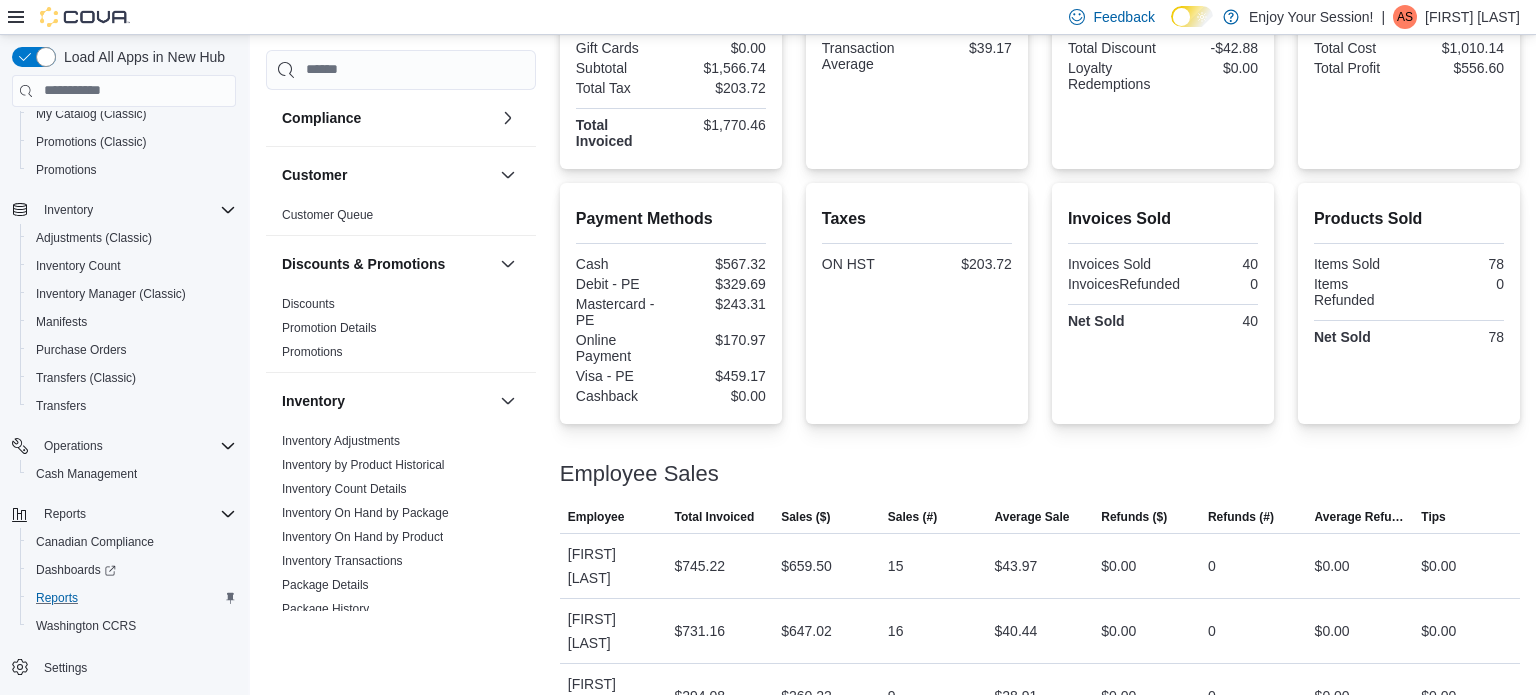 scroll, scrollTop: 0, scrollLeft: 0, axis: both 